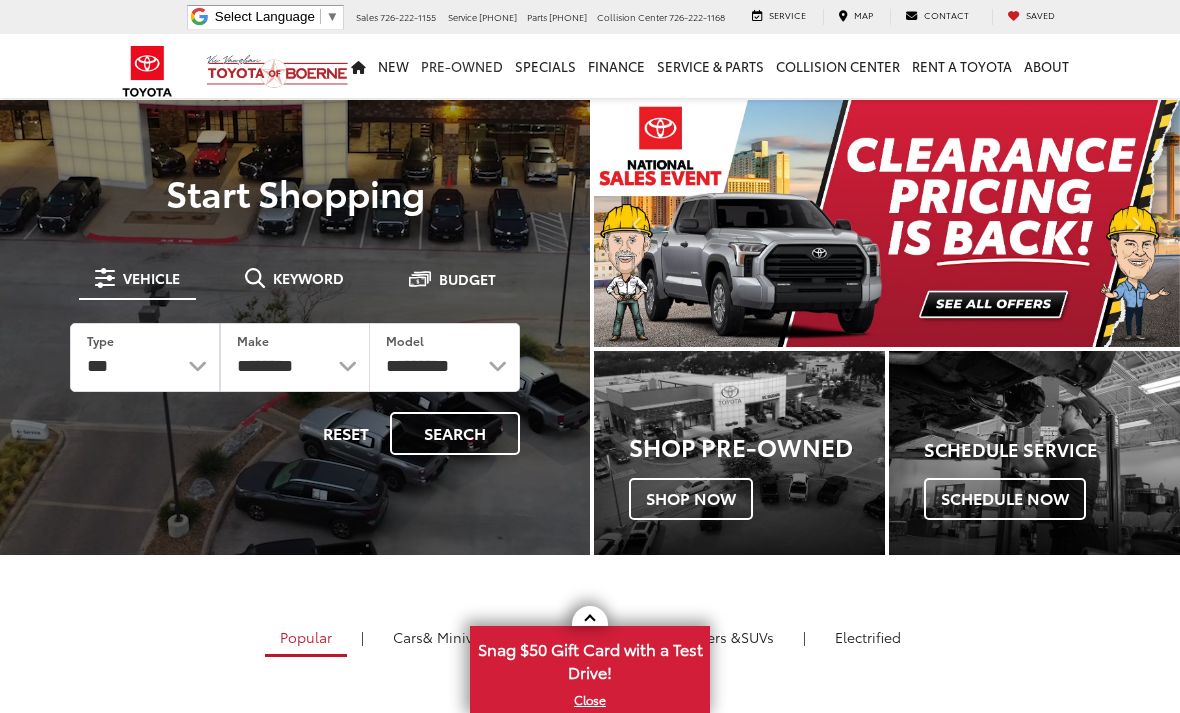 scroll, scrollTop: 0, scrollLeft: 0, axis: both 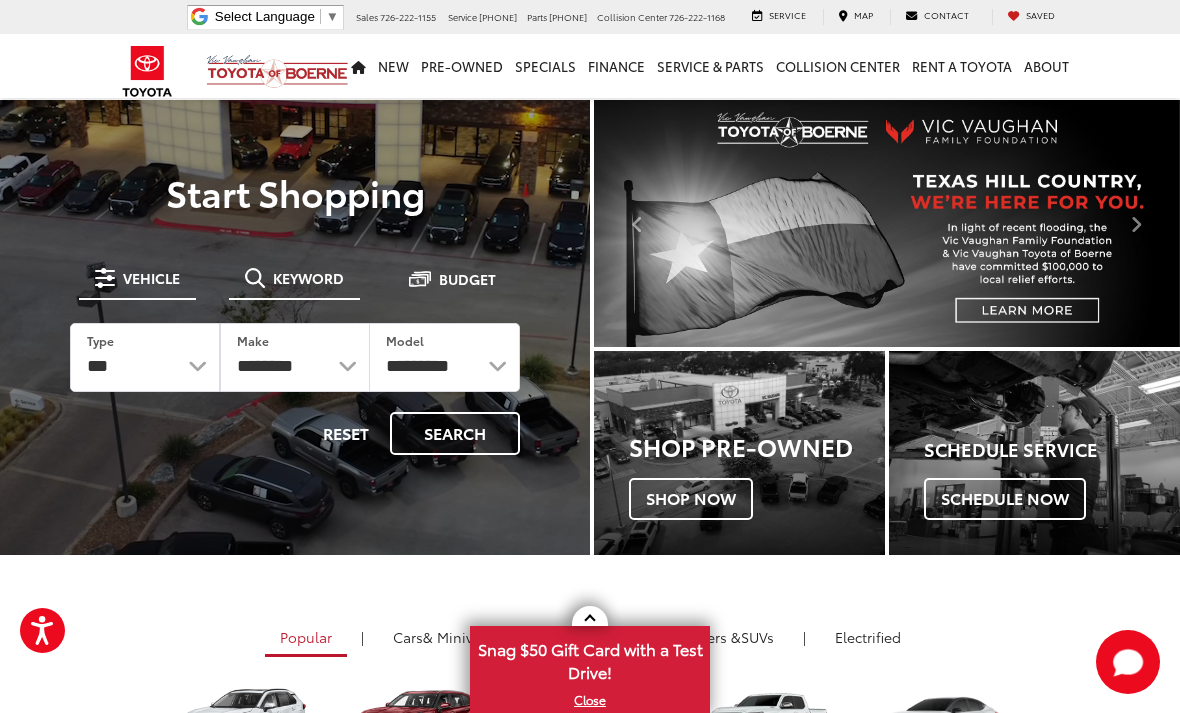 click at bounding box center (255, 278) 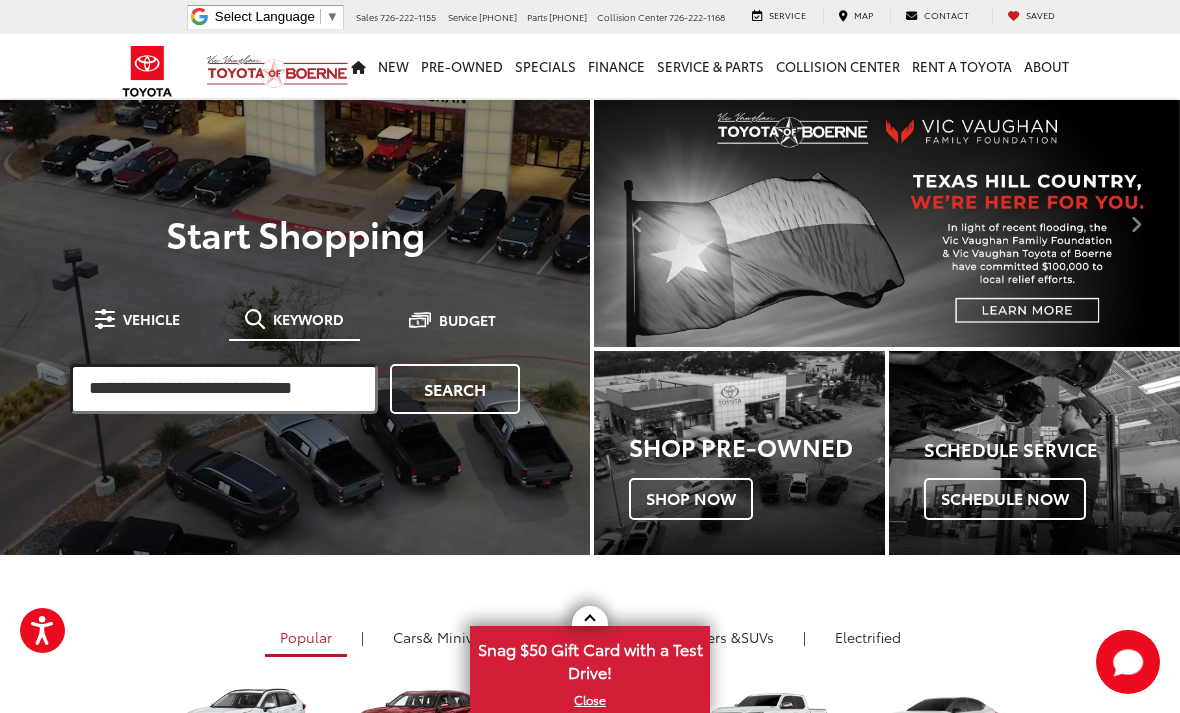click at bounding box center [224, 389] 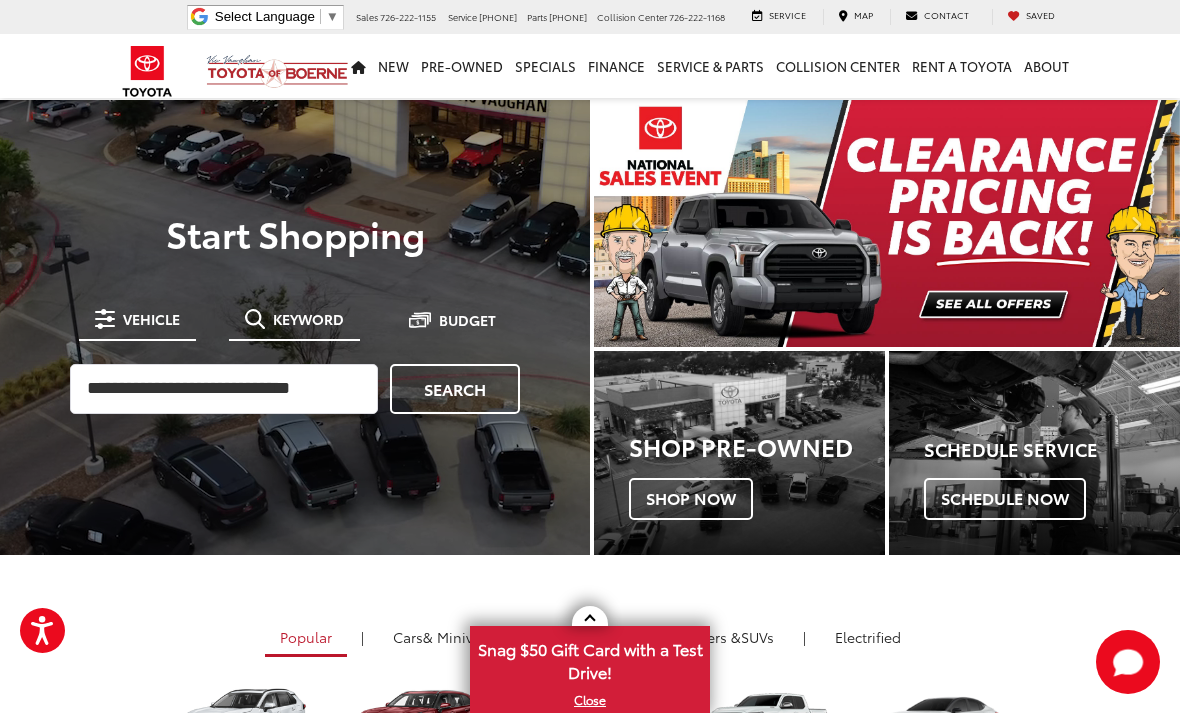 click on "Vehicle" at bounding box center (151, 319) 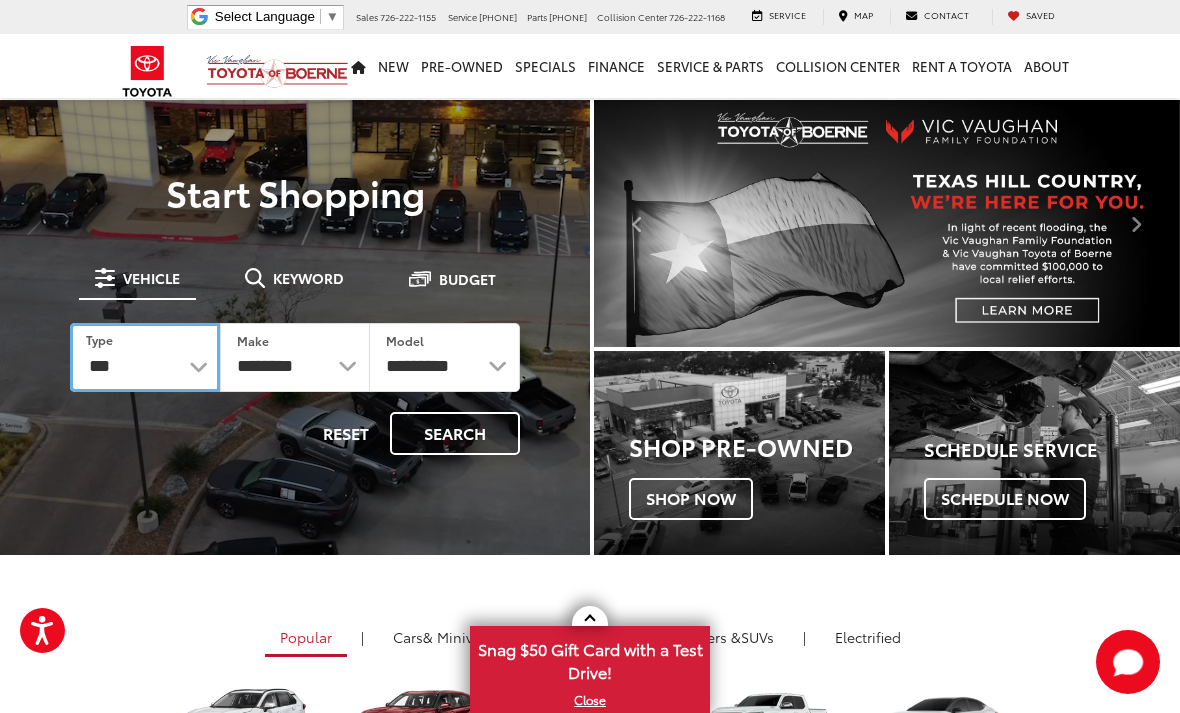 select on "******" 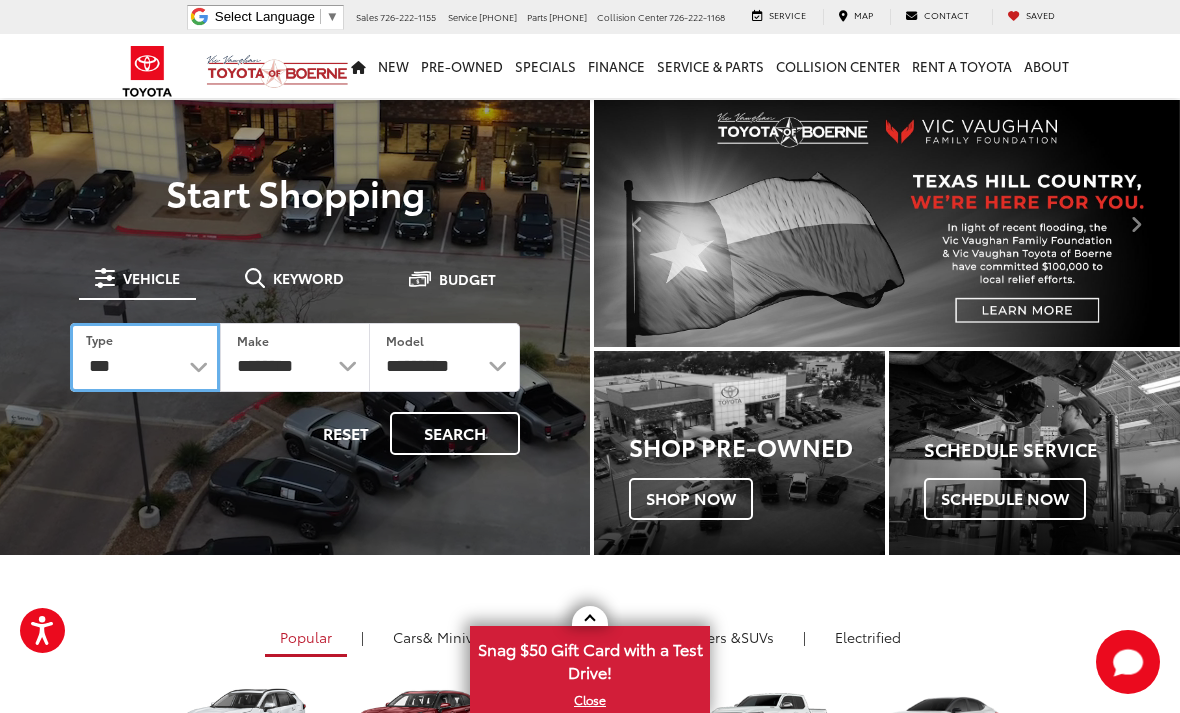 select 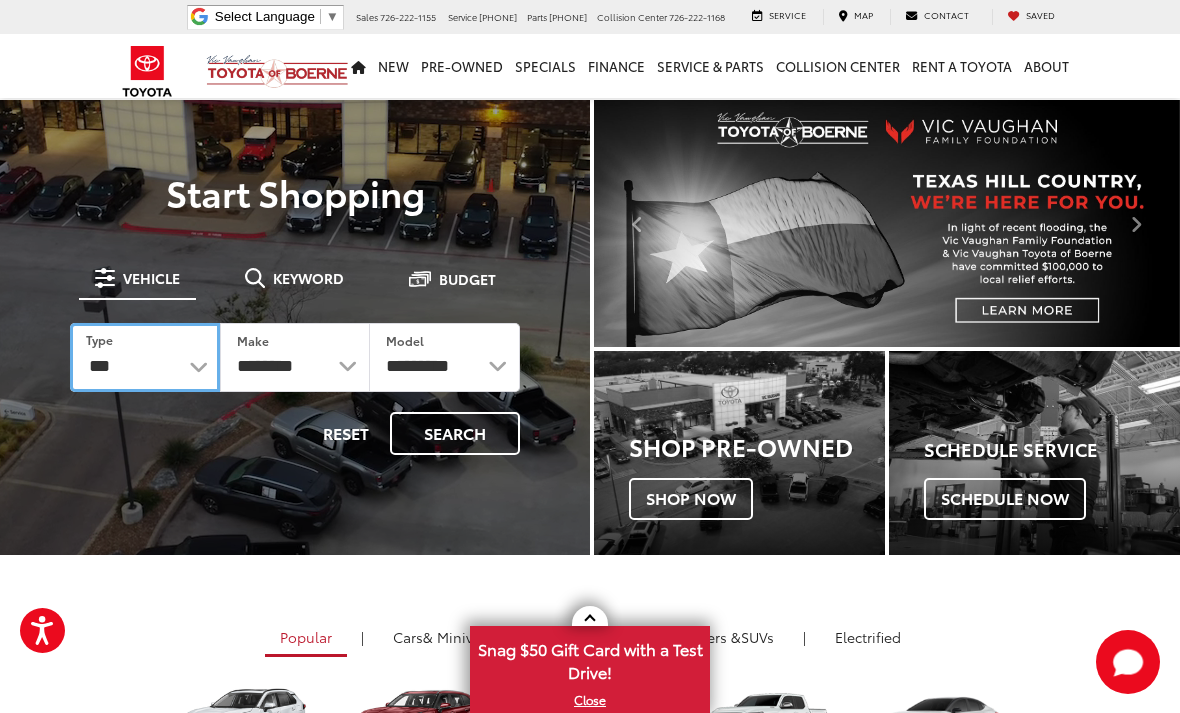 select 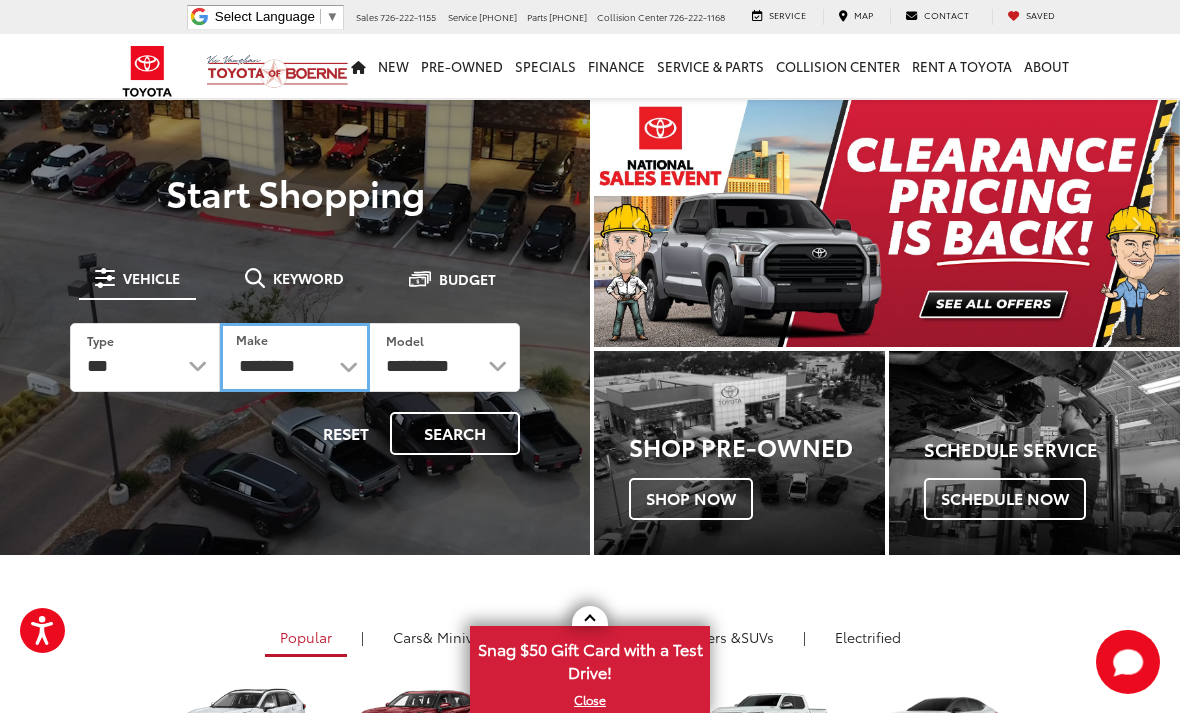 select on "********" 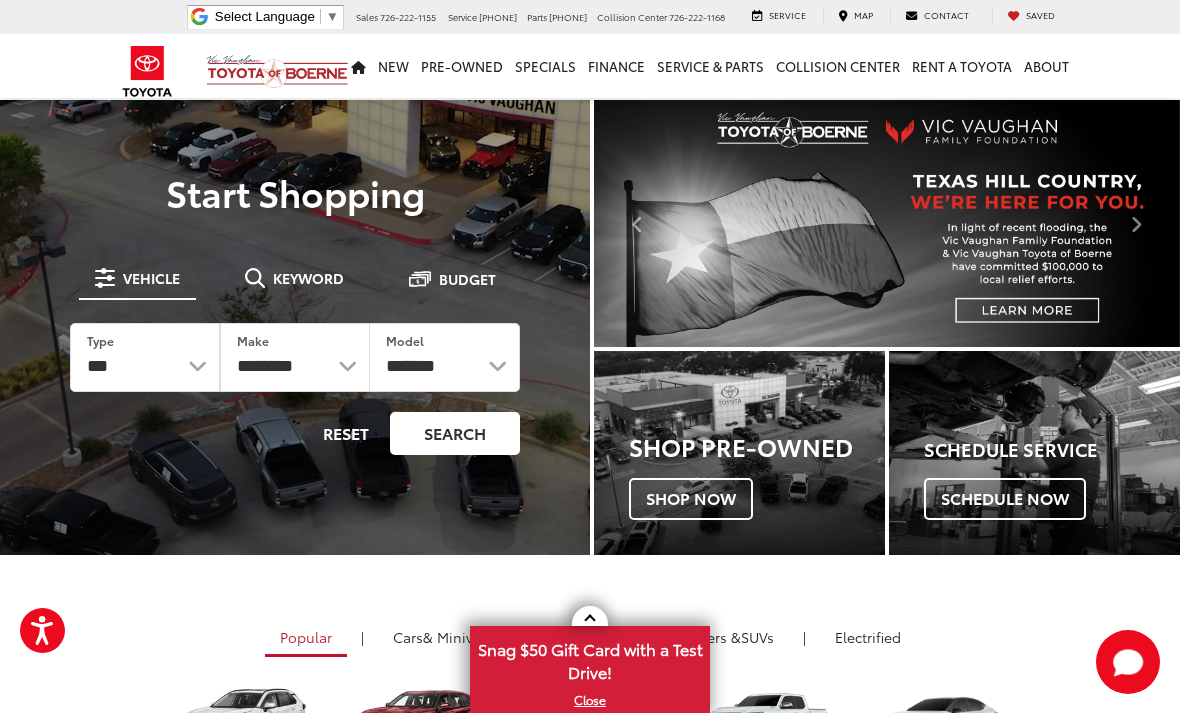 click on "Search" at bounding box center (455, 433) 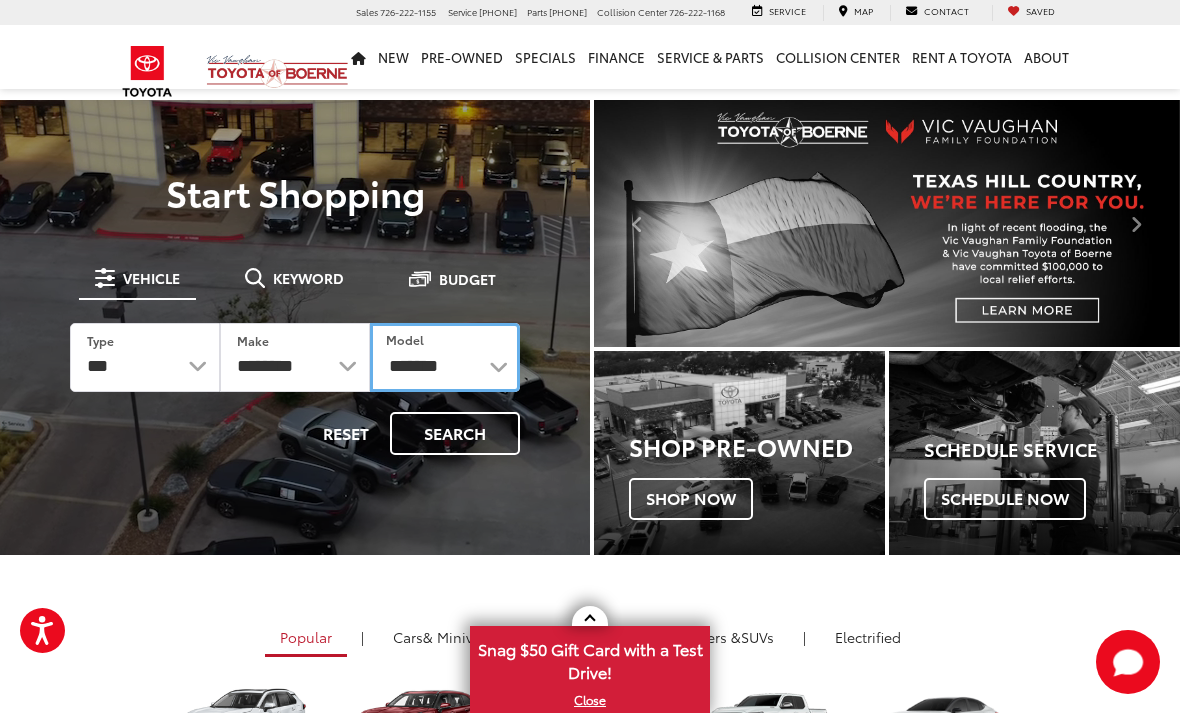 click on "********* *** *******" at bounding box center [445, 357] 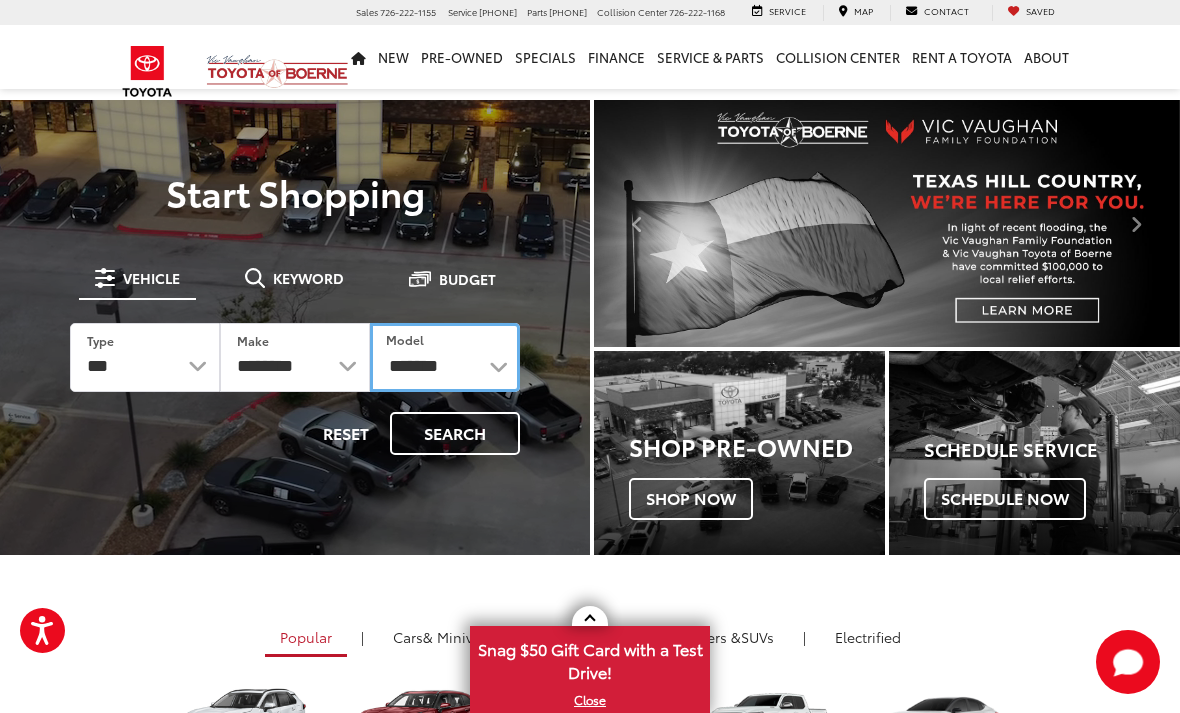 select on "***" 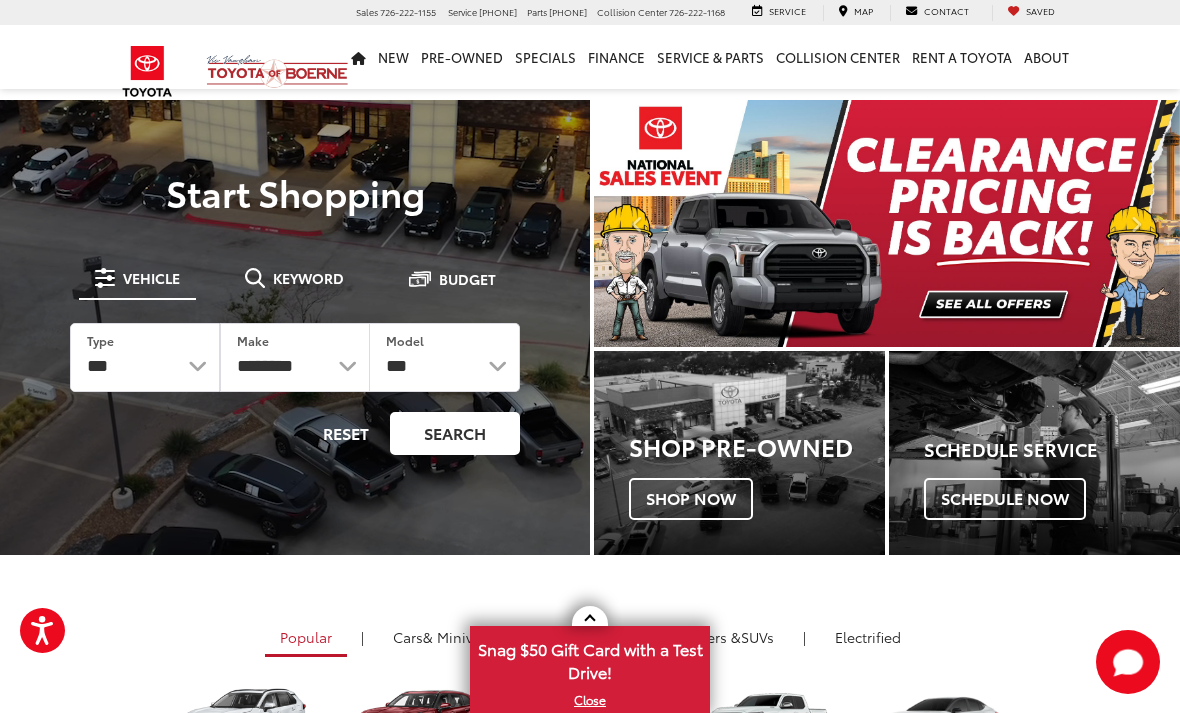 click on "Search" at bounding box center (455, 433) 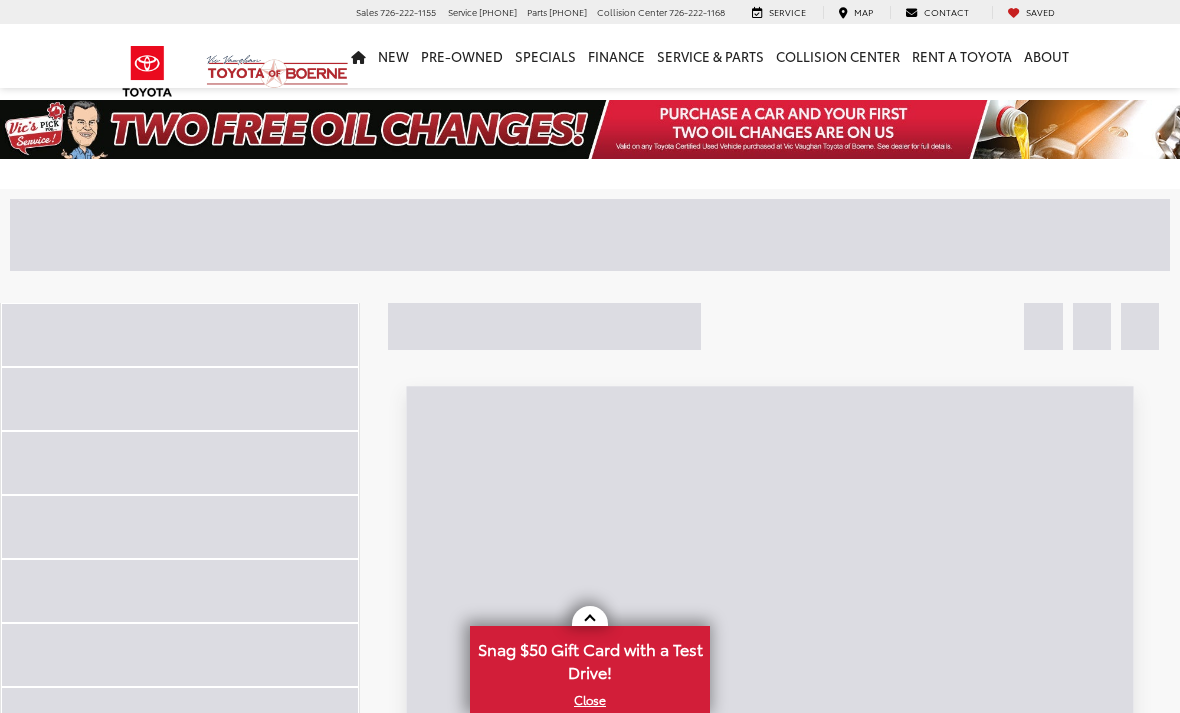 scroll, scrollTop: 0, scrollLeft: 0, axis: both 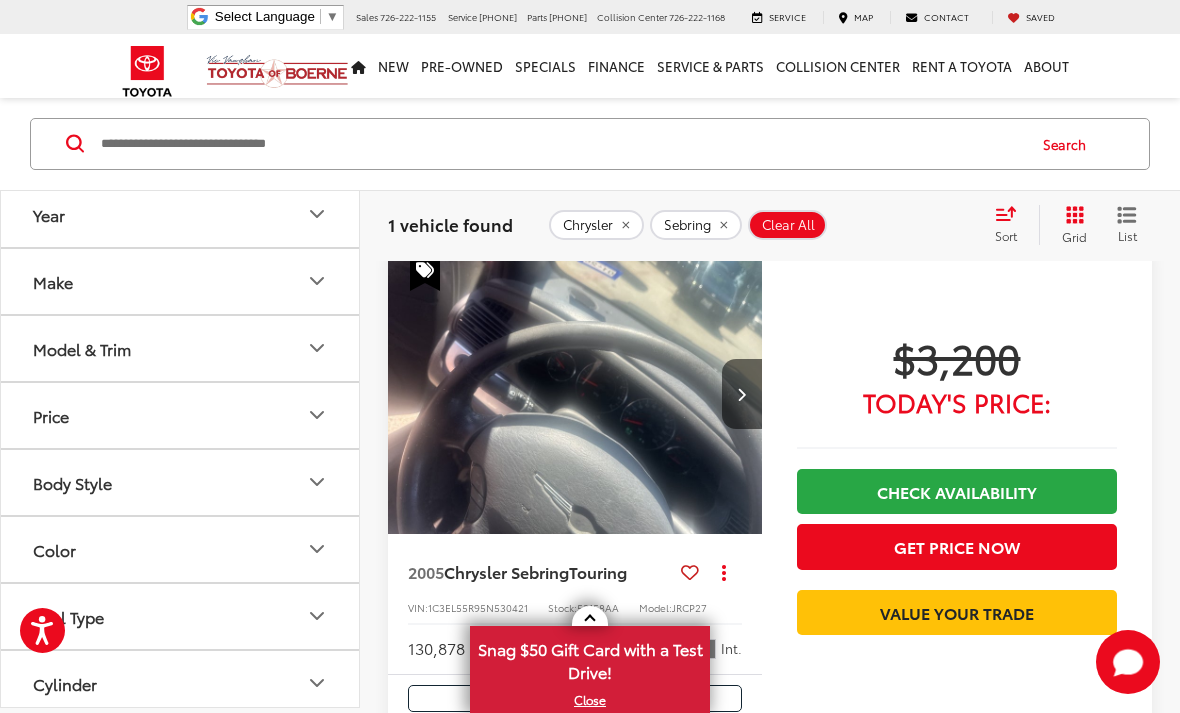 click at bounding box center [742, 394] 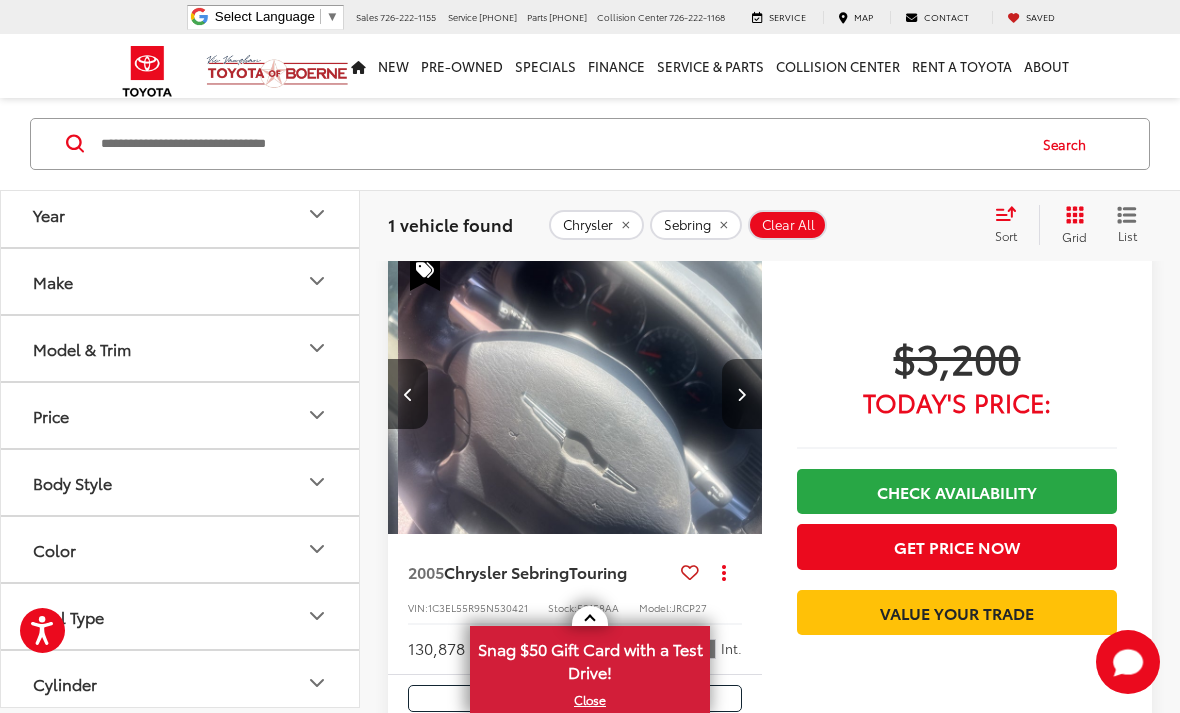 scroll, scrollTop: 0, scrollLeft: 377, axis: horizontal 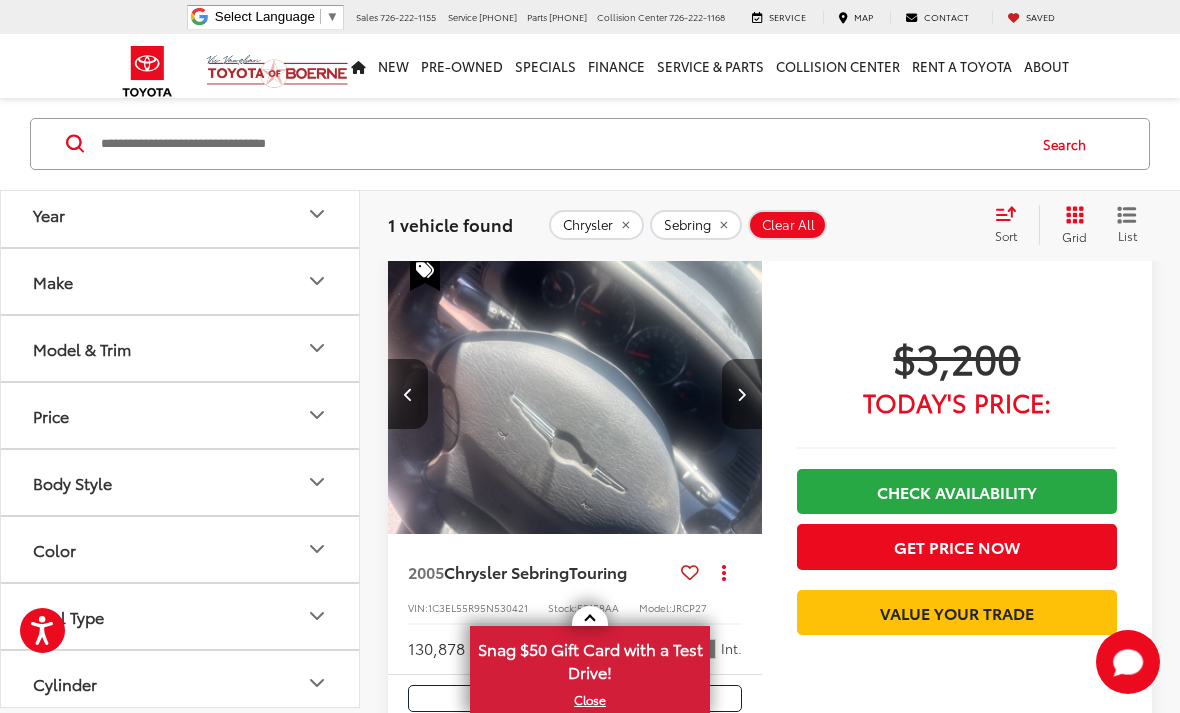 click at bounding box center [742, 394] 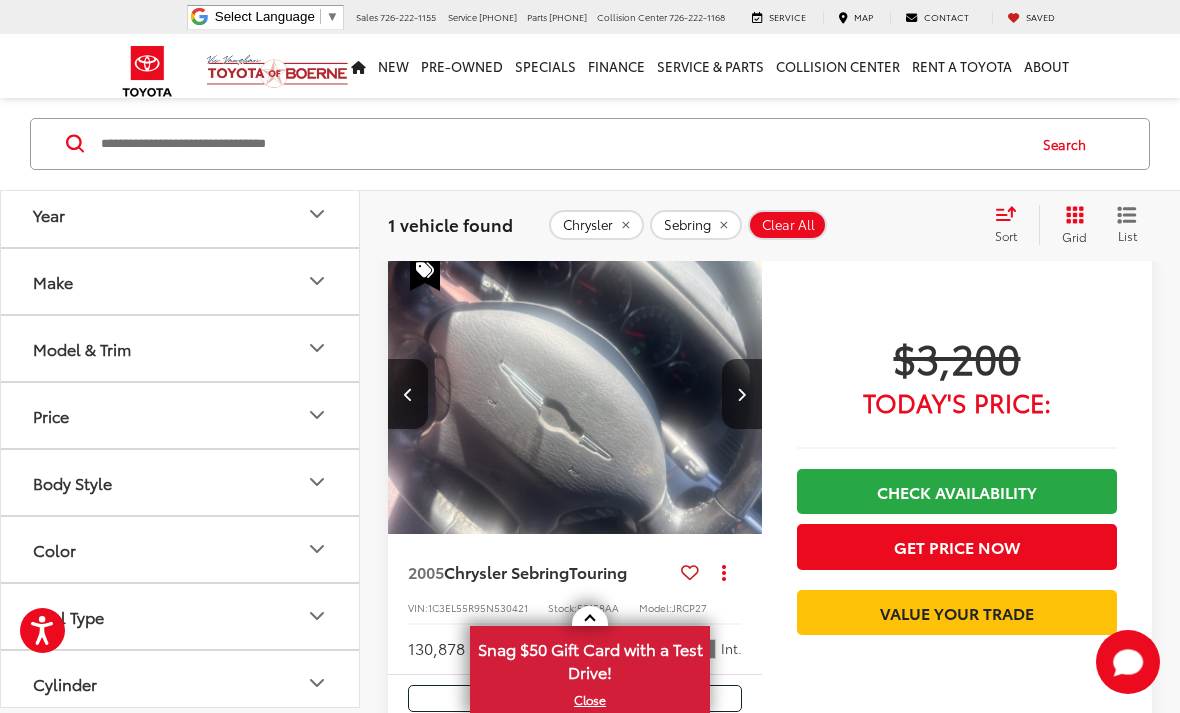 click at bounding box center (742, 394) 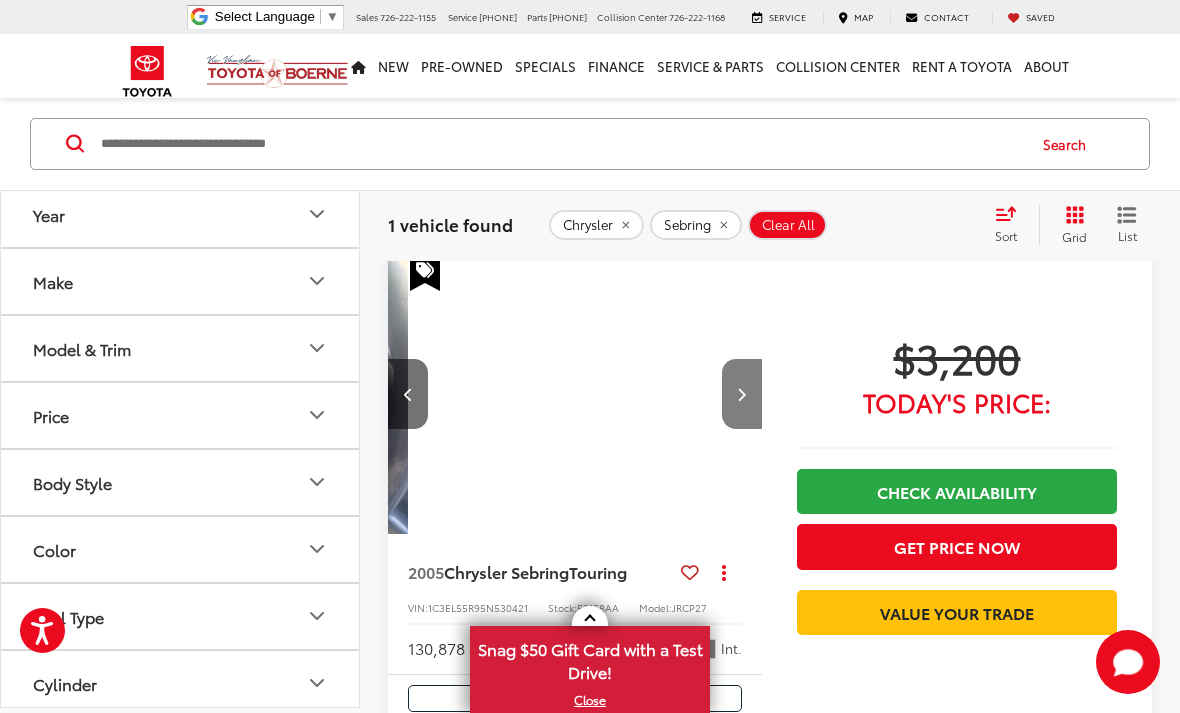 scroll, scrollTop: 0, scrollLeft: 1131, axis: horizontal 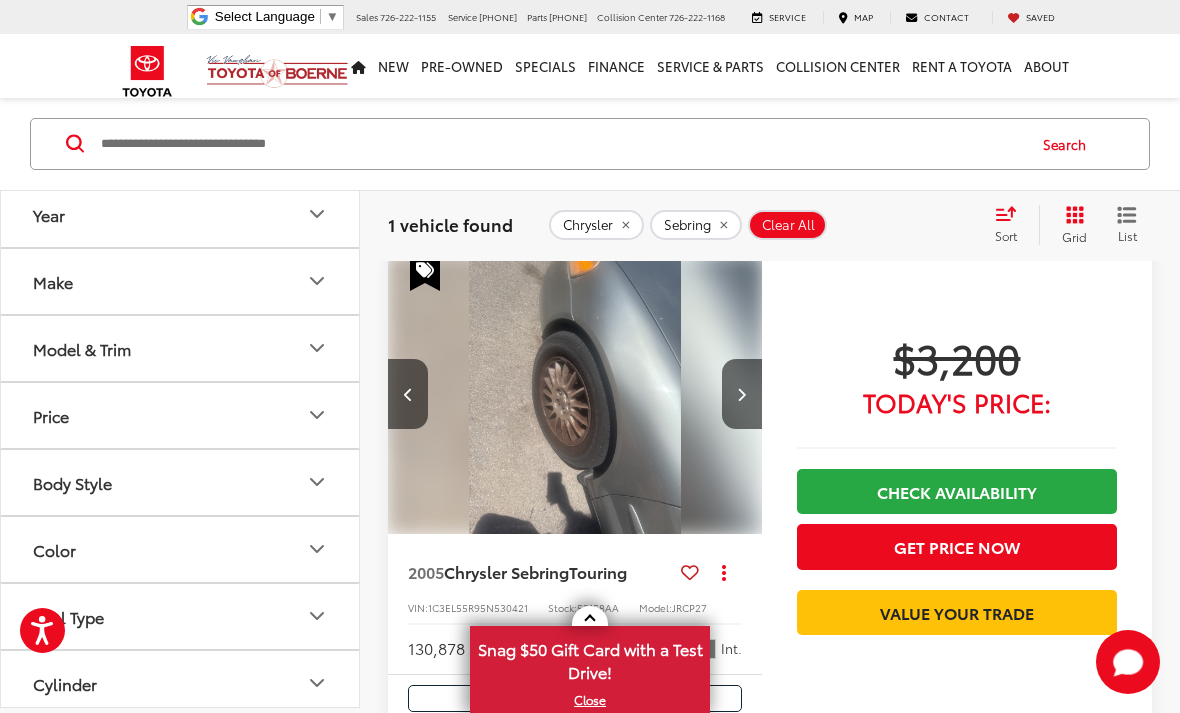 click at bounding box center [575, 394] 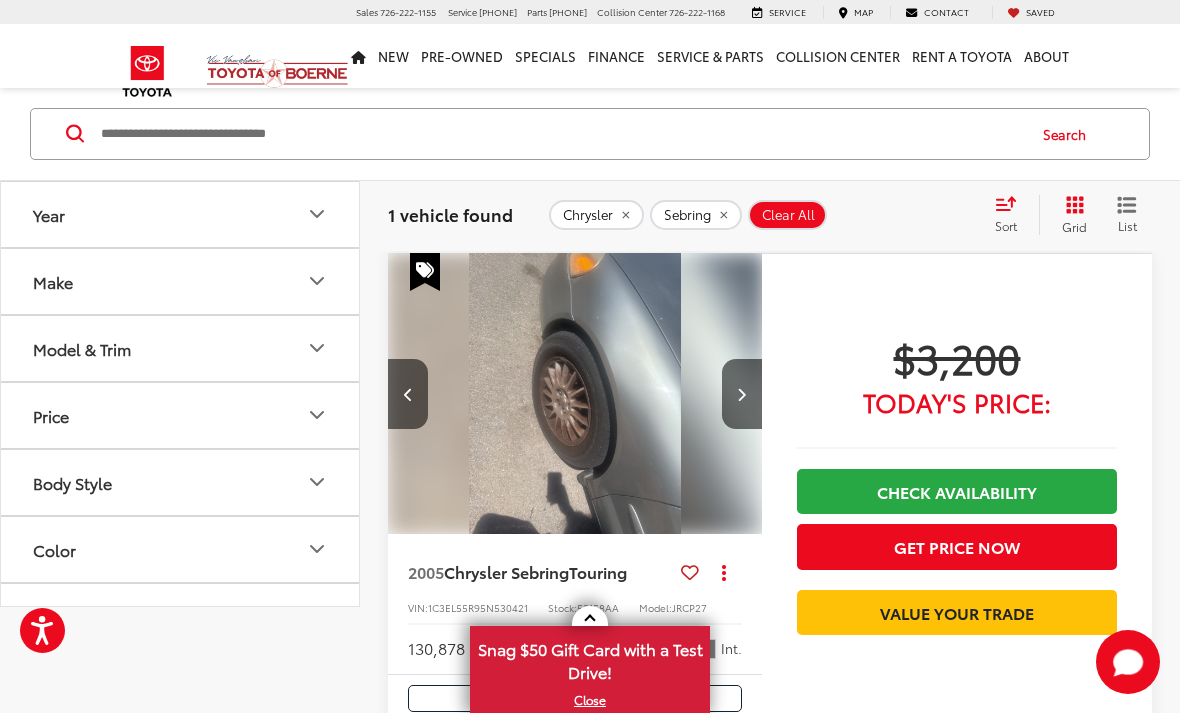 scroll, scrollTop: 166, scrollLeft: 0, axis: vertical 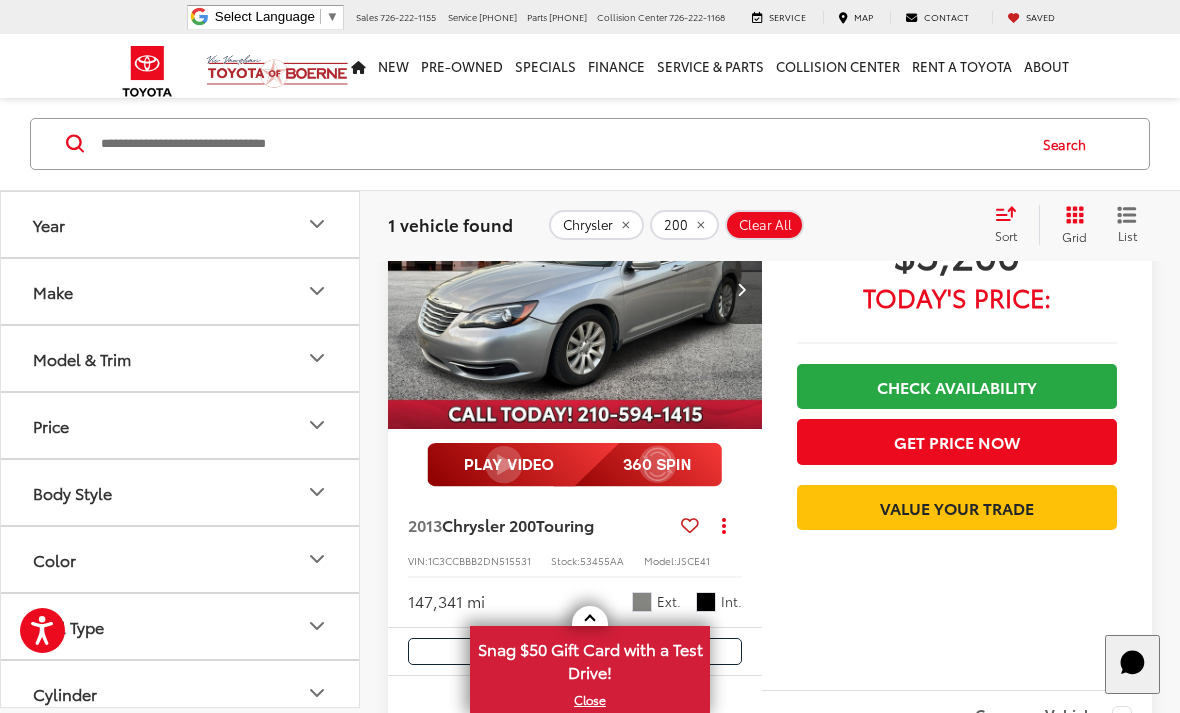 click on "Touring" at bounding box center [565, 524] 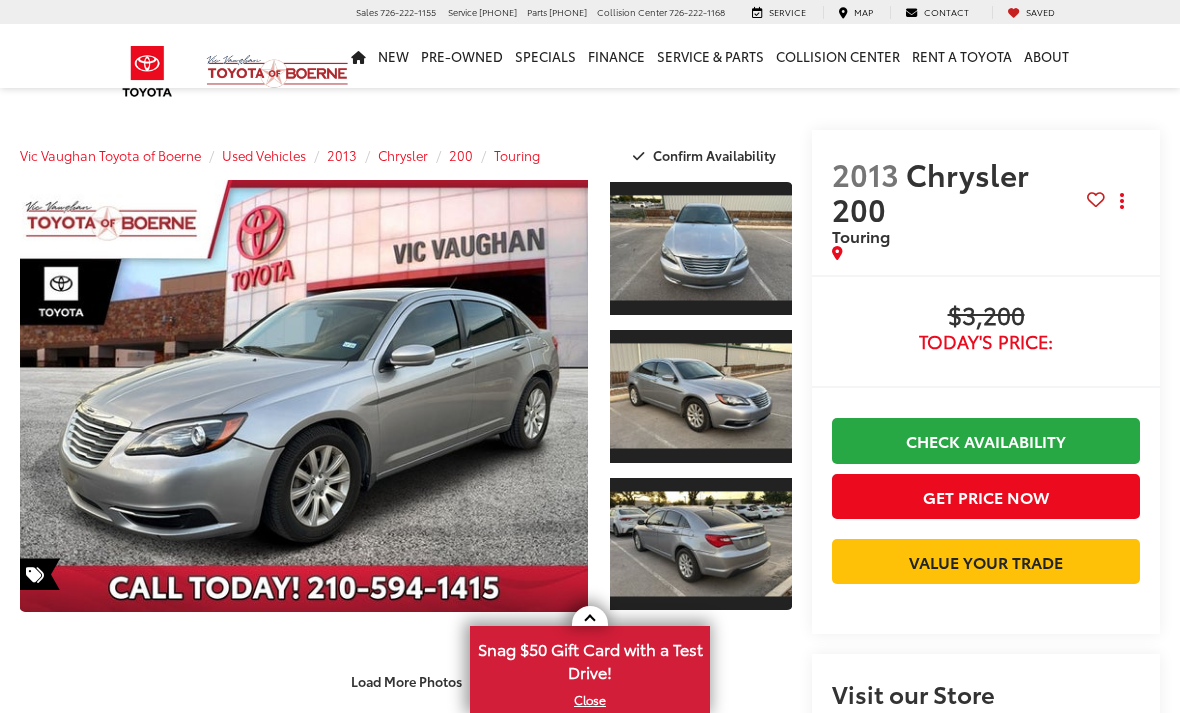 scroll, scrollTop: 0, scrollLeft: 0, axis: both 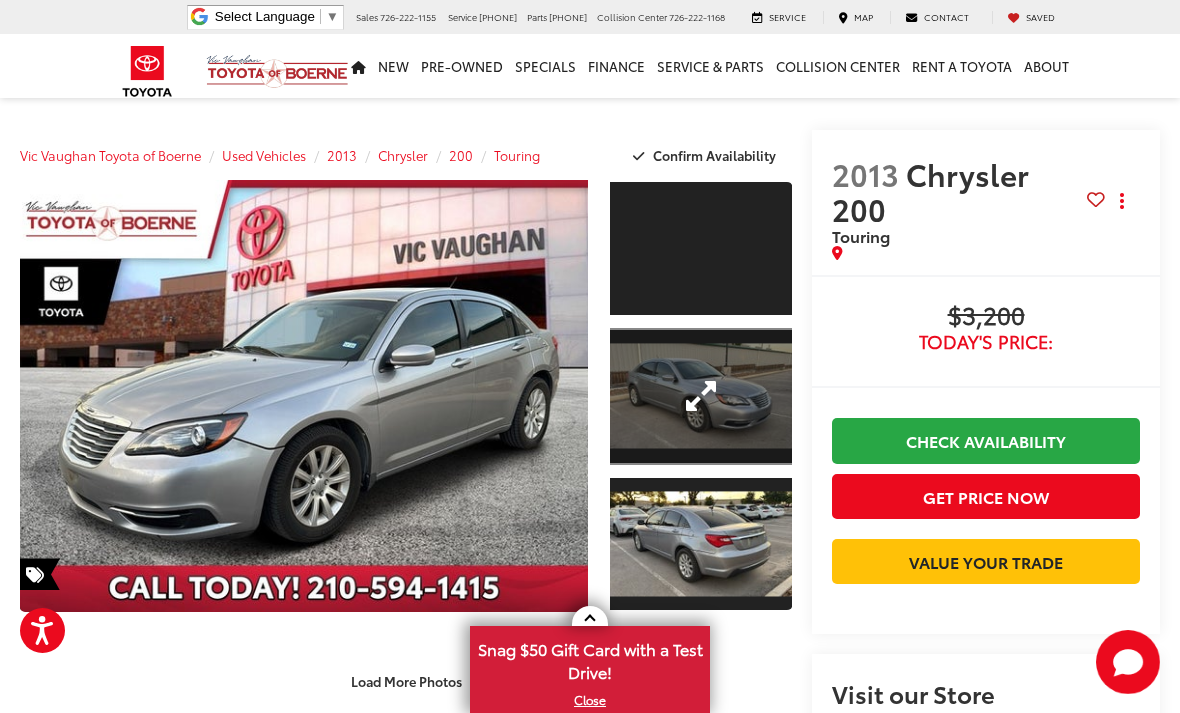 click at bounding box center [701, 396] 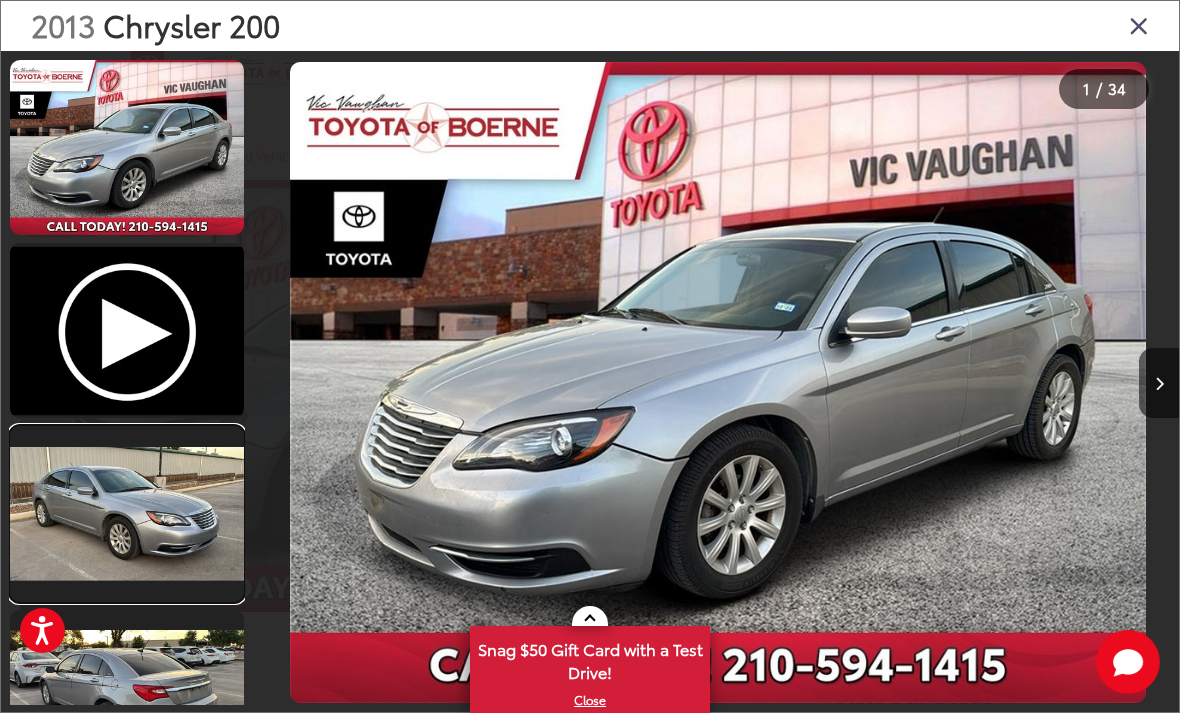 scroll, scrollTop: 0, scrollLeft: 535, axis: horizontal 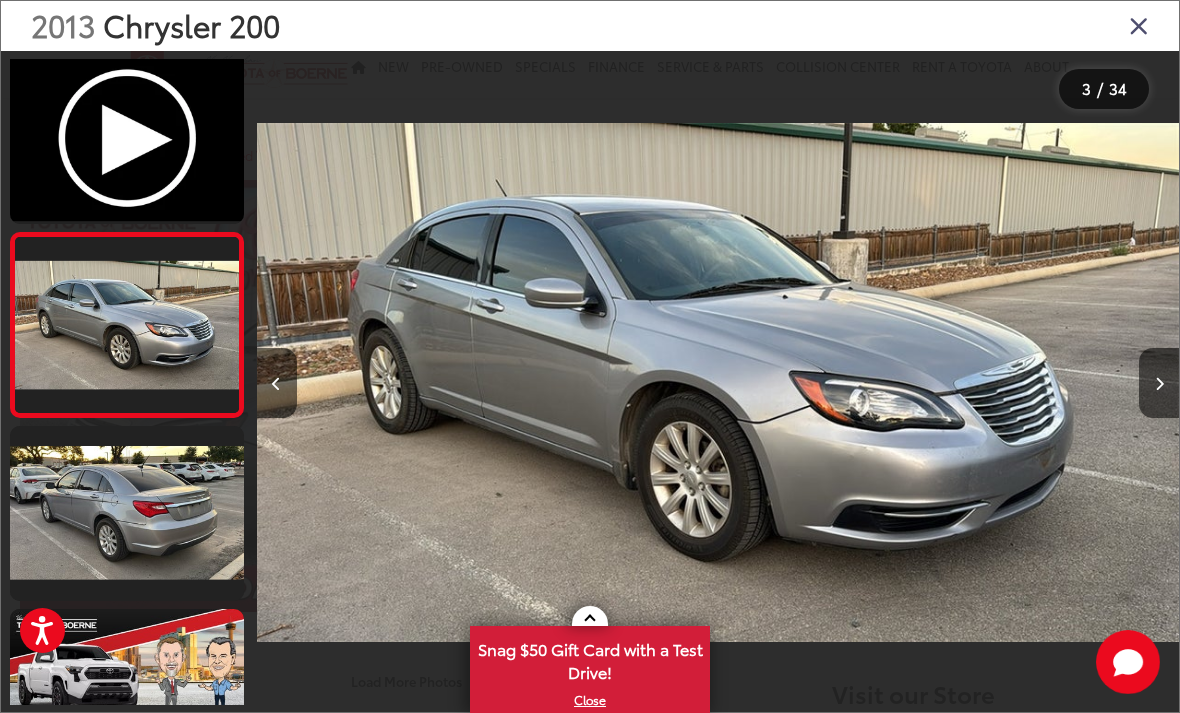 click at bounding box center (1063, 382) 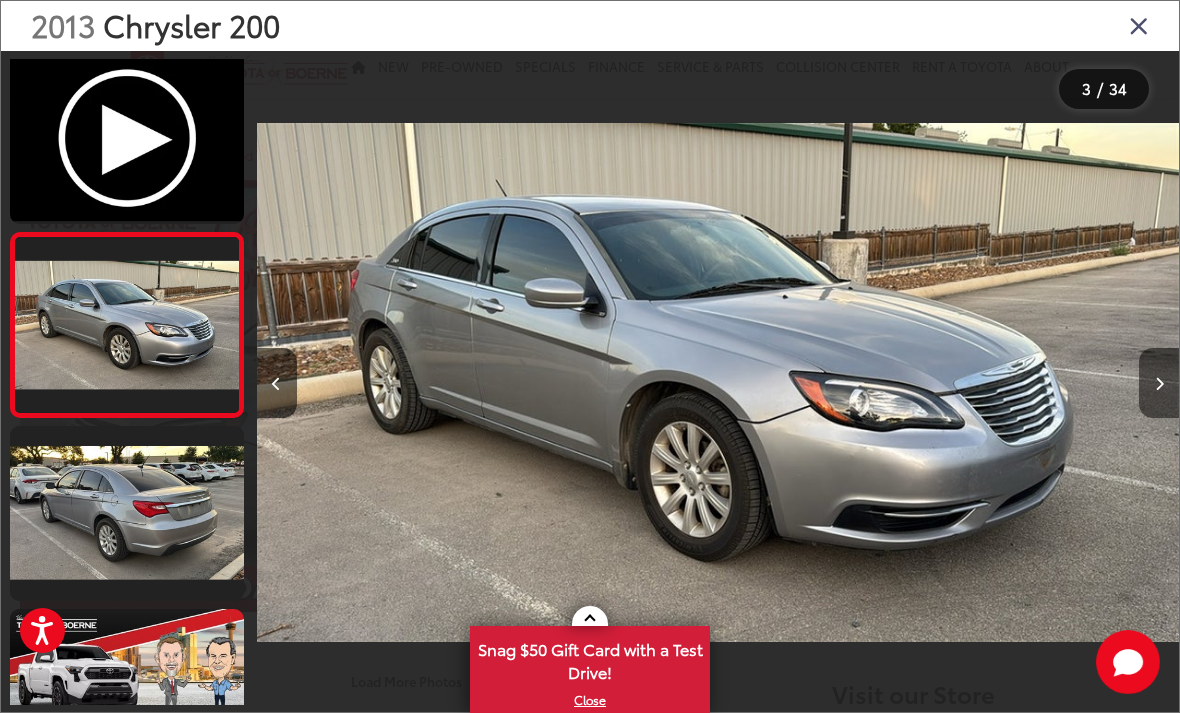 click at bounding box center [1159, 384] 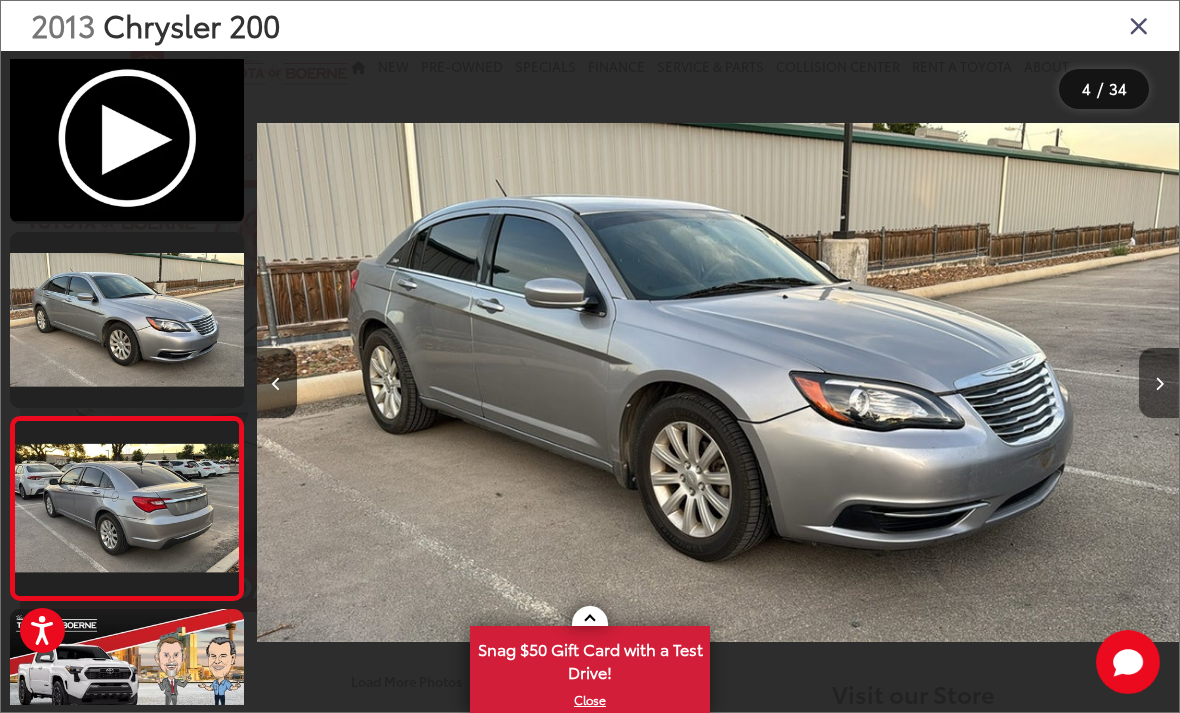 scroll, scrollTop: 0, scrollLeft: 2265, axis: horizontal 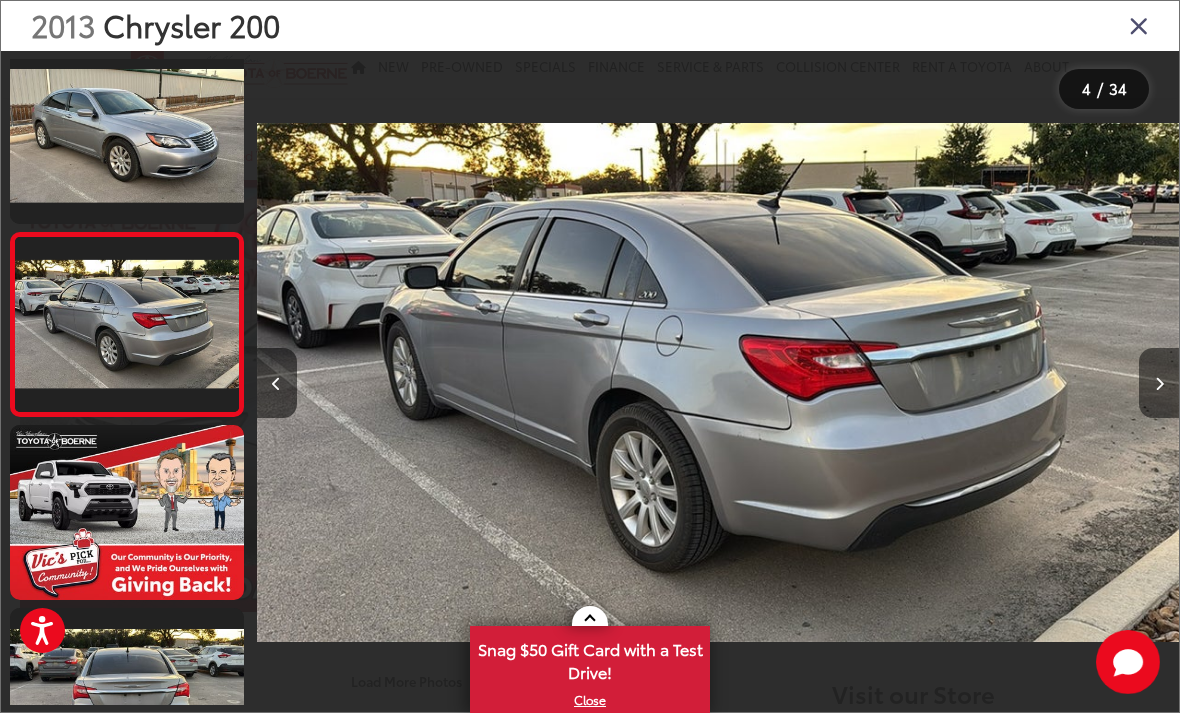 click at bounding box center (1159, 383) 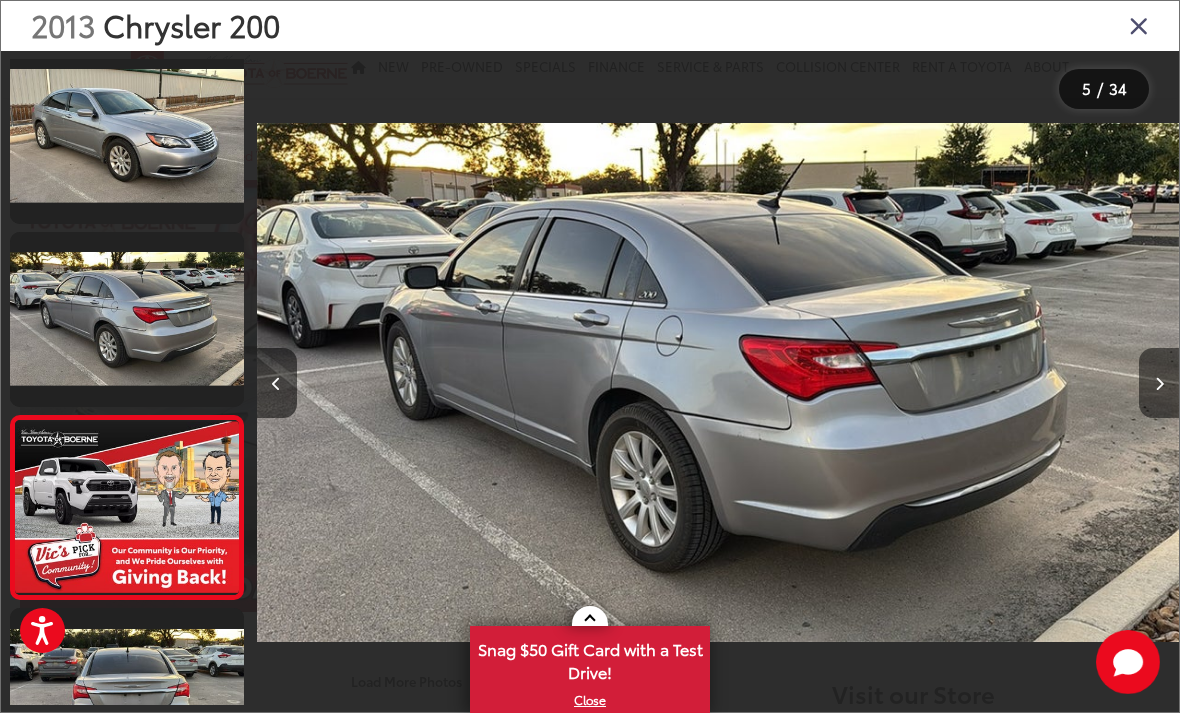 scroll, scrollTop: 0, scrollLeft: 3563, axis: horizontal 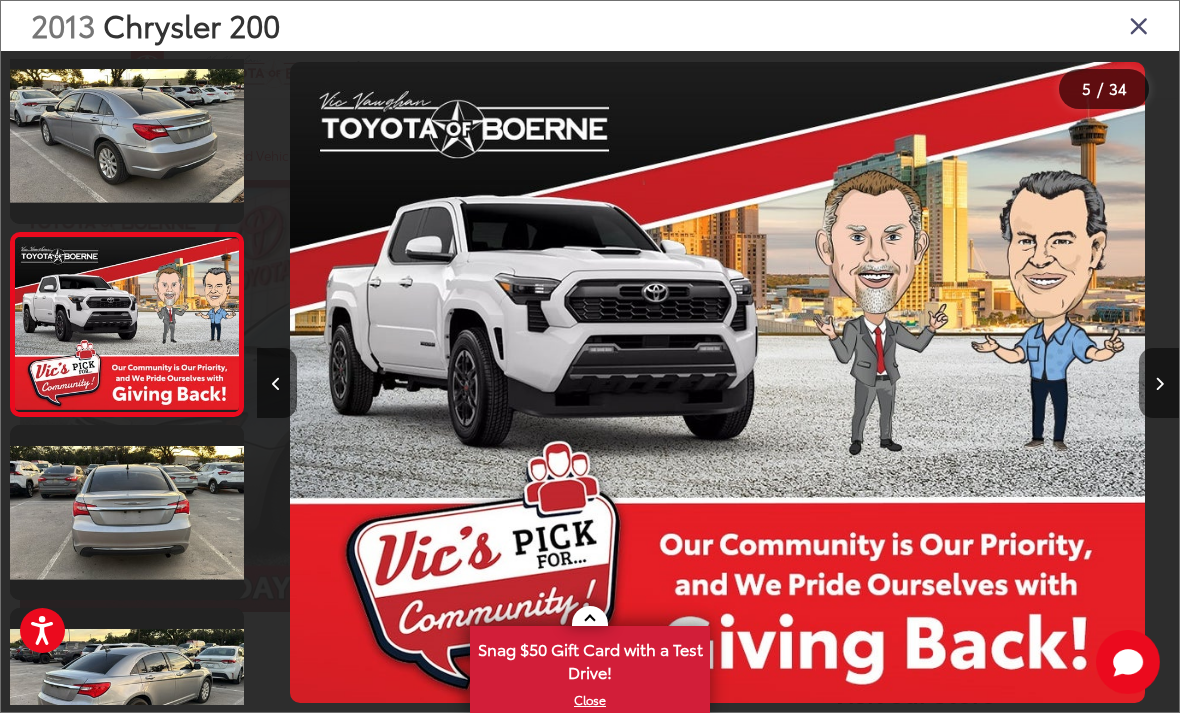 click at bounding box center (1159, 383) 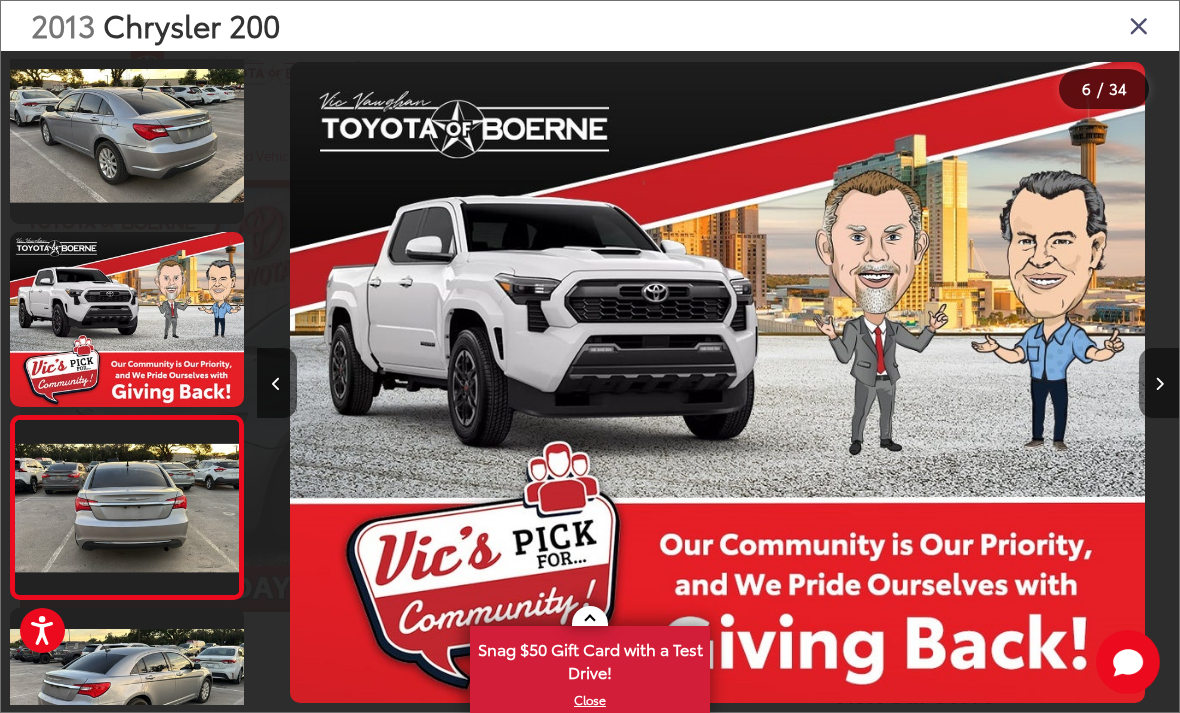 scroll, scrollTop: 708, scrollLeft: 0, axis: vertical 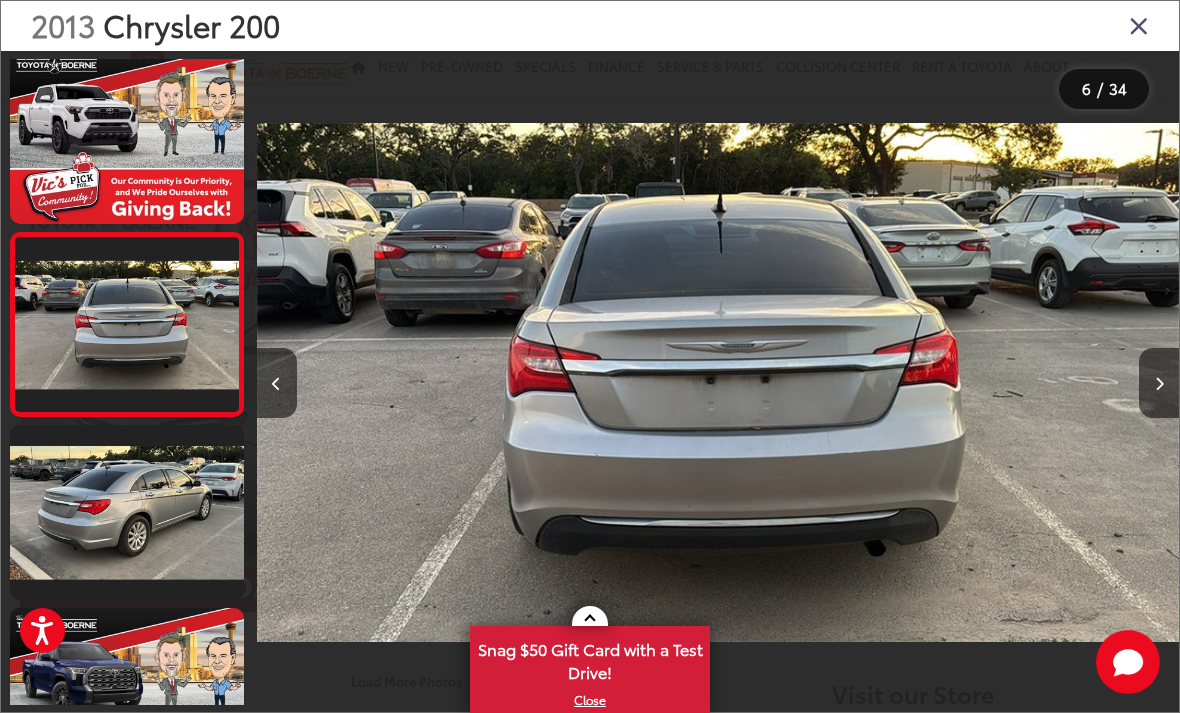 click at bounding box center [1139, 25] 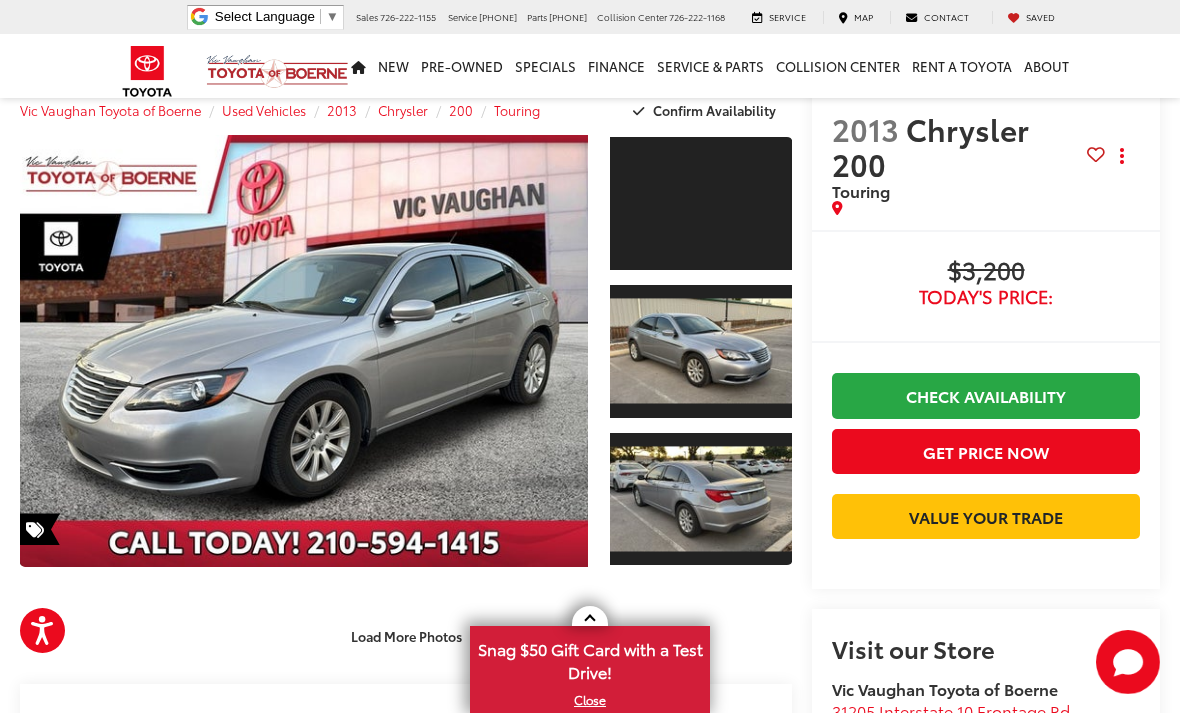 scroll, scrollTop: 47, scrollLeft: 0, axis: vertical 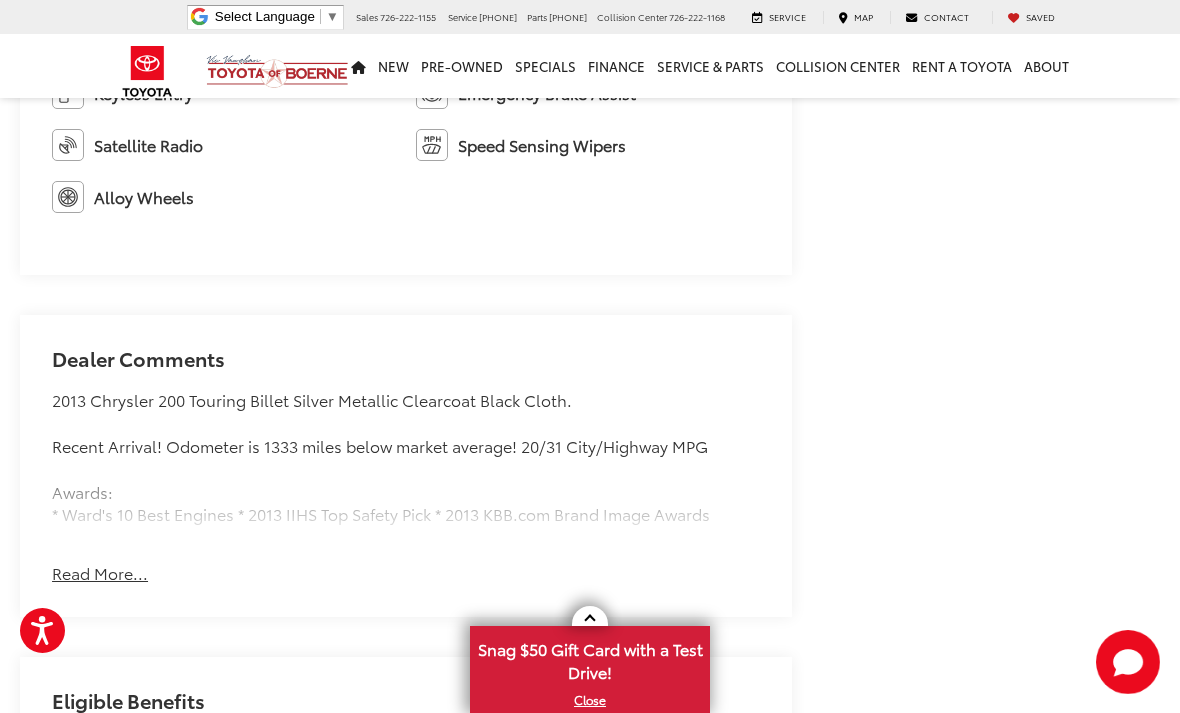 click on "Read More..." at bounding box center (100, 573) 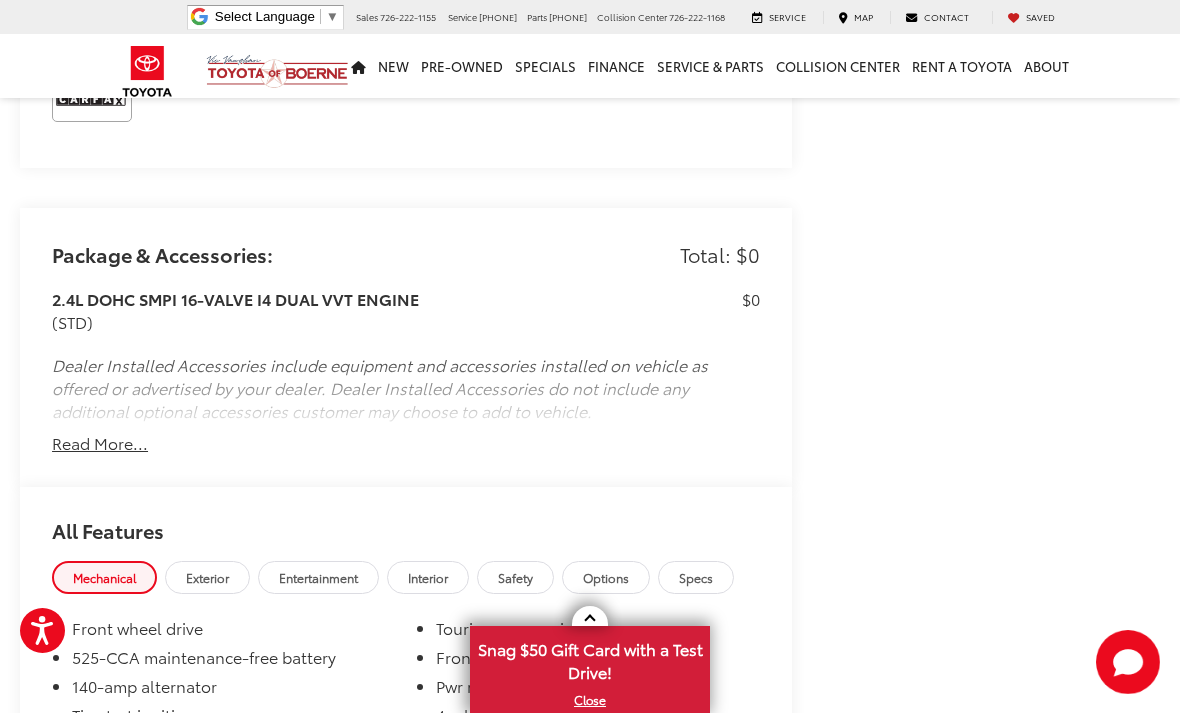 click on "Read More..." at bounding box center [100, 443] 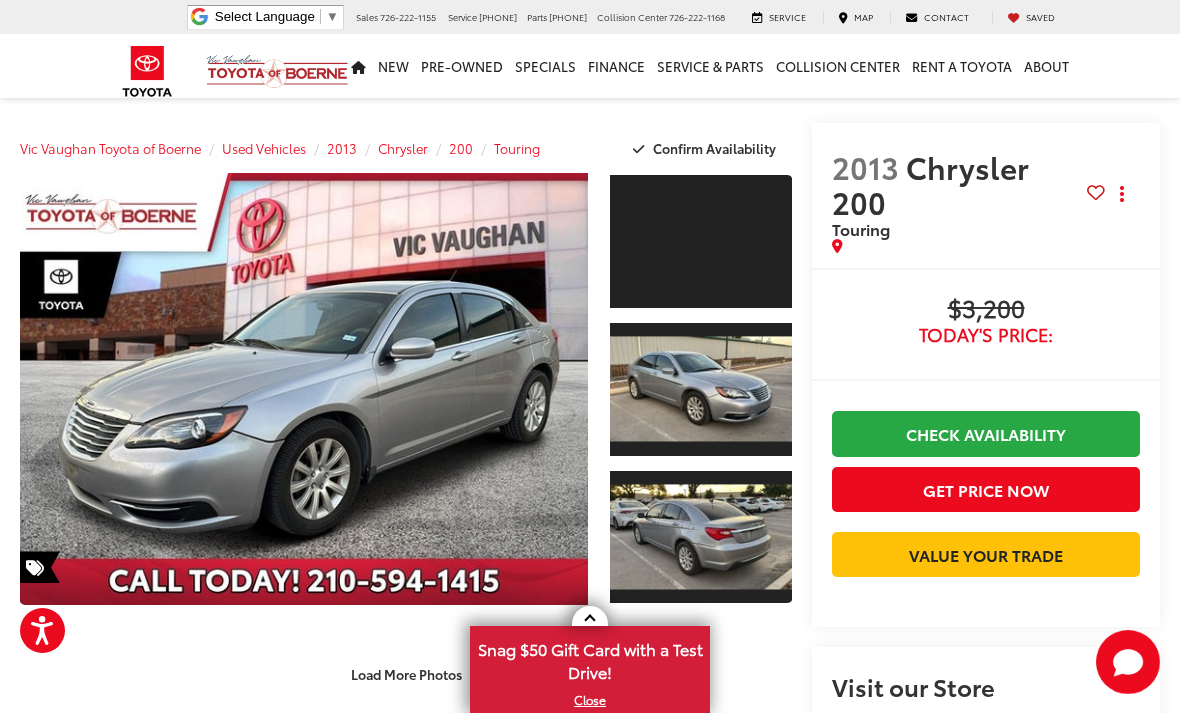 scroll, scrollTop: 0, scrollLeft: 0, axis: both 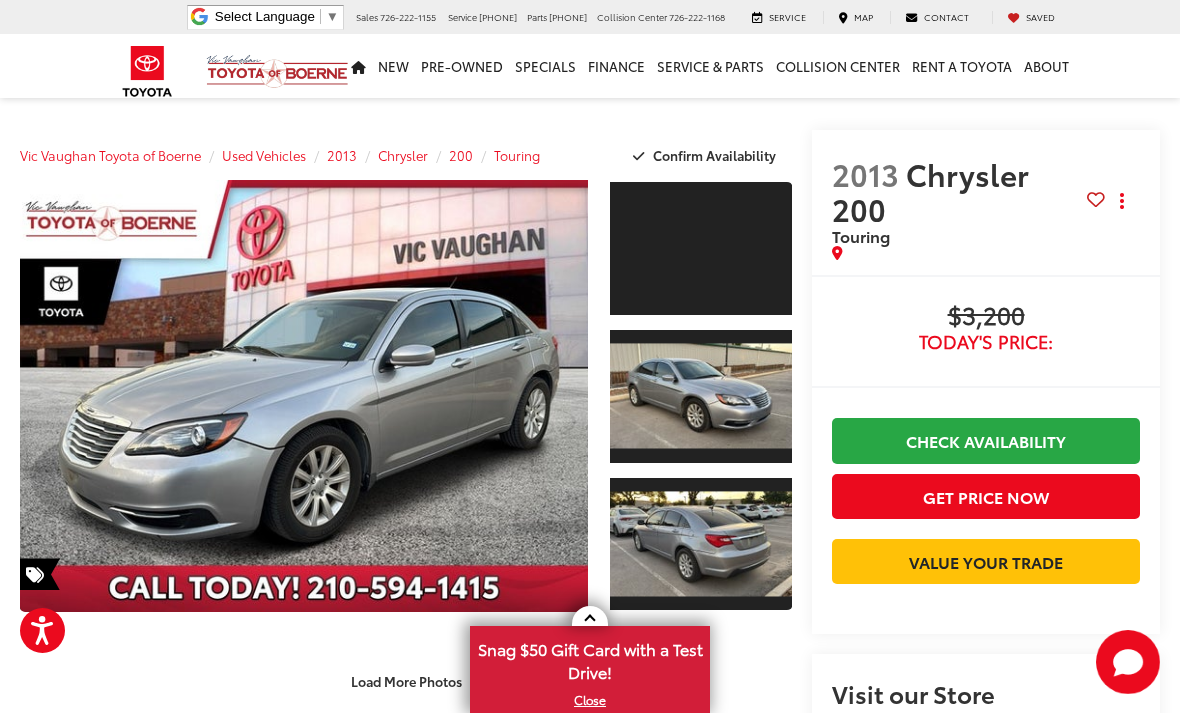 click at bounding box center [277, 71] 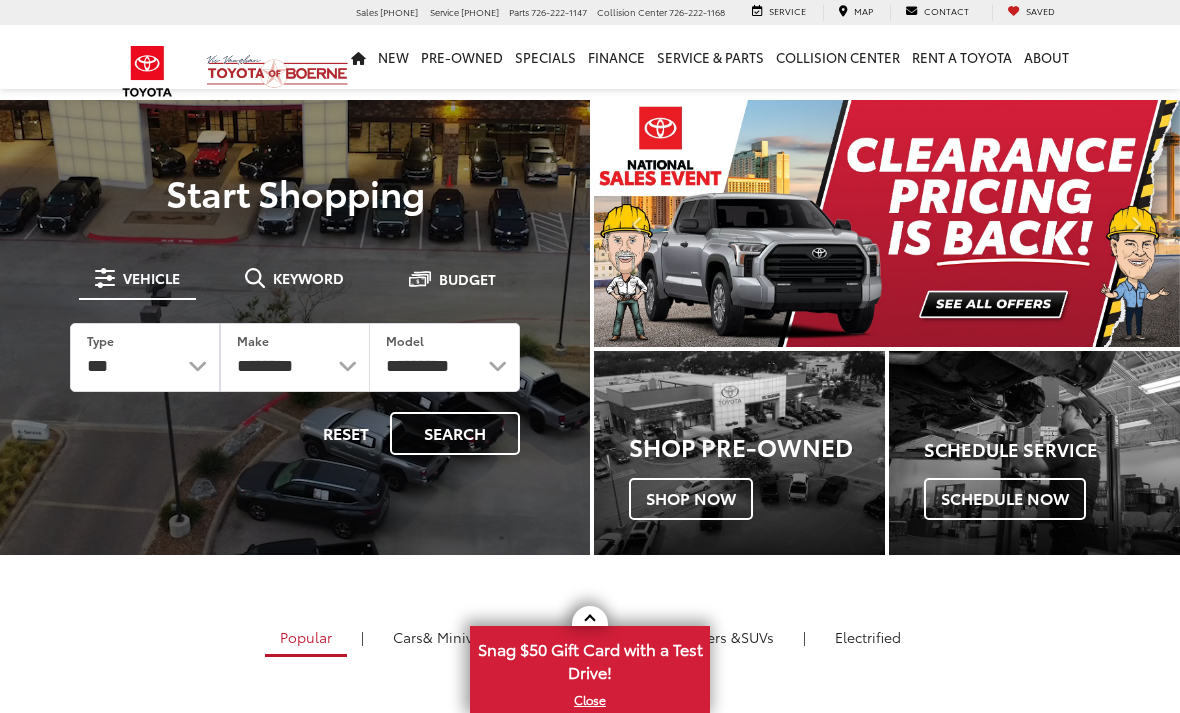 scroll, scrollTop: 0, scrollLeft: 0, axis: both 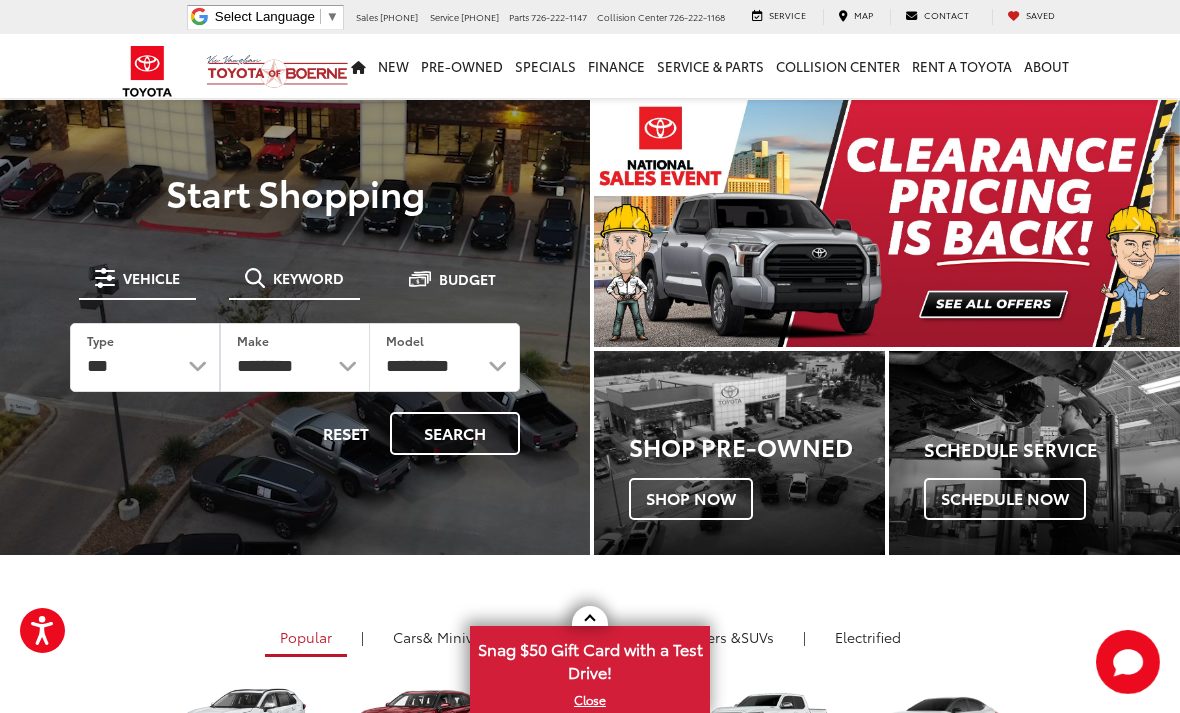 click on "Keyword" at bounding box center (308, 278) 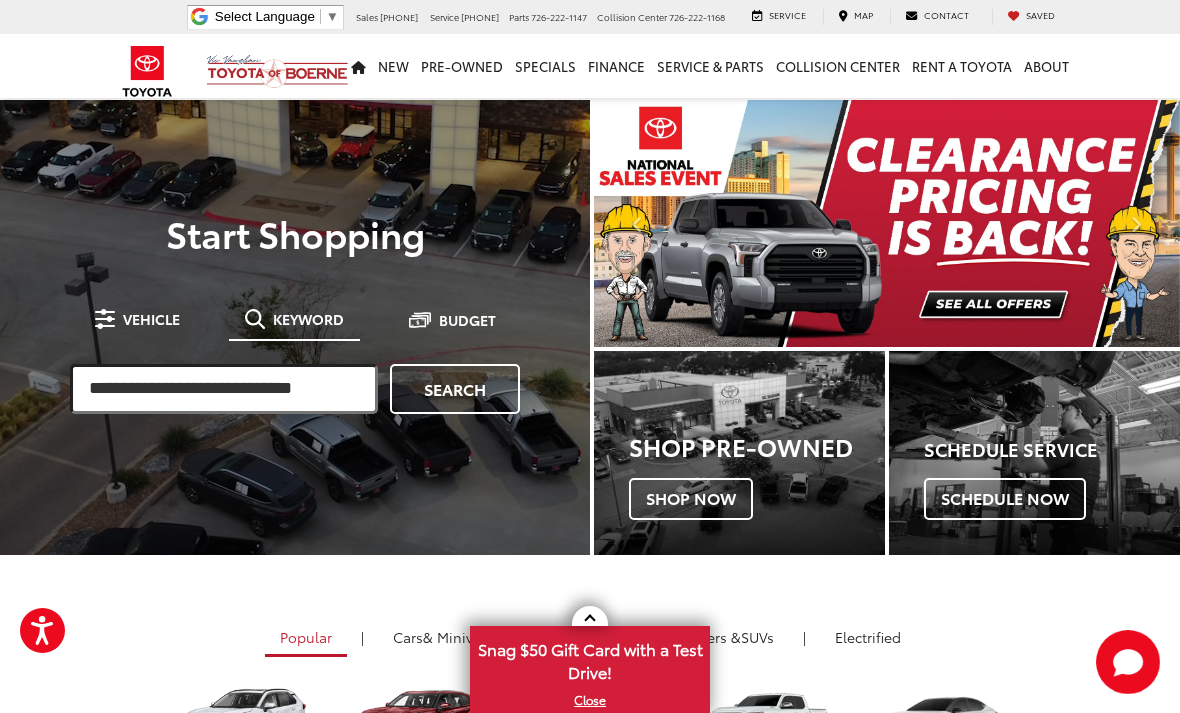 click at bounding box center (224, 389) 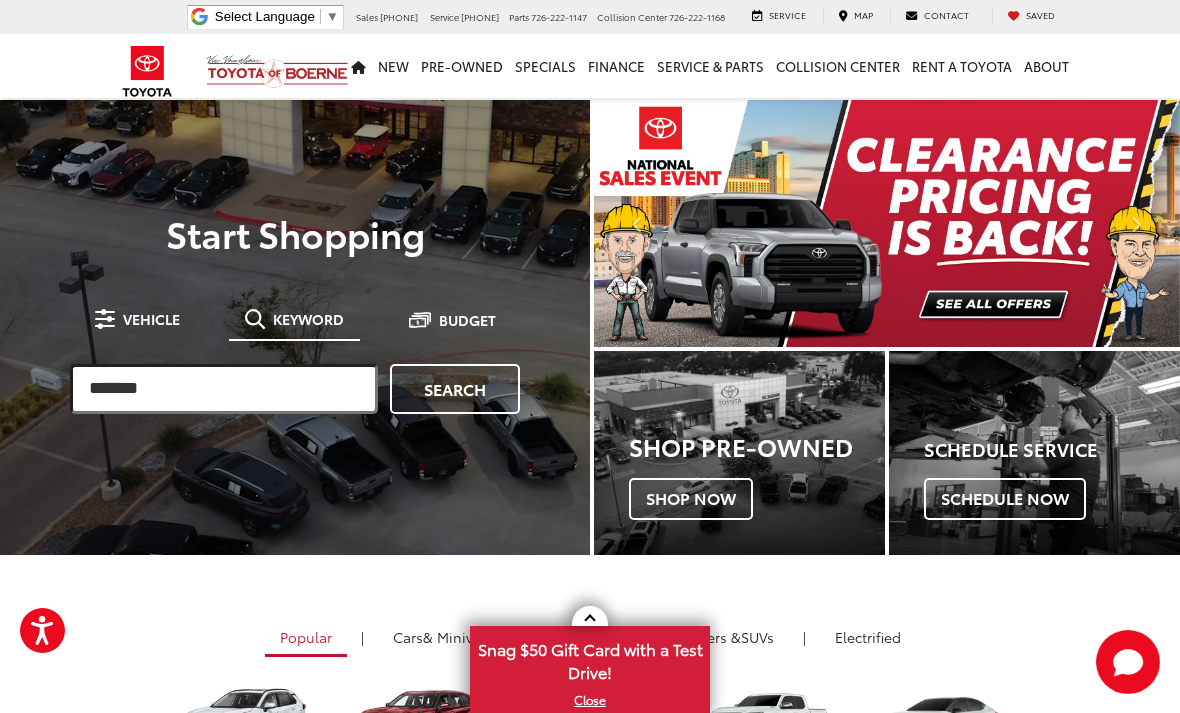type on "*******" 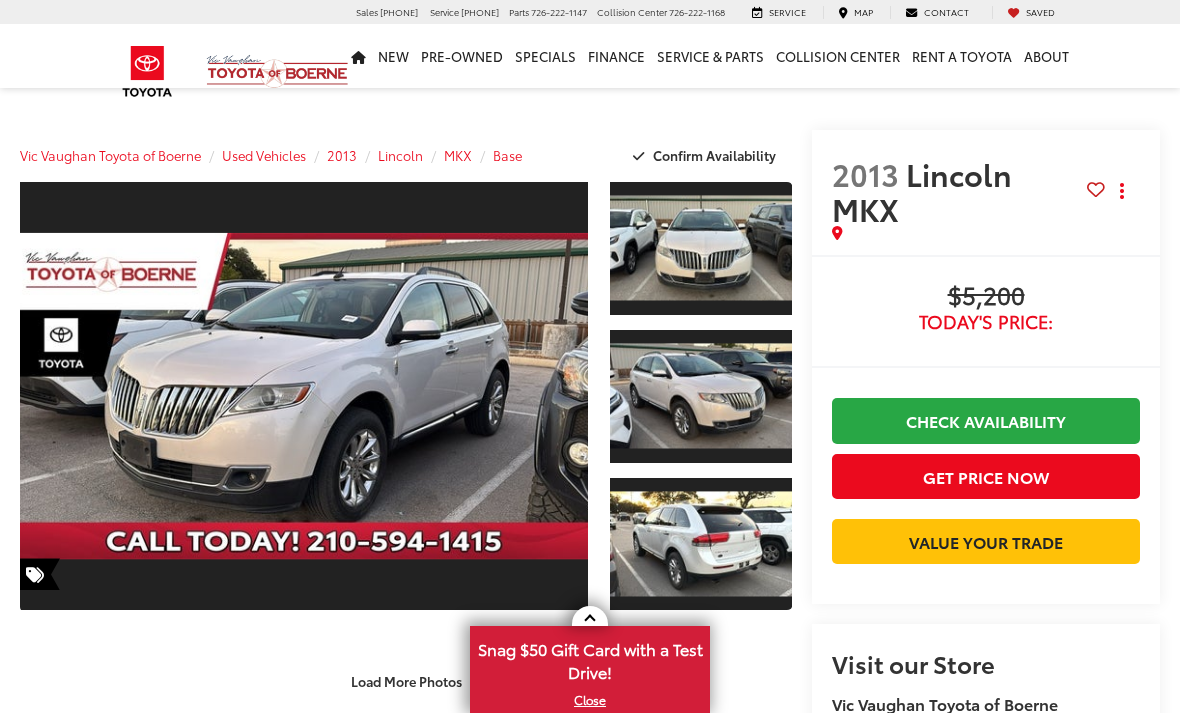 scroll, scrollTop: 0, scrollLeft: 0, axis: both 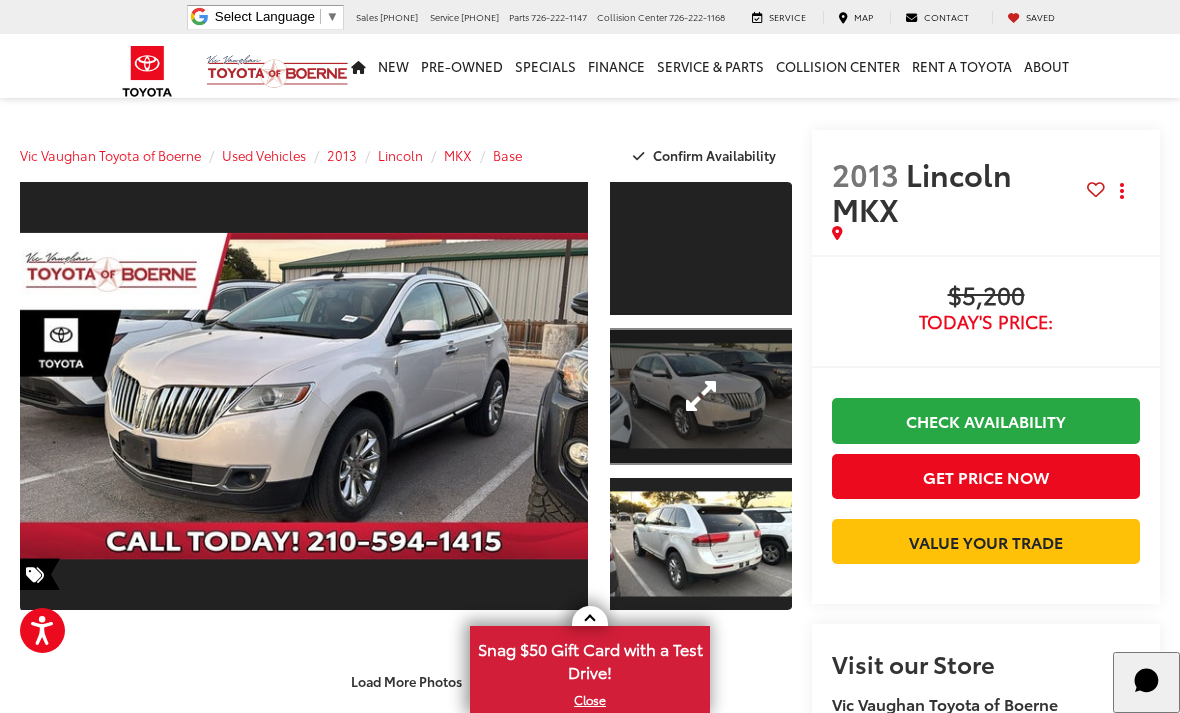 click at bounding box center [701, 396] 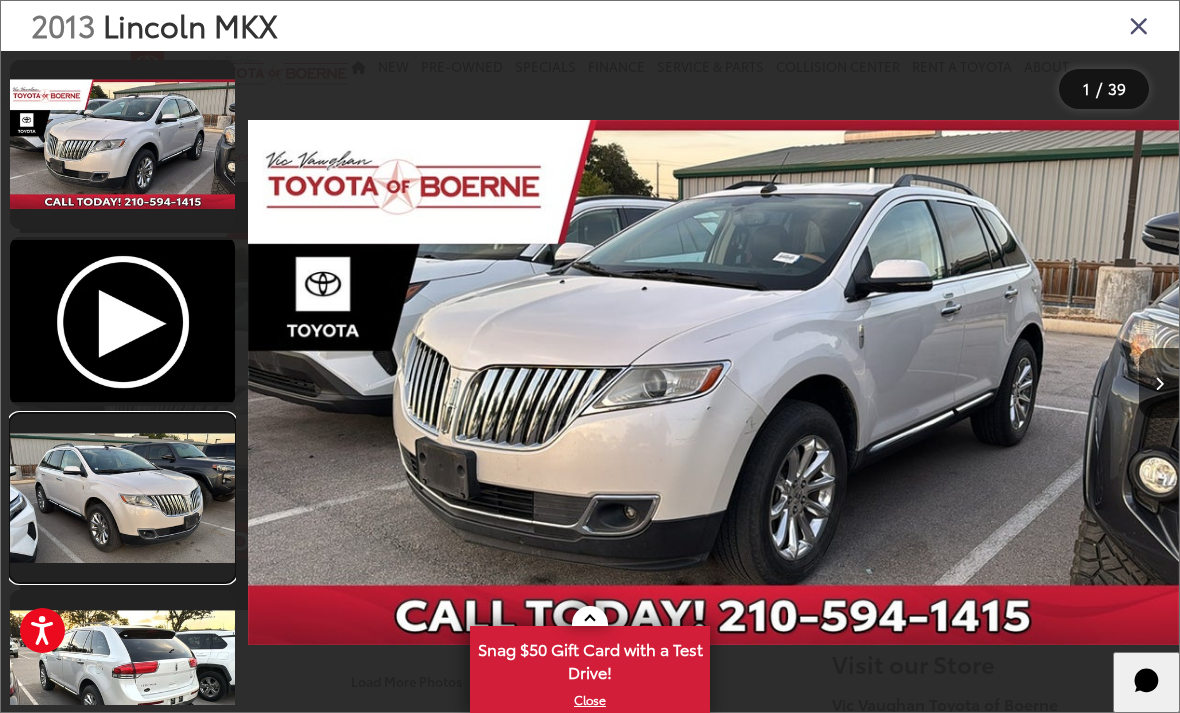 scroll, scrollTop: 0, scrollLeft: 563, axis: horizontal 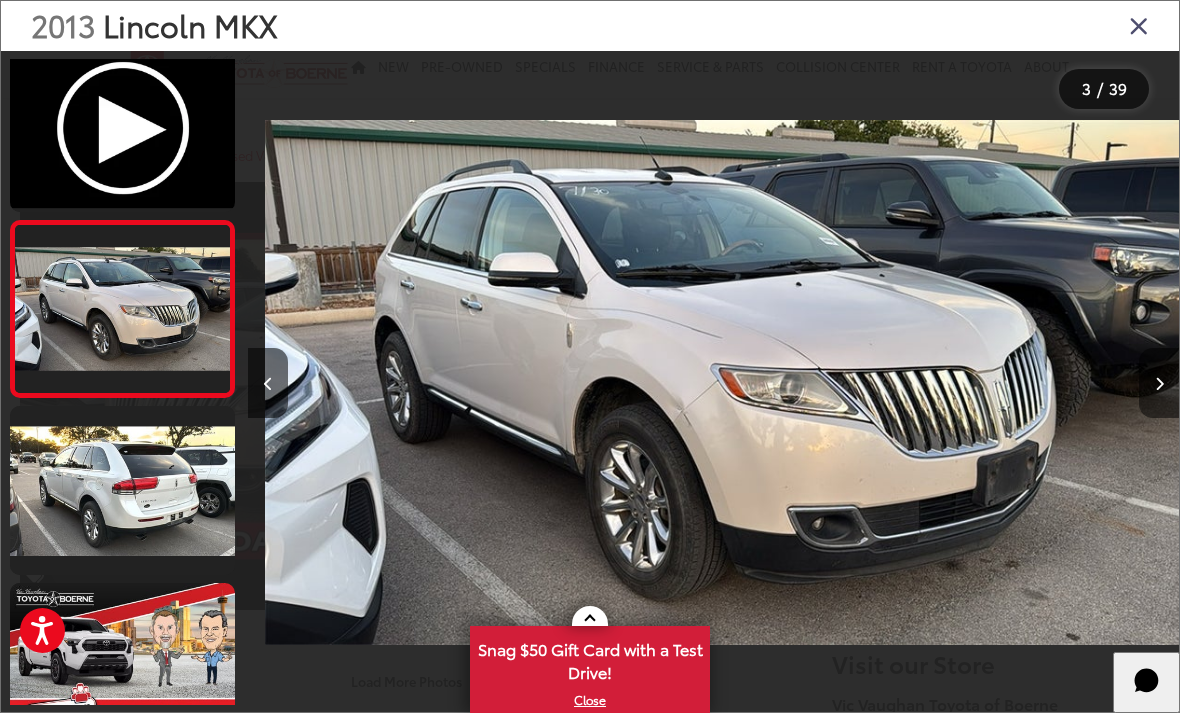 click at bounding box center [1159, 383] 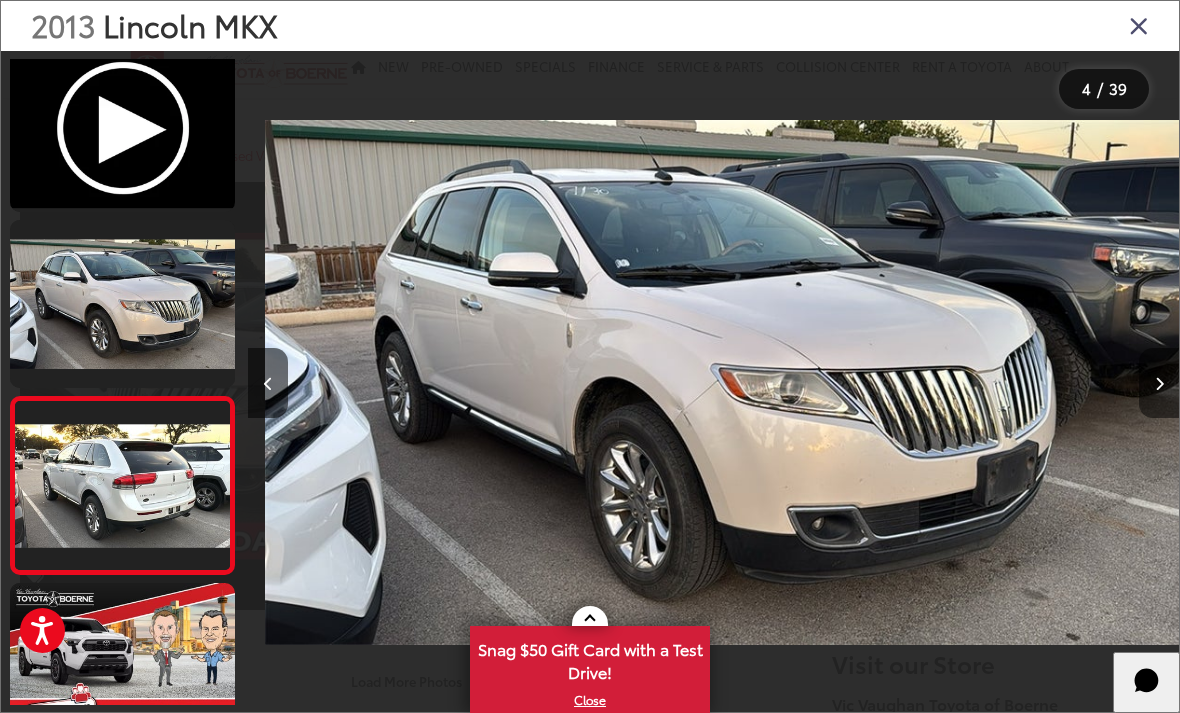scroll, scrollTop: 0, scrollLeft: 2674, axis: horizontal 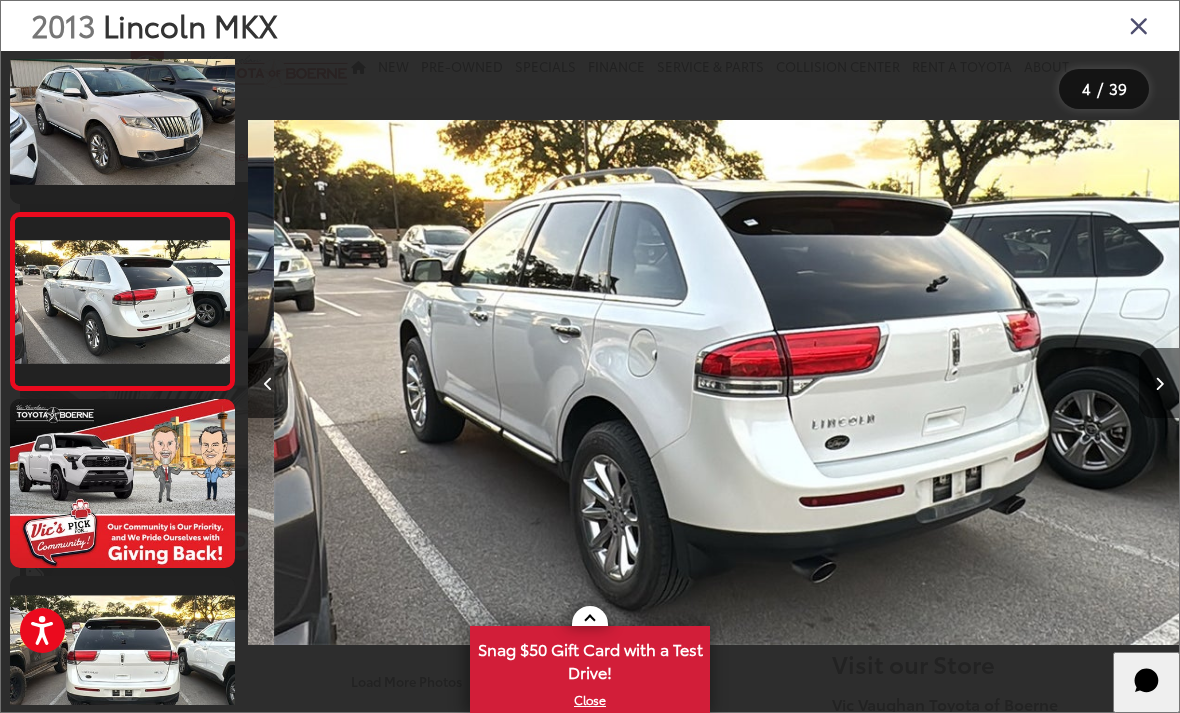 click at bounding box center (1159, 383) 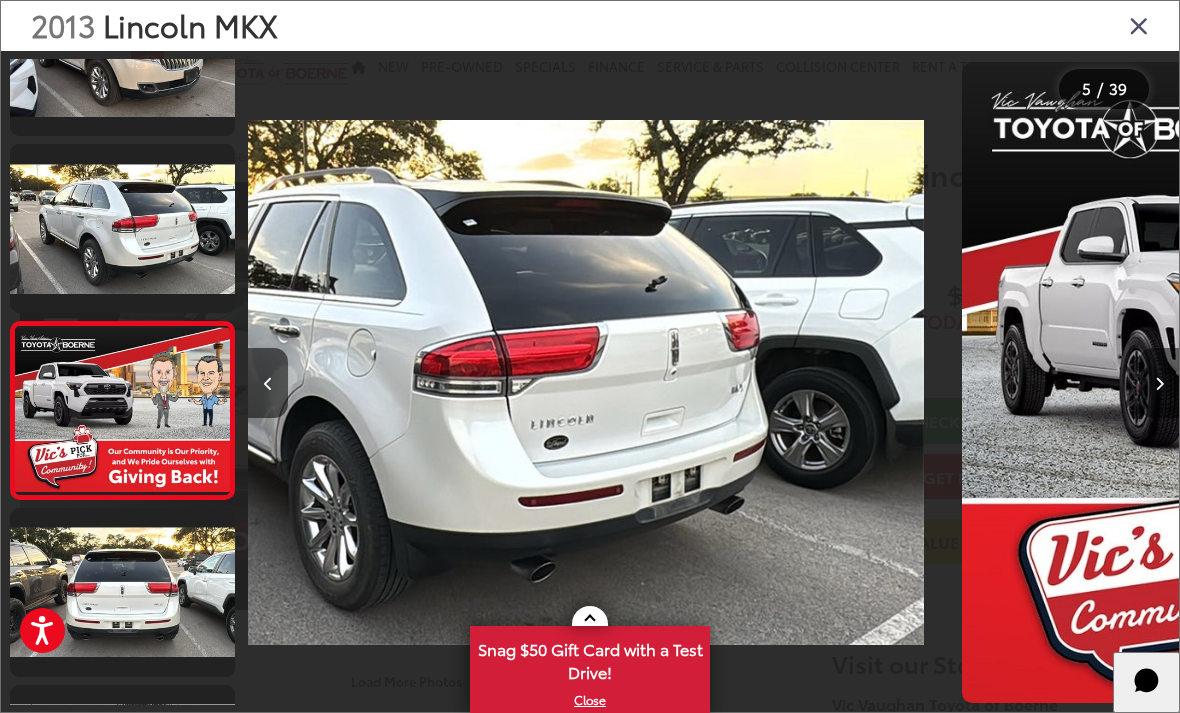 scroll, scrollTop: 508, scrollLeft: 0, axis: vertical 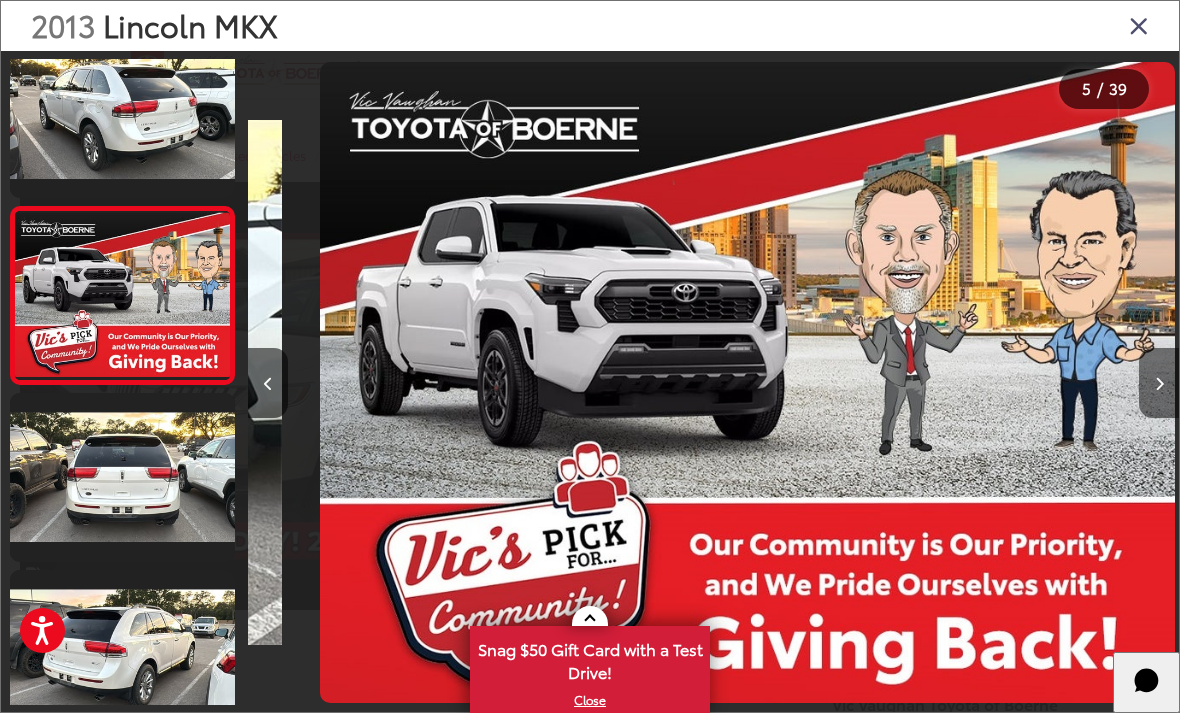click at bounding box center (1159, 383) 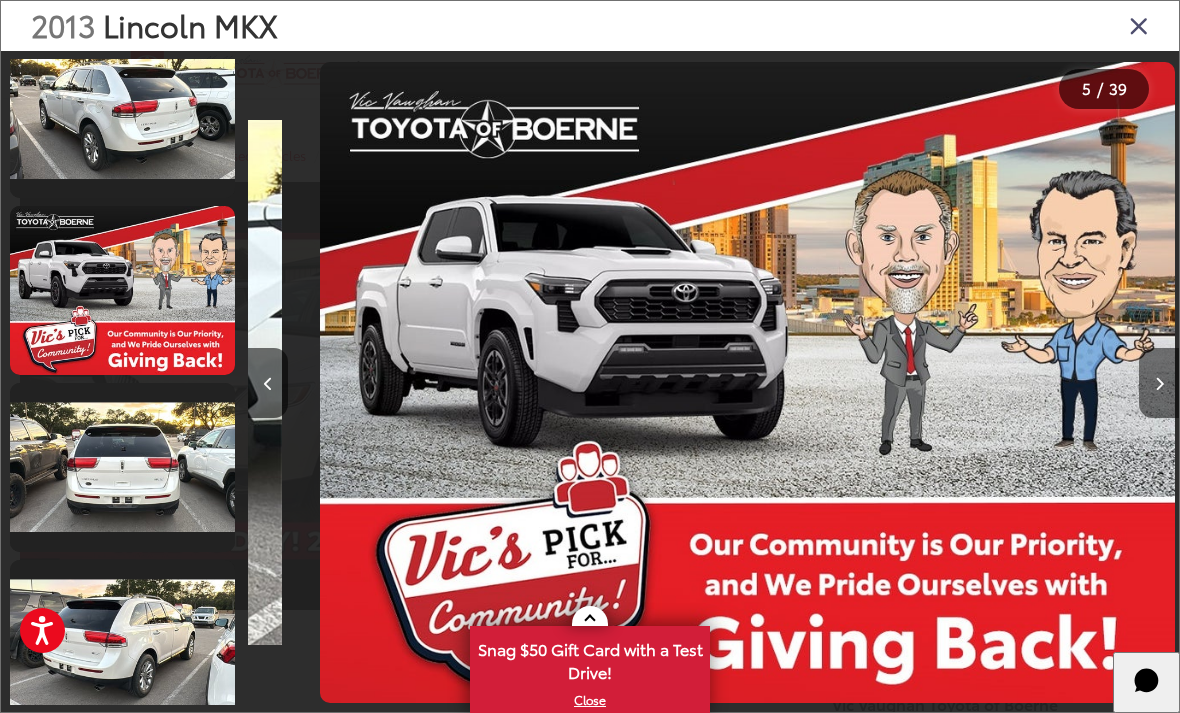 scroll, scrollTop: 0, scrollLeft: 4044, axis: horizontal 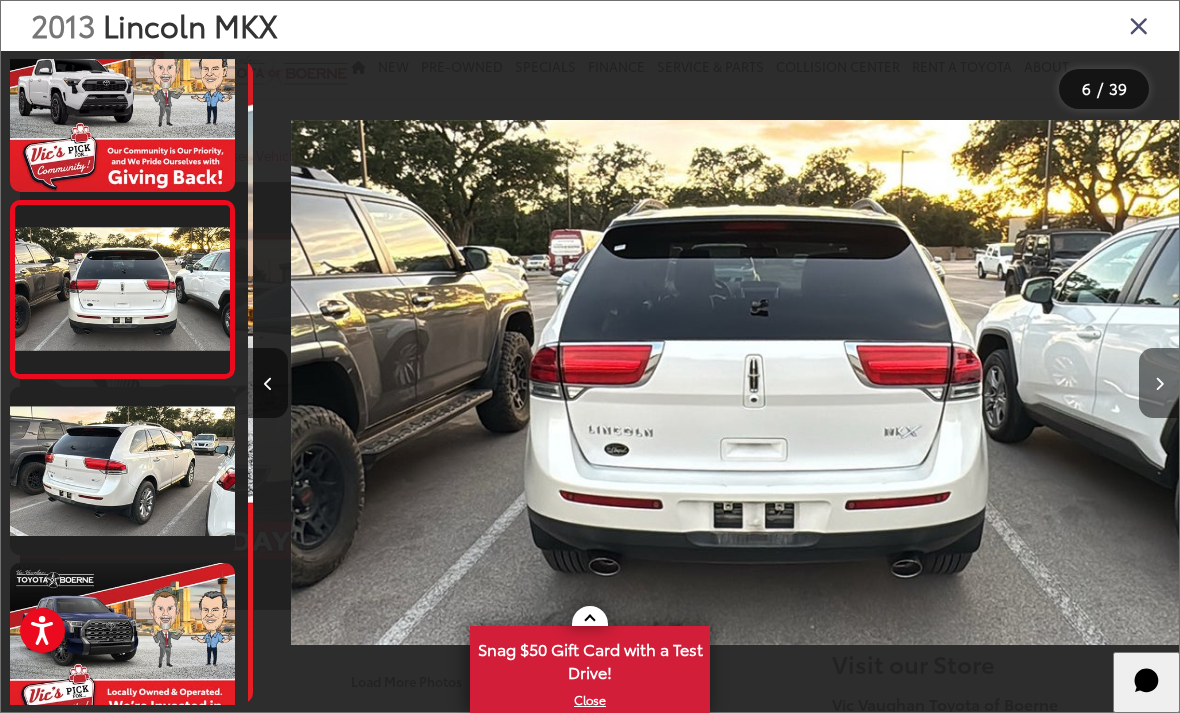 click at bounding box center (1159, 383) 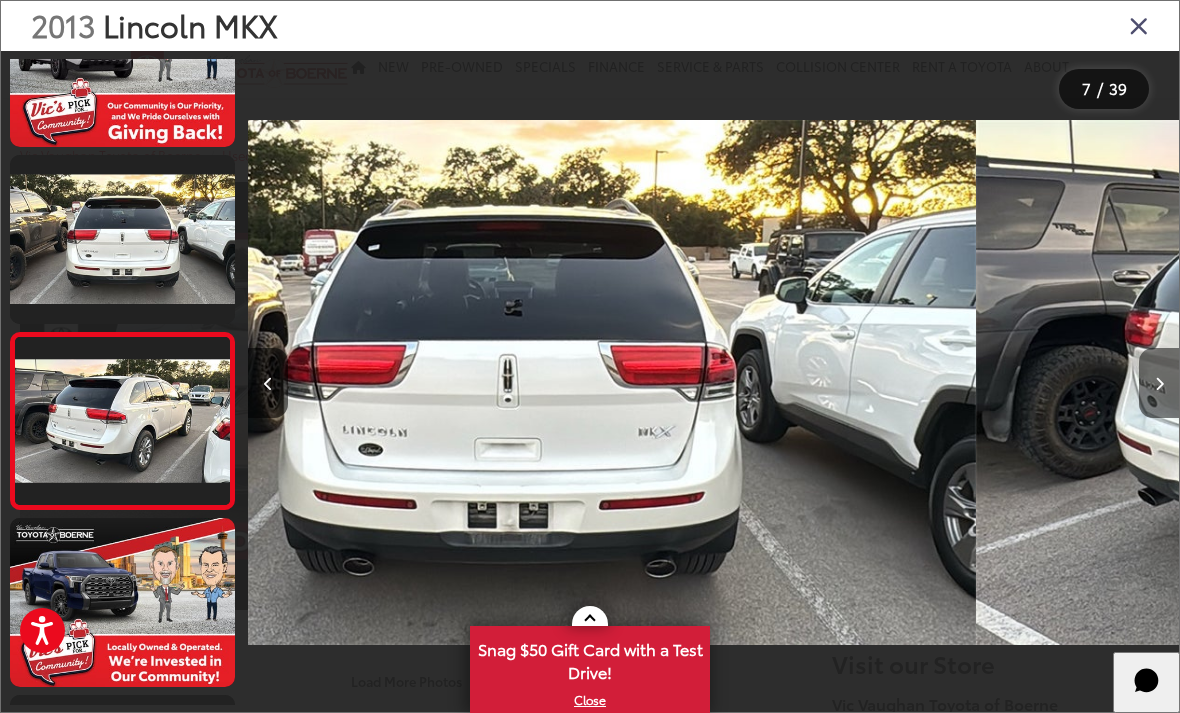 scroll, scrollTop: 866, scrollLeft: 0, axis: vertical 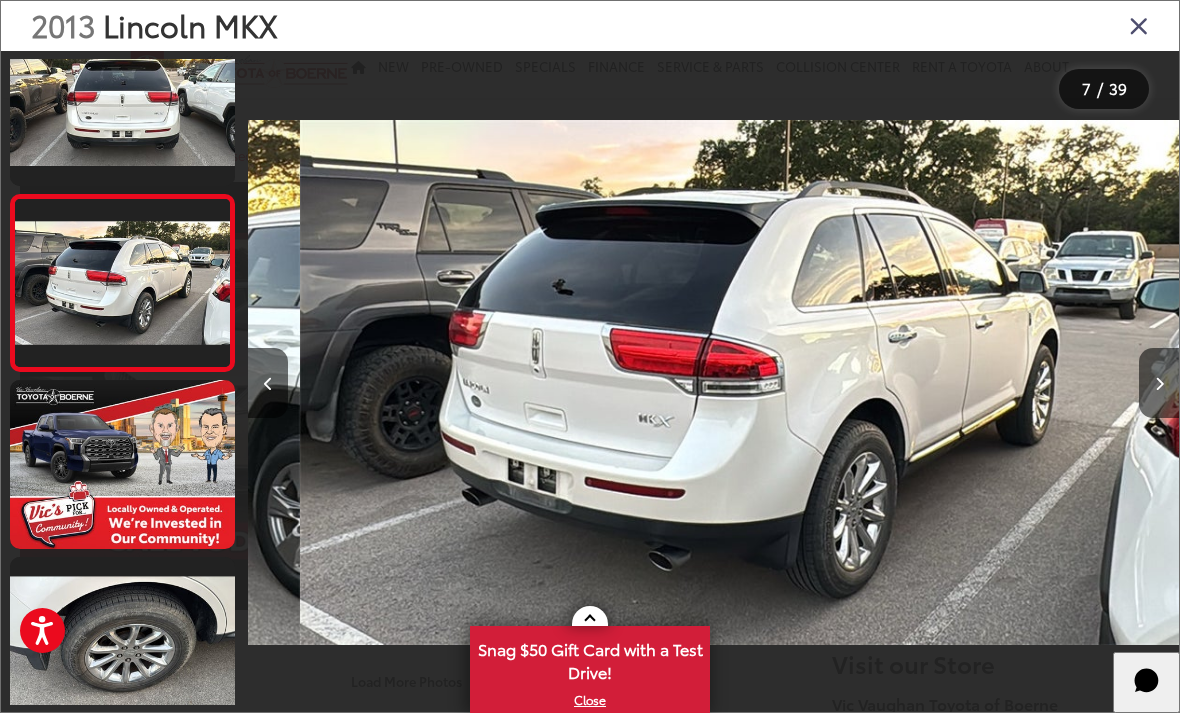 click at bounding box center [1139, 25] 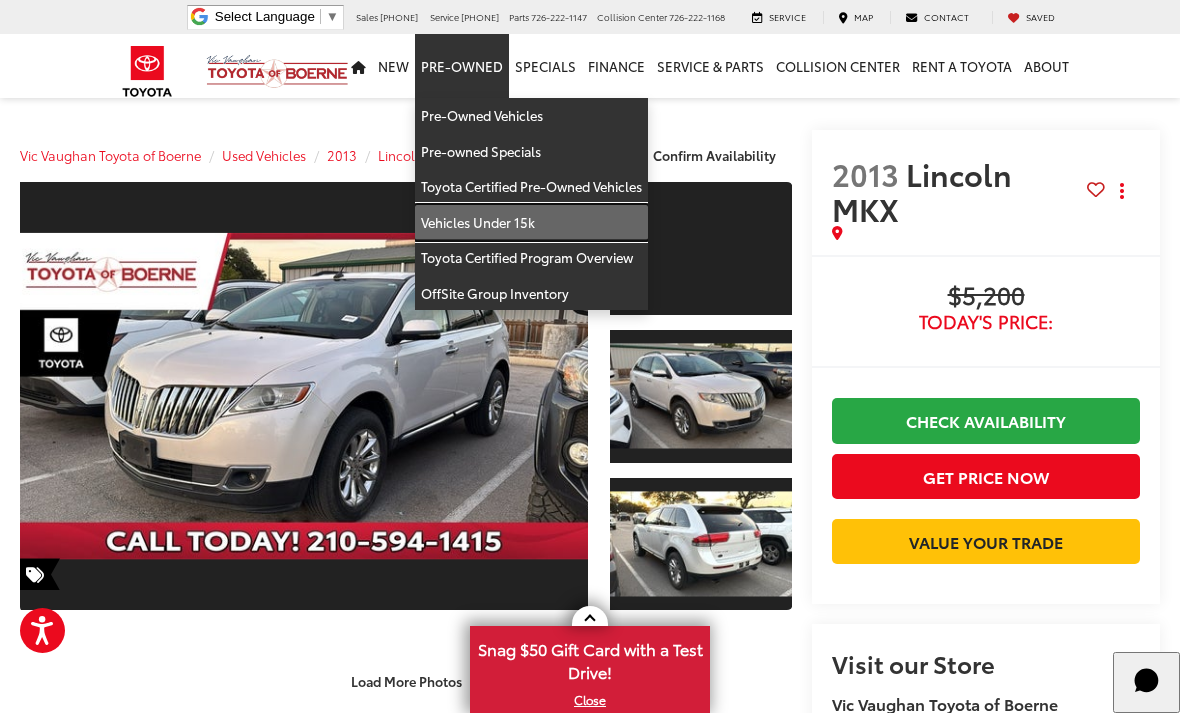 click on "Vehicles Under 15k" at bounding box center [531, 223] 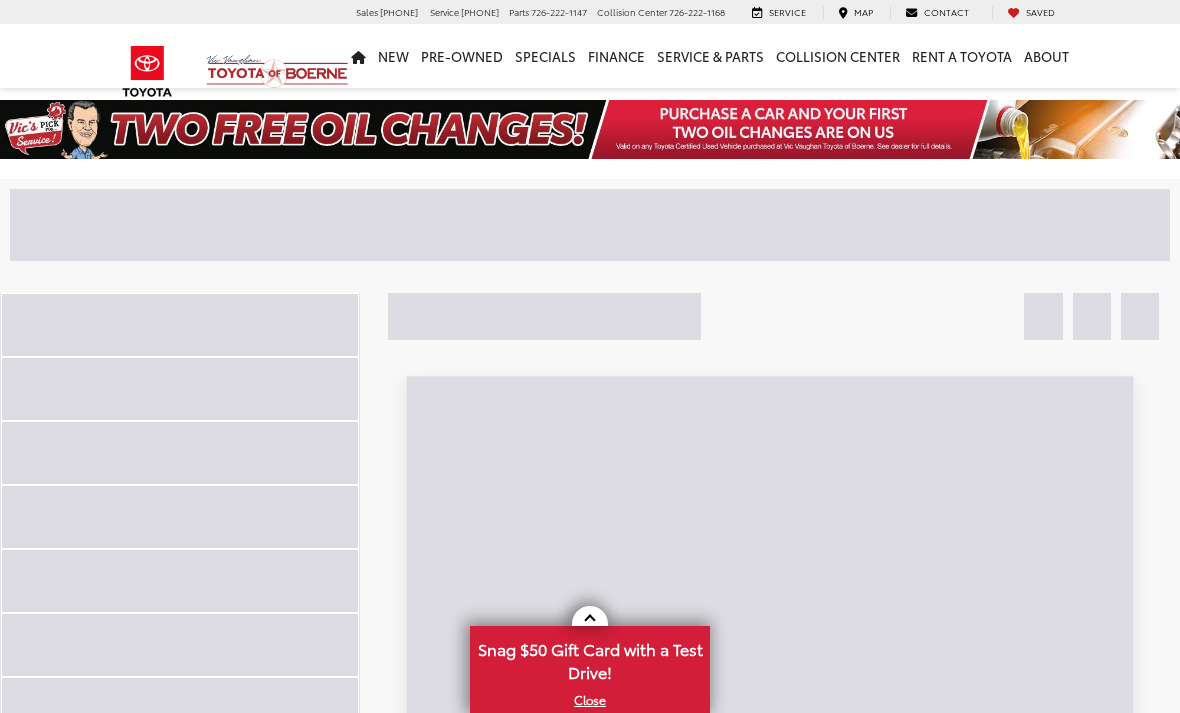 scroll, scrollTop: 0, scrollLeft: 0, axis: both 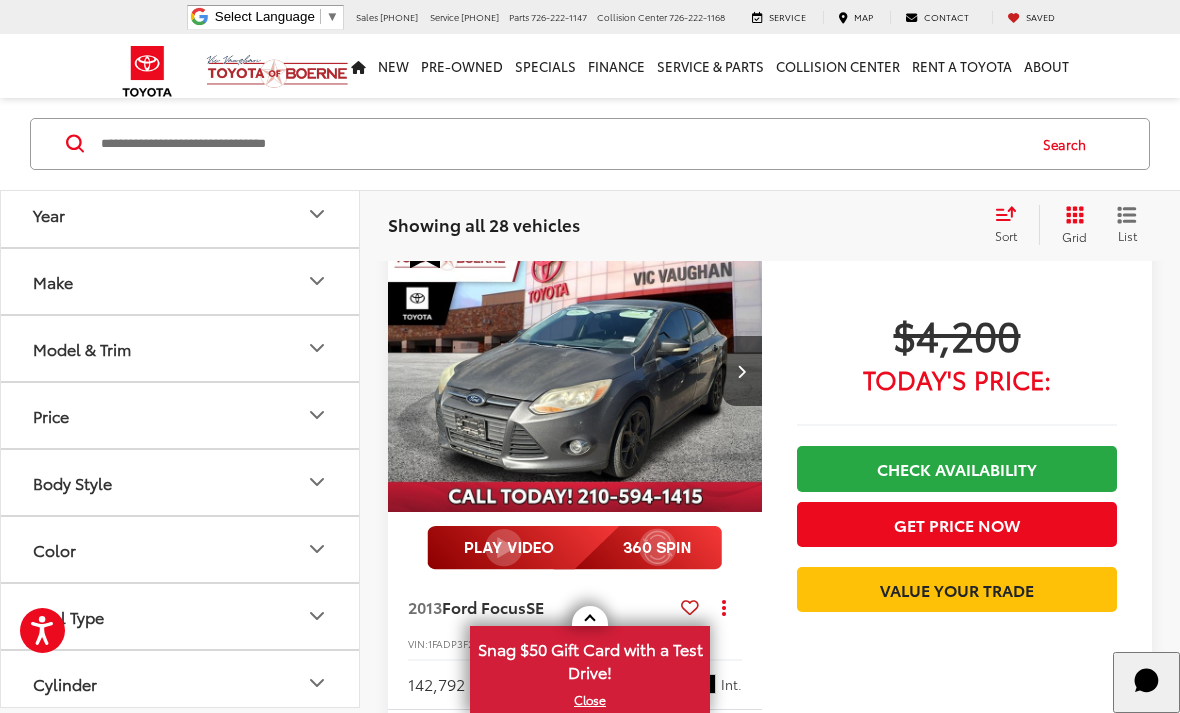 click at bounding box center (575, 371) 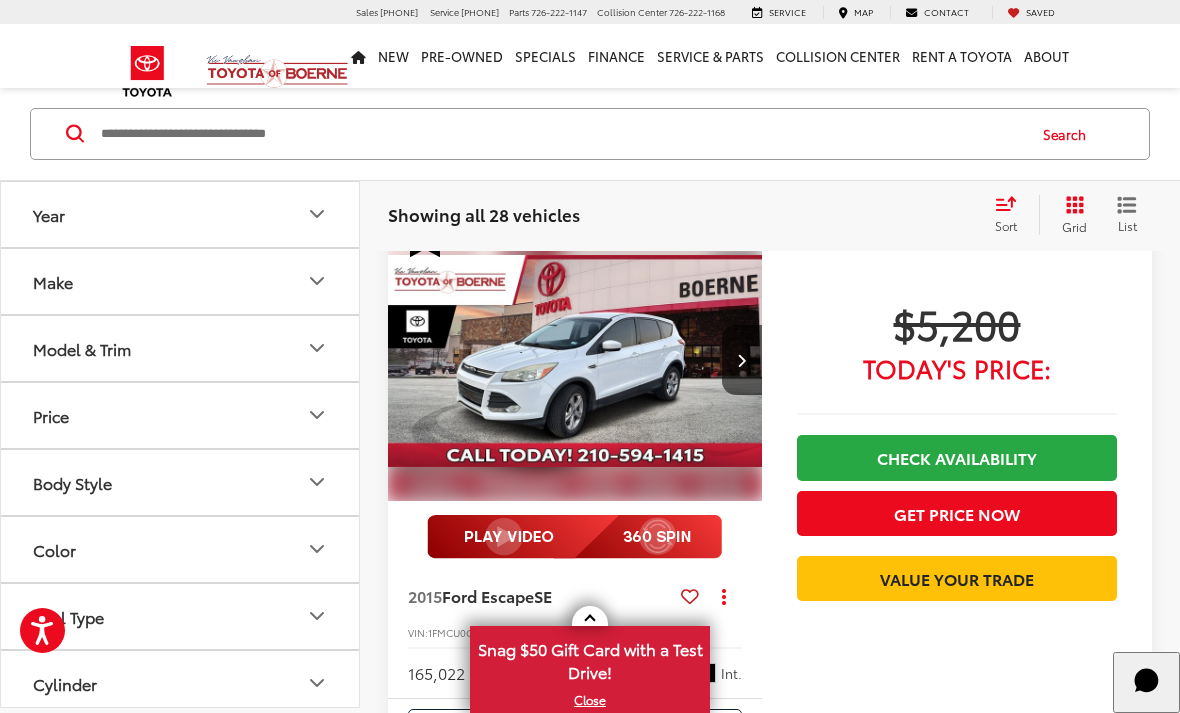 scroll, scrollTop: 3956, scrollLeft: 0, axis: vertical 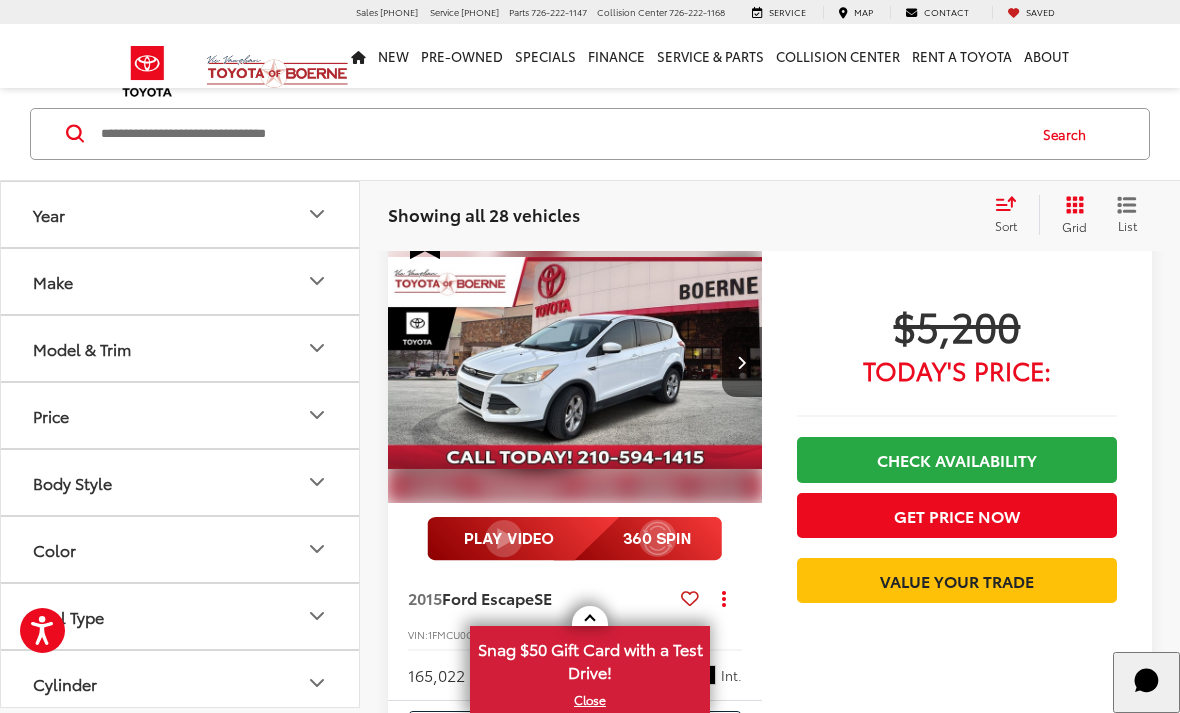 click at bounding box center (575, 362) 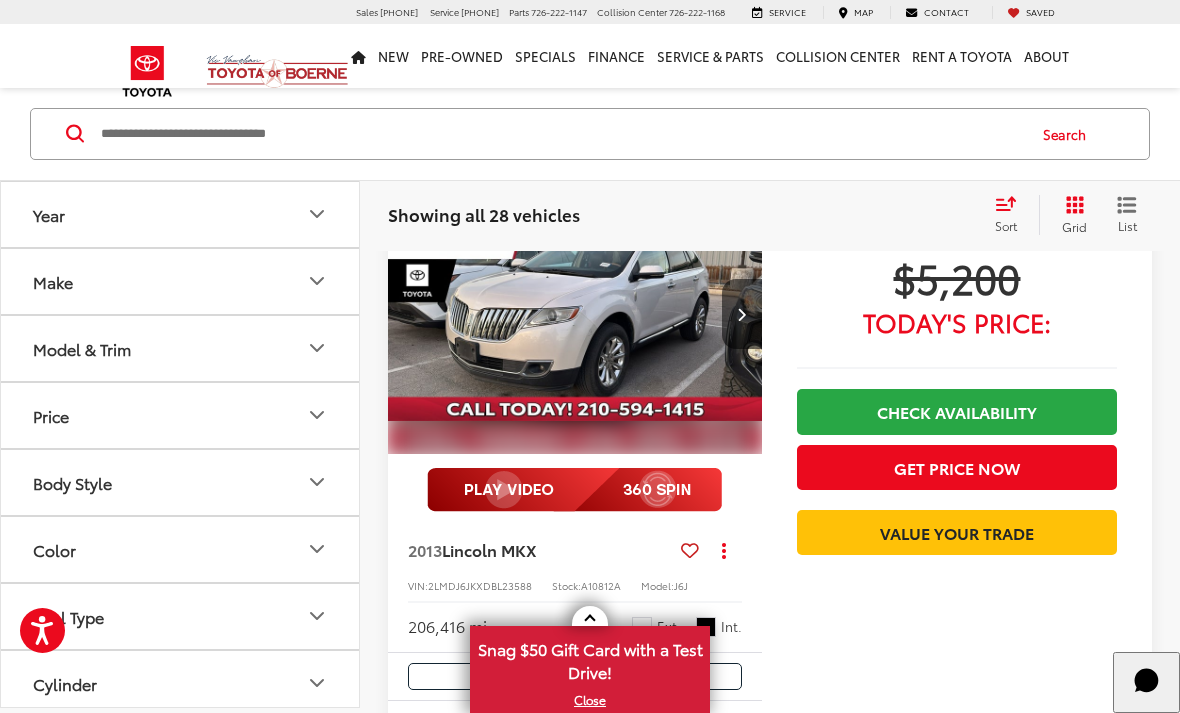 scroll, scrollTop: 5263, scrollLeft: 0, axis: vertical 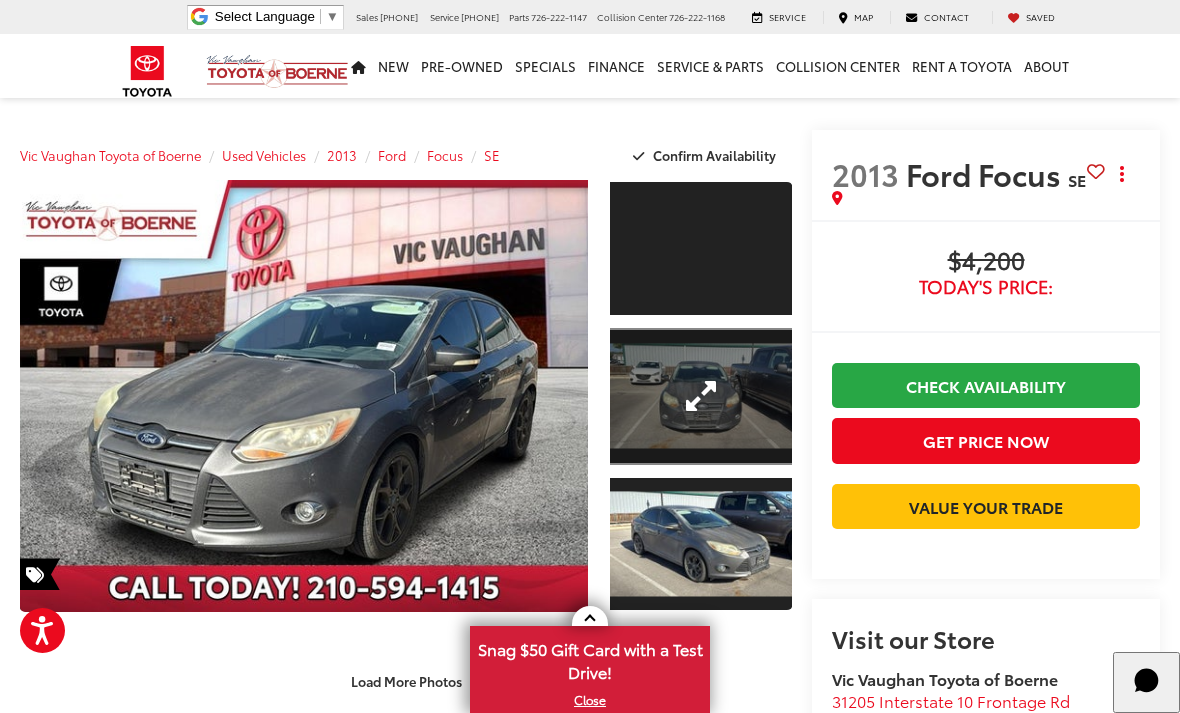 click at bounding box center [701, 396] 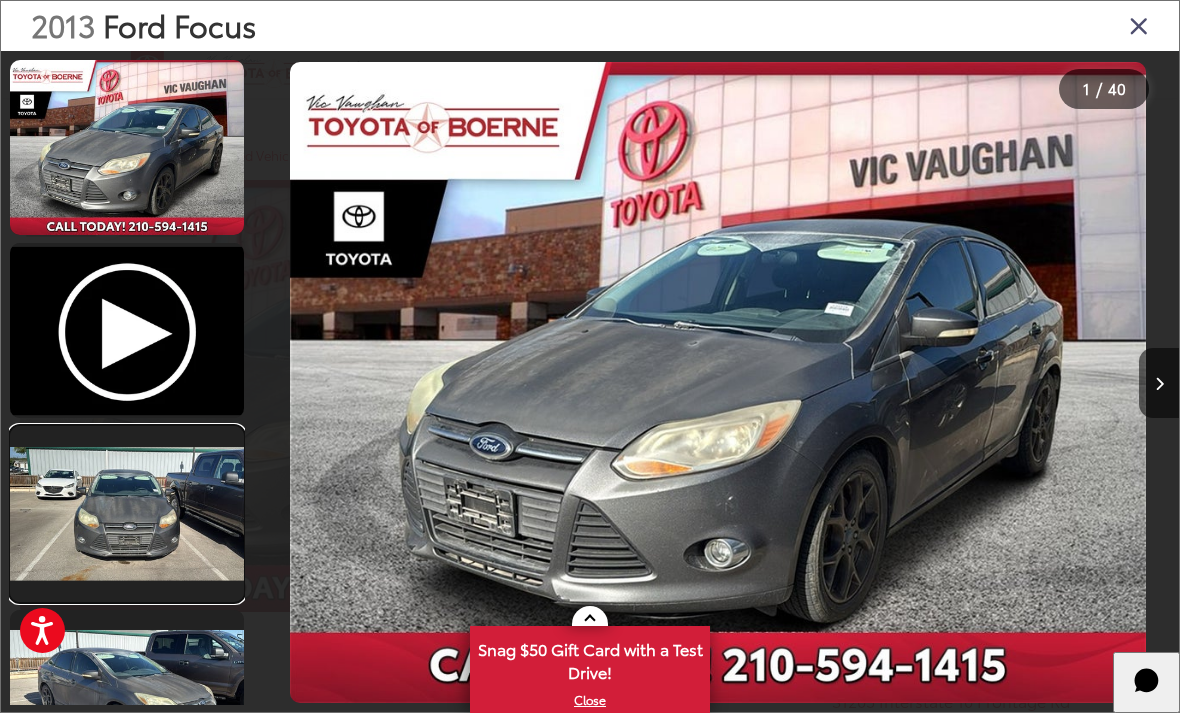 scroll, scrollTop: 0, scrollLeft: 604, axis: horizontal 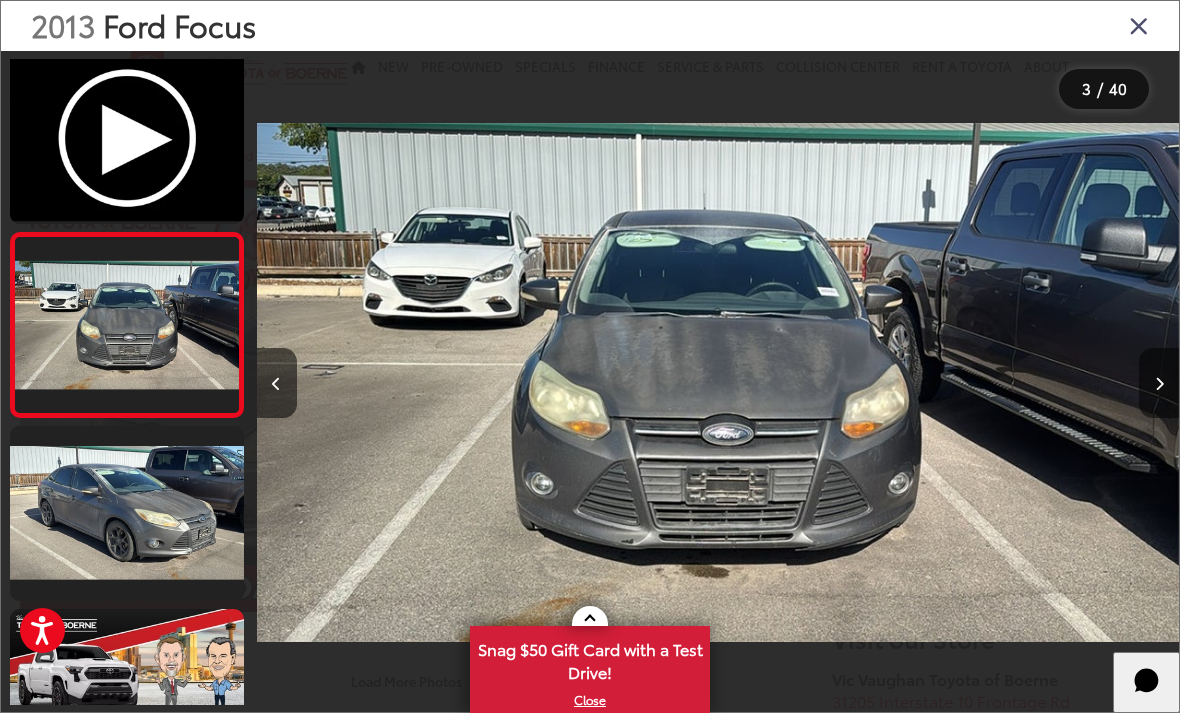 click at bounding box center (1159, 383) 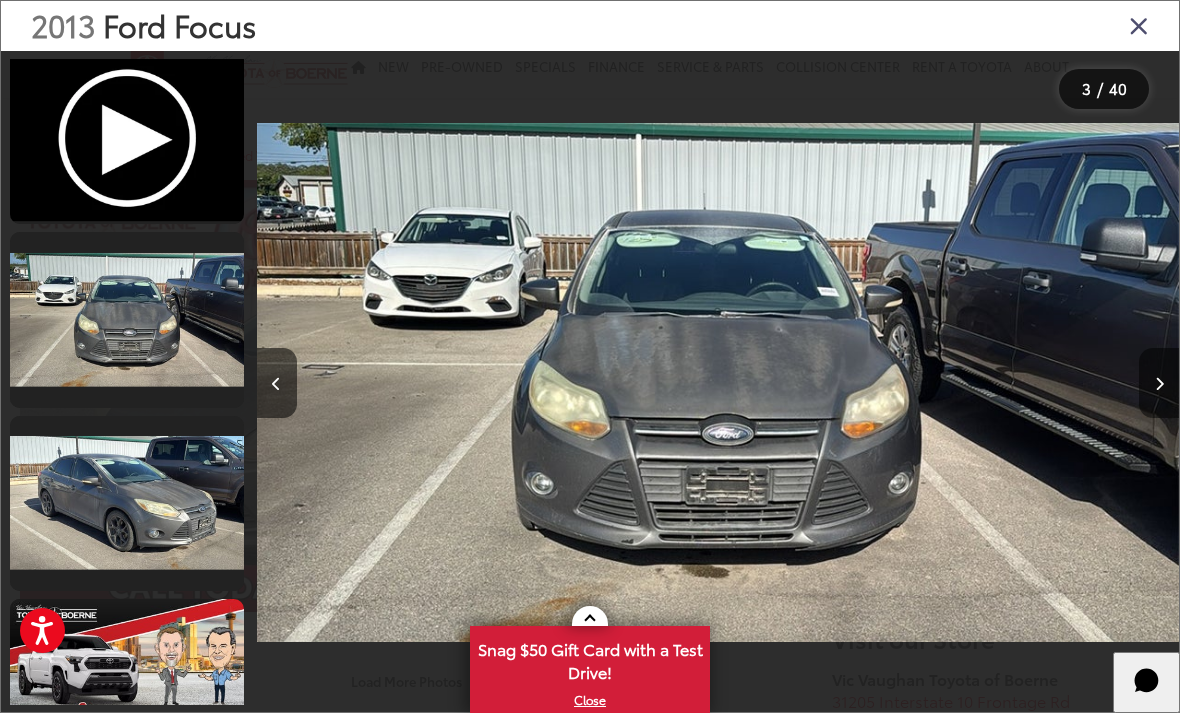 scroll, scrollTop: 295, scrollLeft: 0, axis: vertical 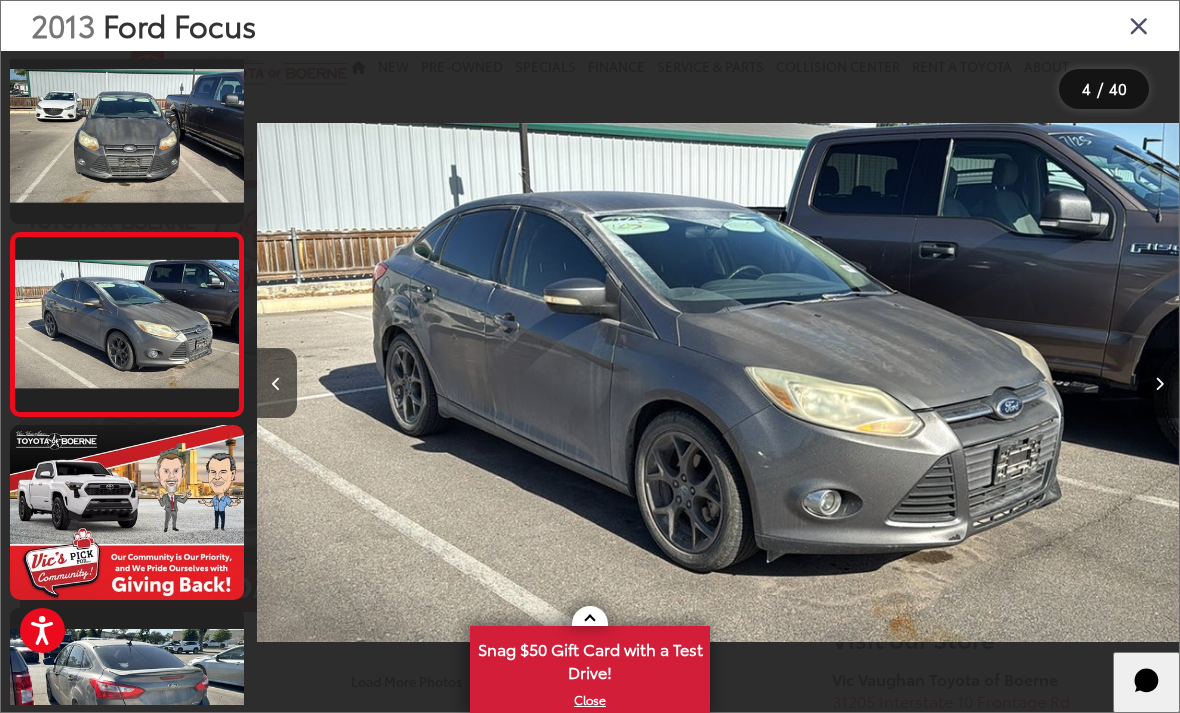 click at bounding box center [1159, 383] 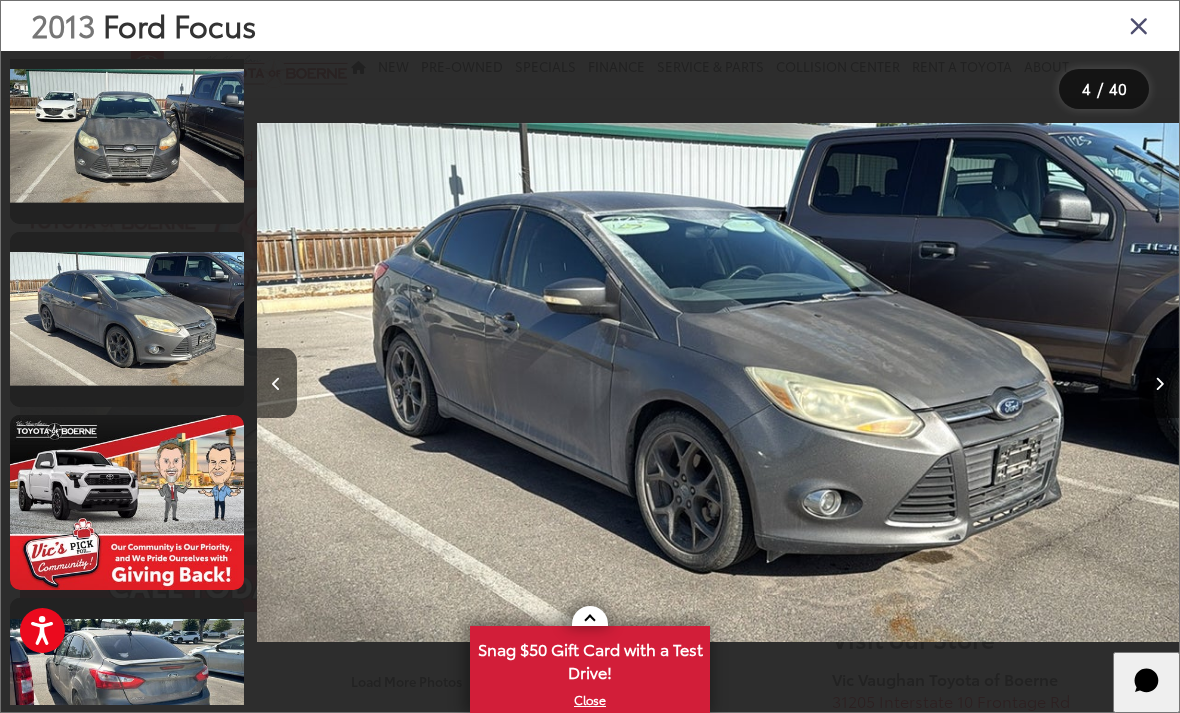 scroll, scrollTop: 446, scrollLeft: 0, axis: vertical 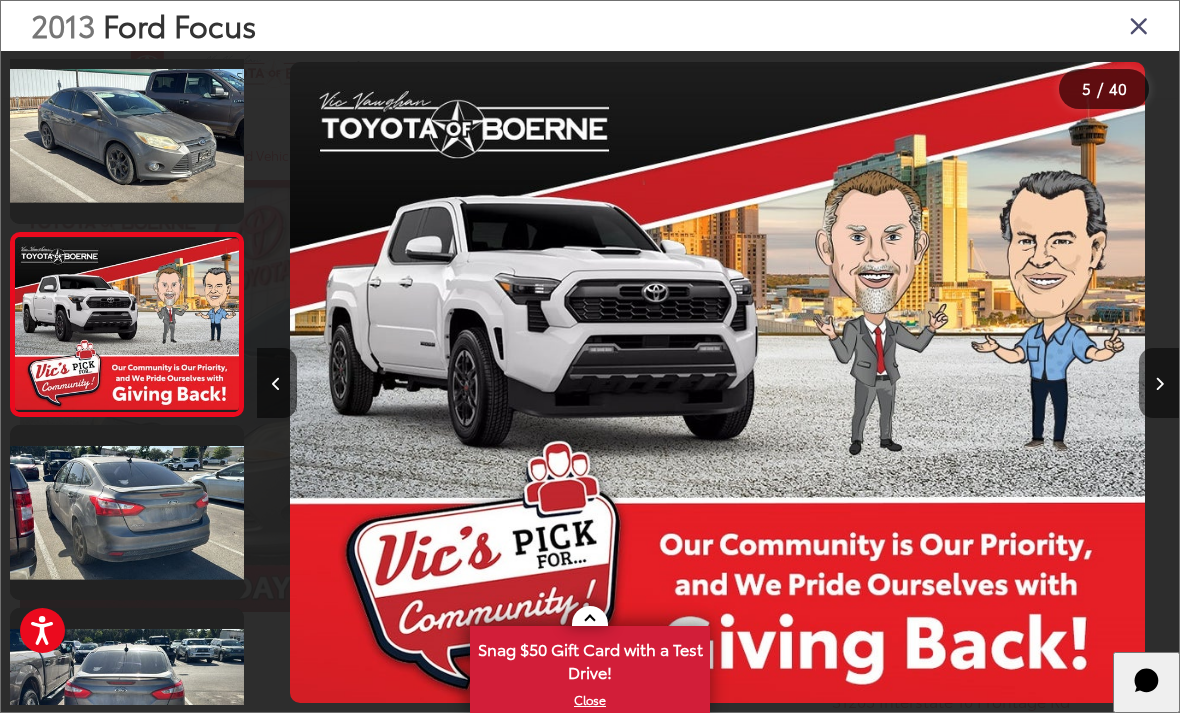 click at bounding box center (1159, 383) 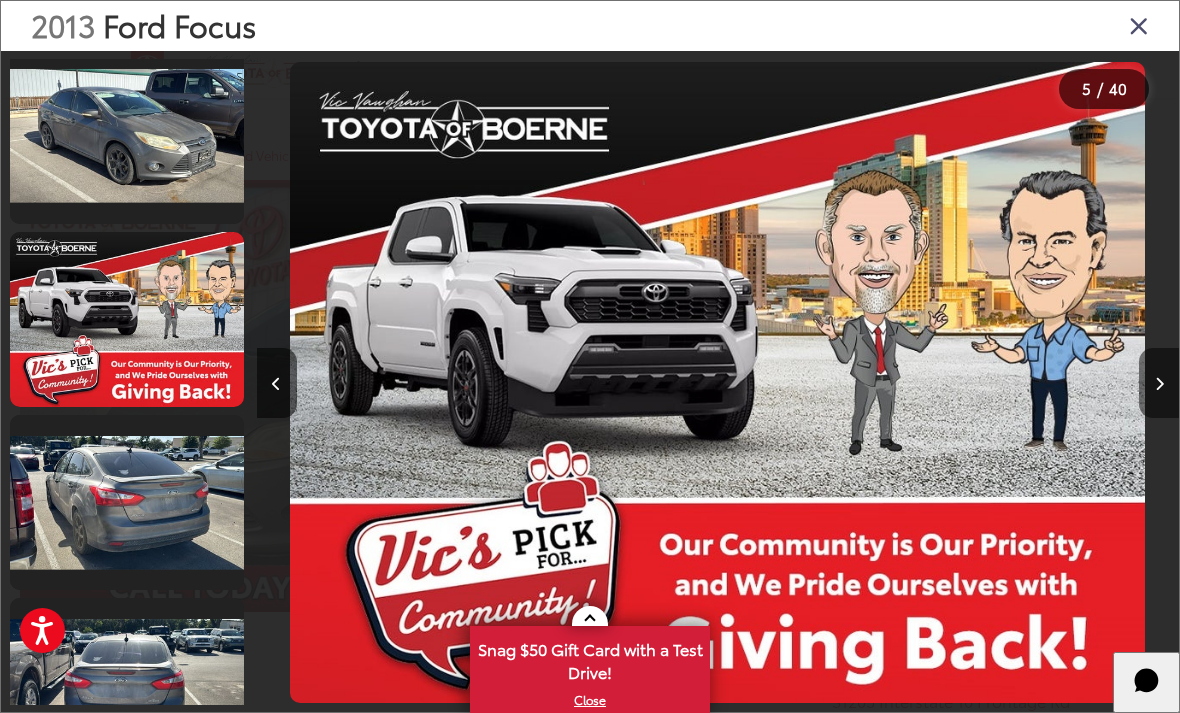 scroll, scrollTop: 0, scrollLeft: 4044, axis: horizontal 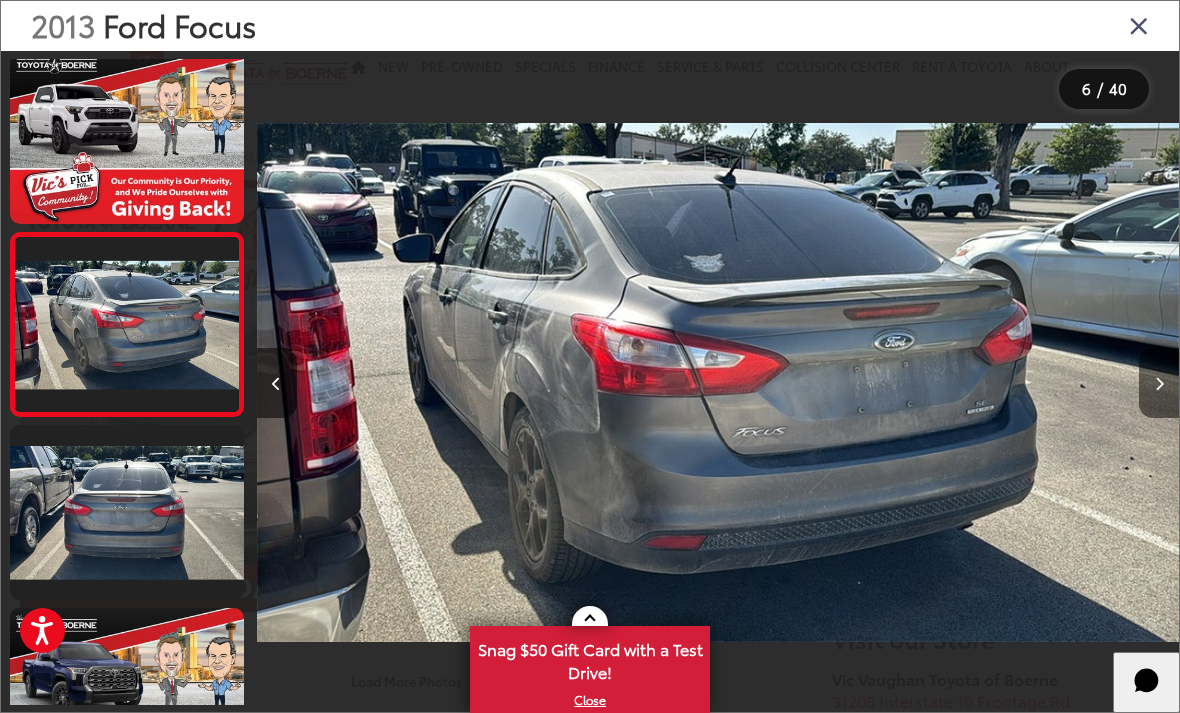 click at bounding box center (1159, 384) 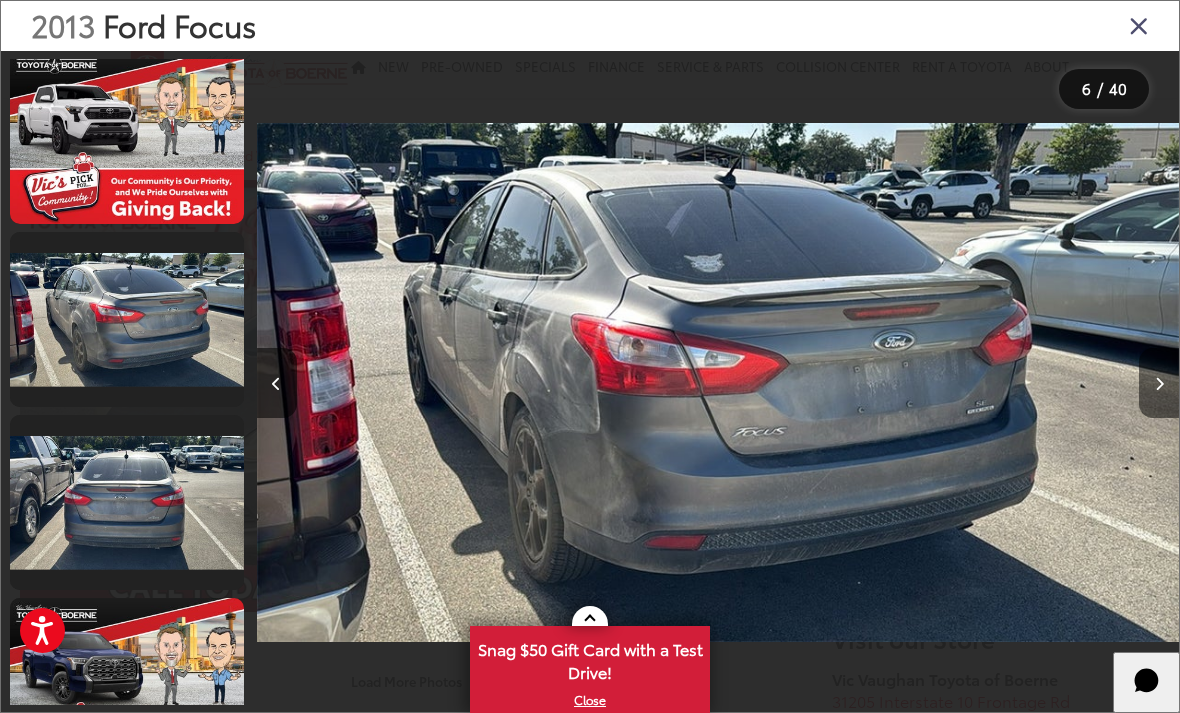 scroll, scrollTop: 0, scrollLeft: 4868, axis: horizontal 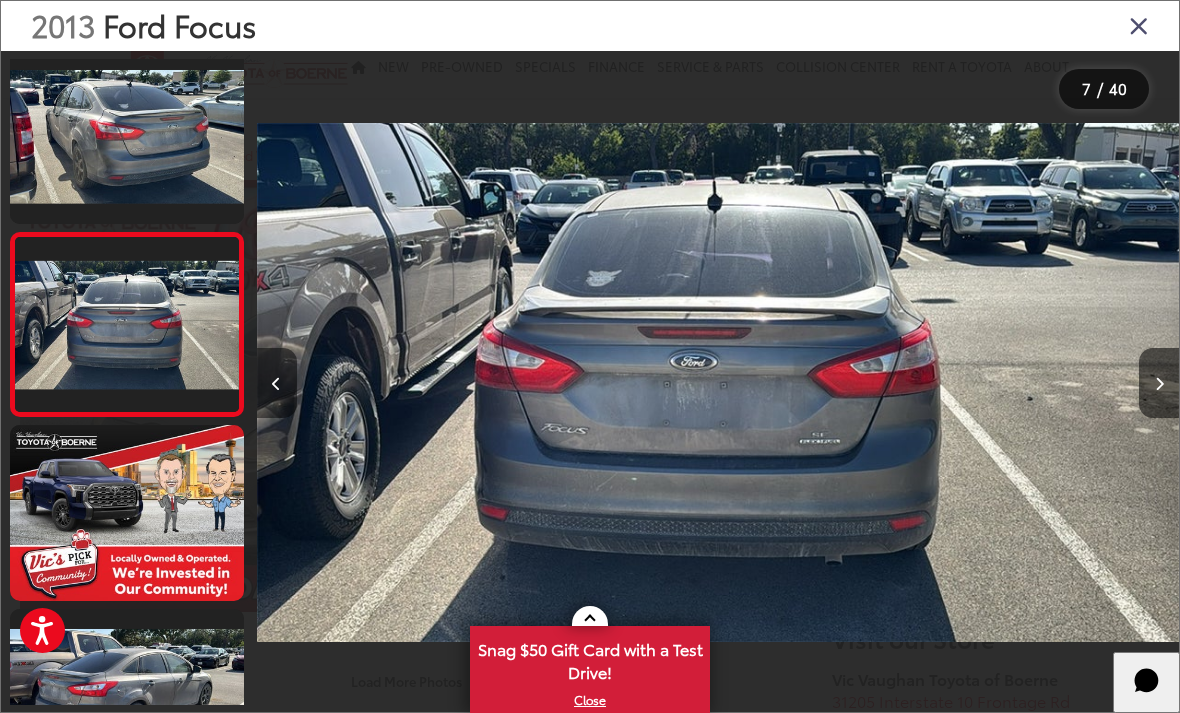 click at bounding box center [277, 383] 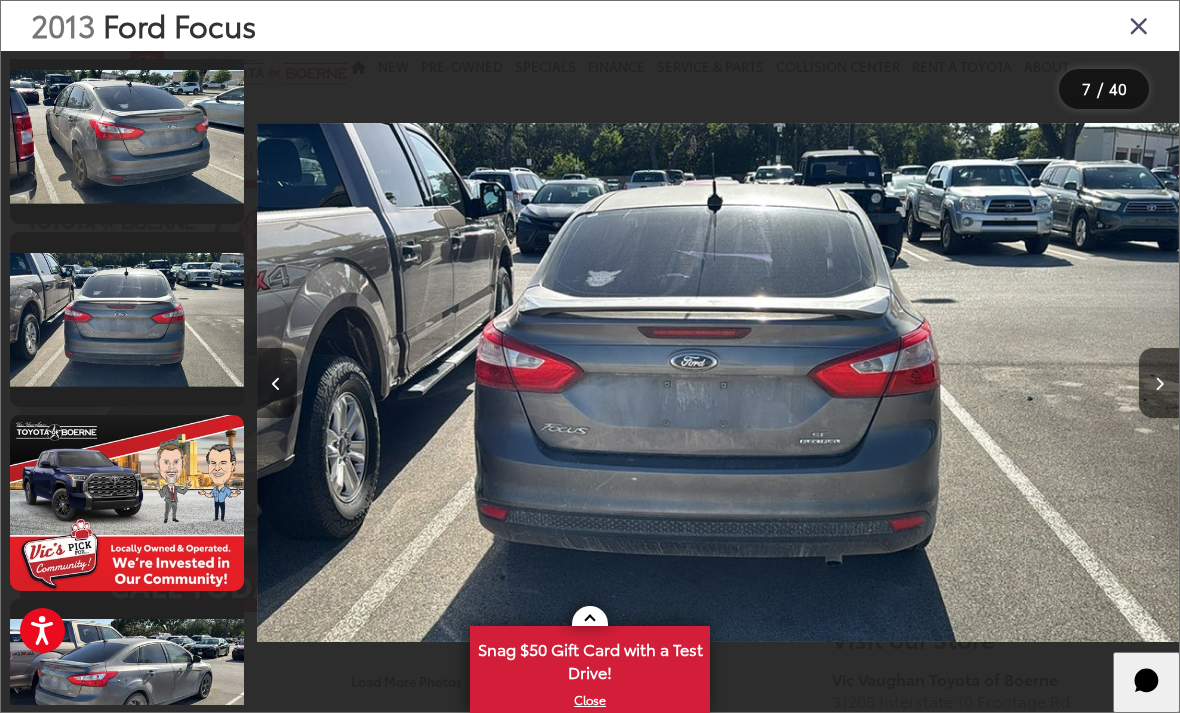 scroll, scrollTop: 0, scrollLeft: 4796, axis: horizontal 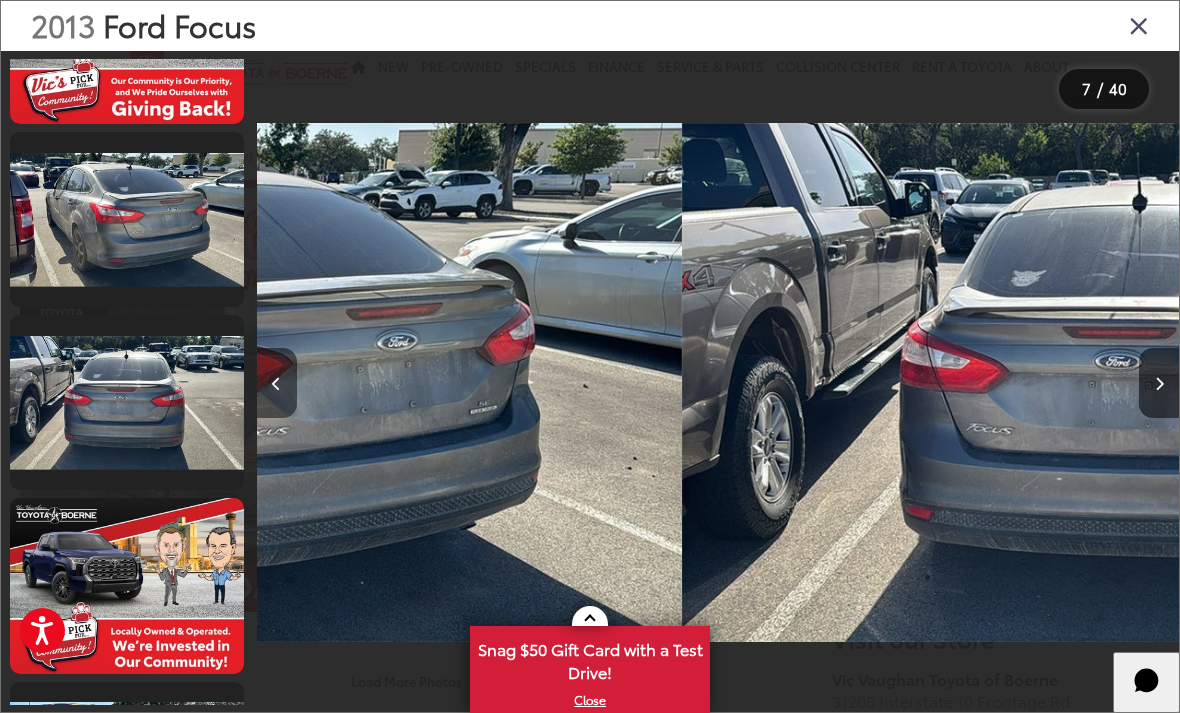 click at bounding box center (277, 383) 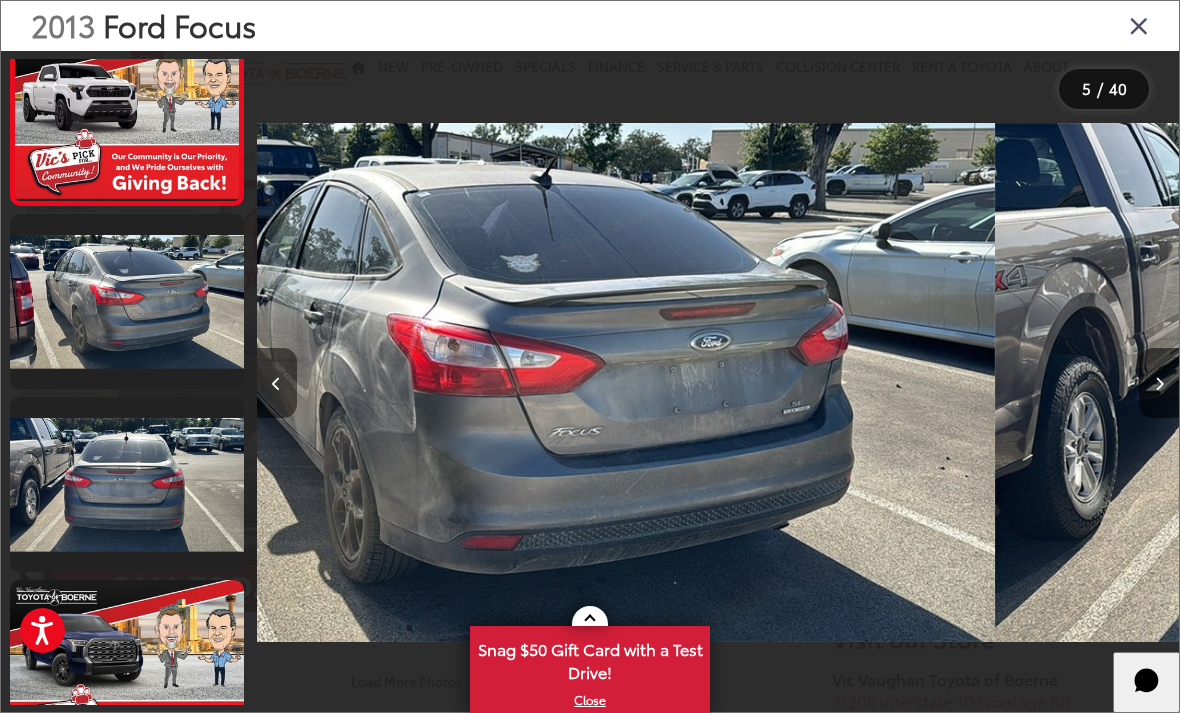 scroll, scrollTop: 615, scrollLeft: 0, axis: vertical 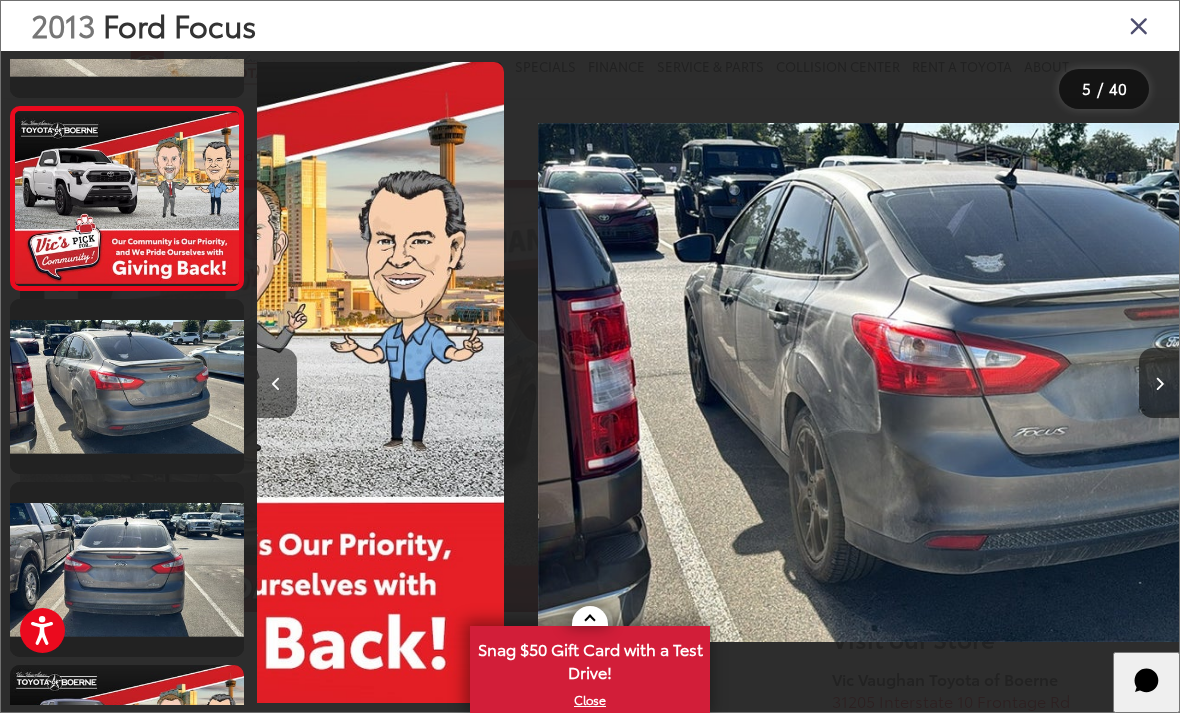 click at bounding box center (277, 383) 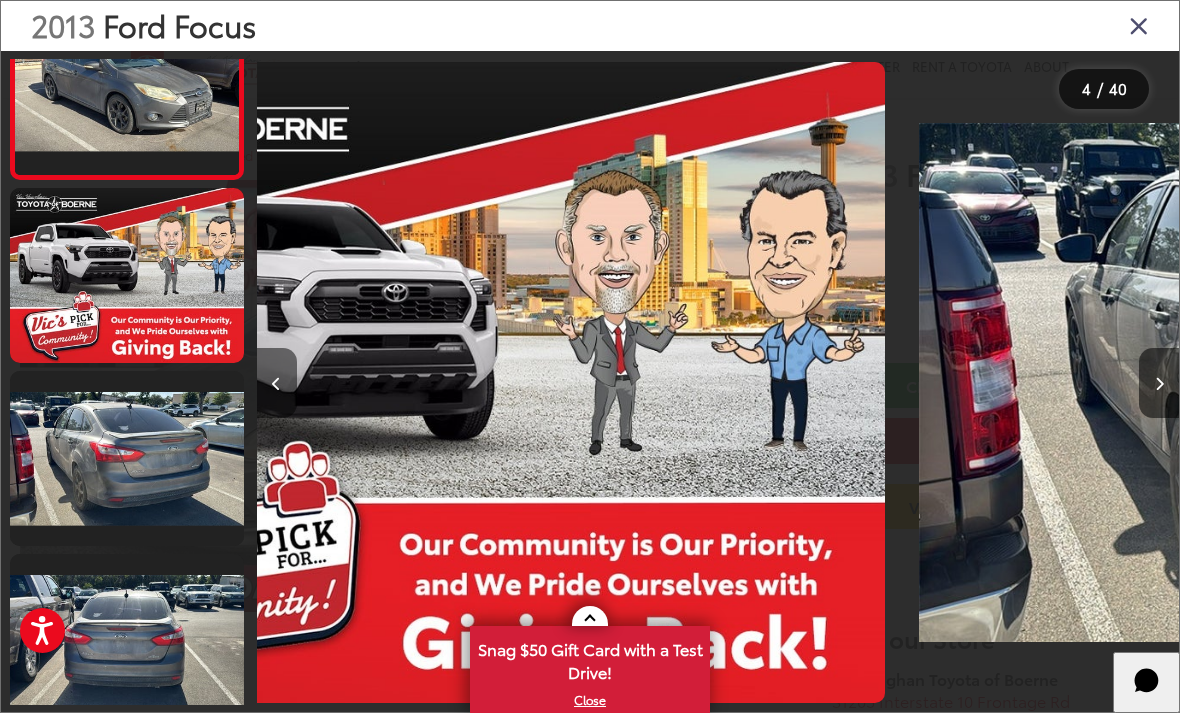 scroll, scrollTop: 0, scrollLeft: 3090, axis: horizontal 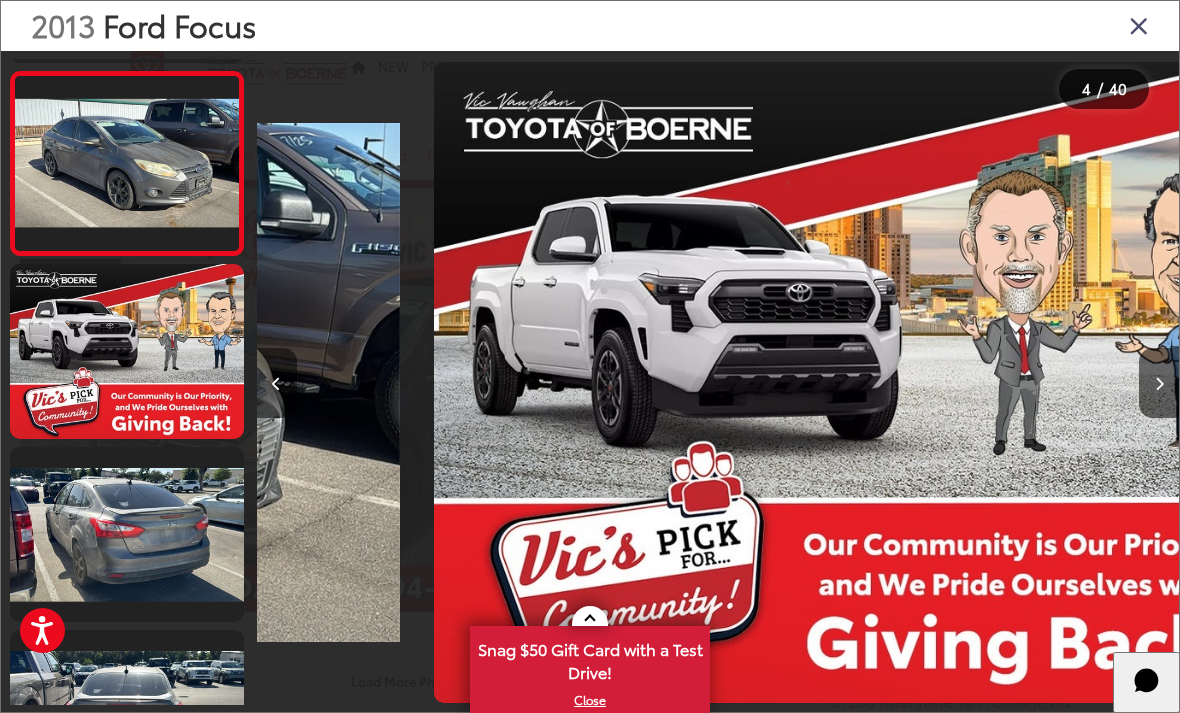 click at bounding box center (276, 384) 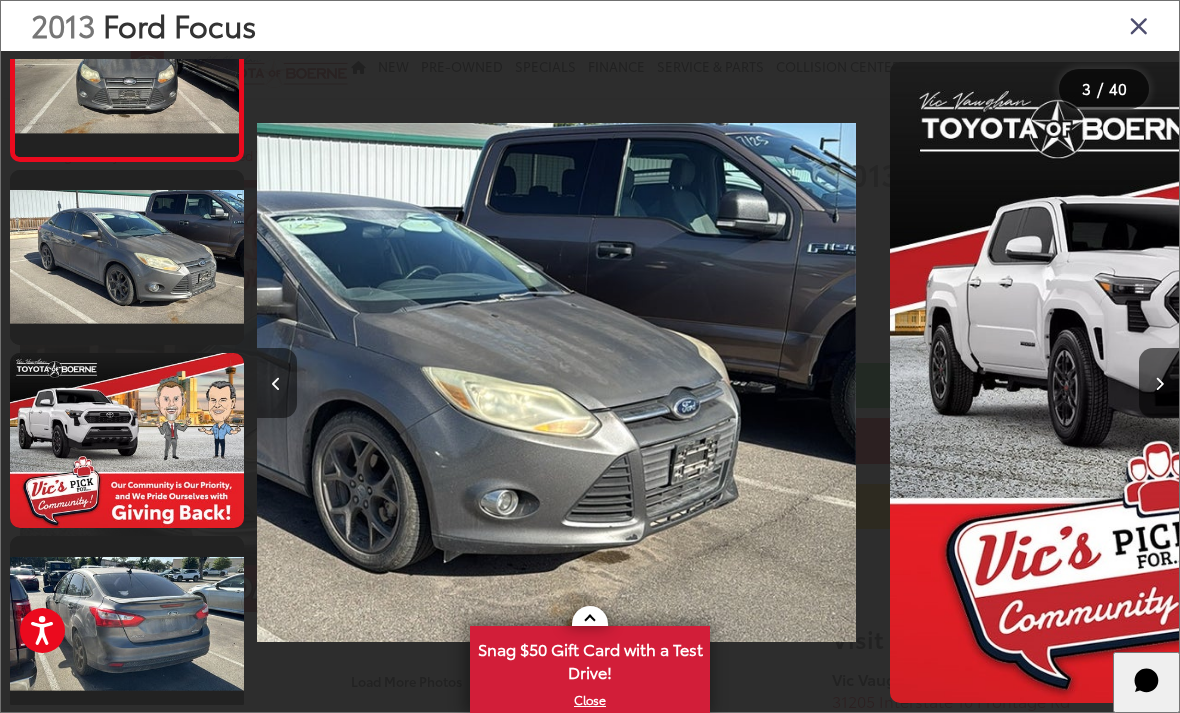 click at bounding box center [276, 384] 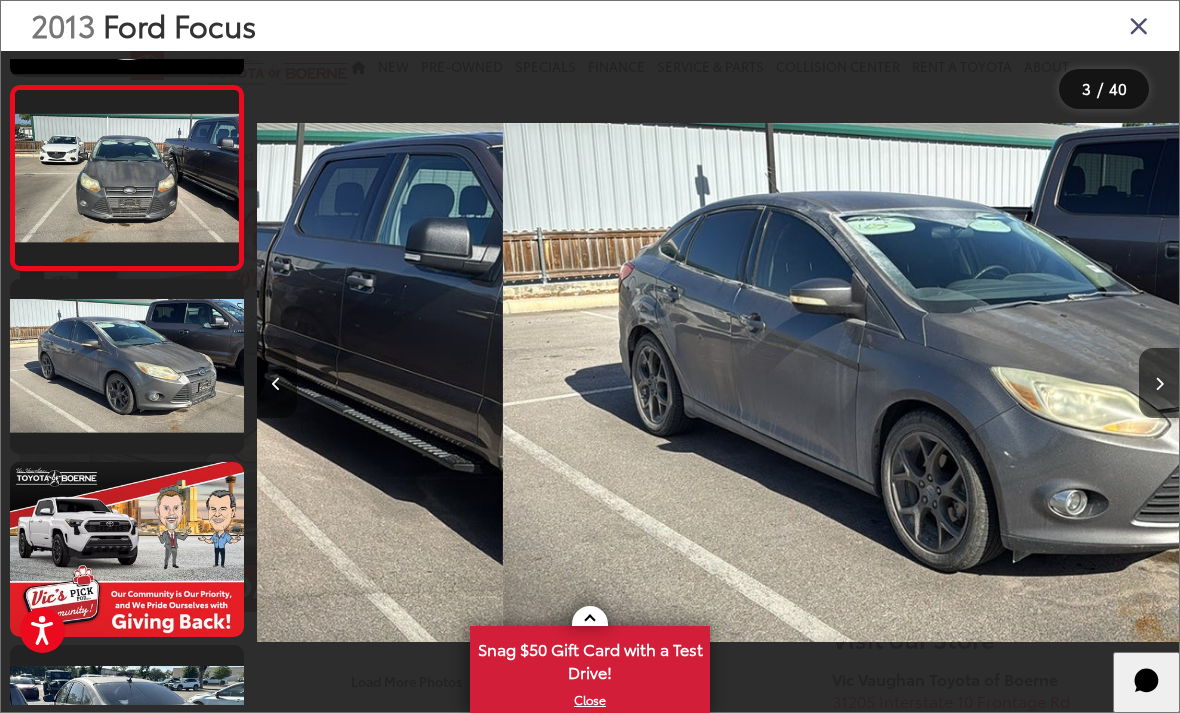 scroll, scrollTop: 0, scrollLeft: 1907, axis: horizontal 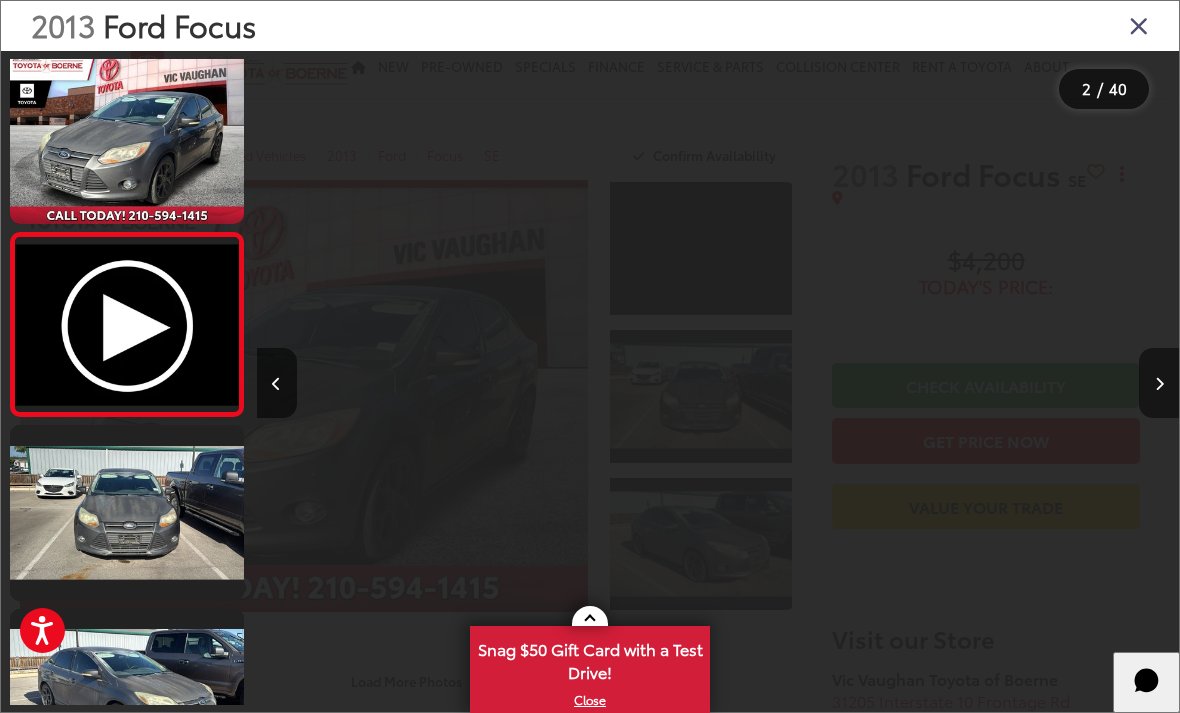 click at bounding box center [1159, 383] 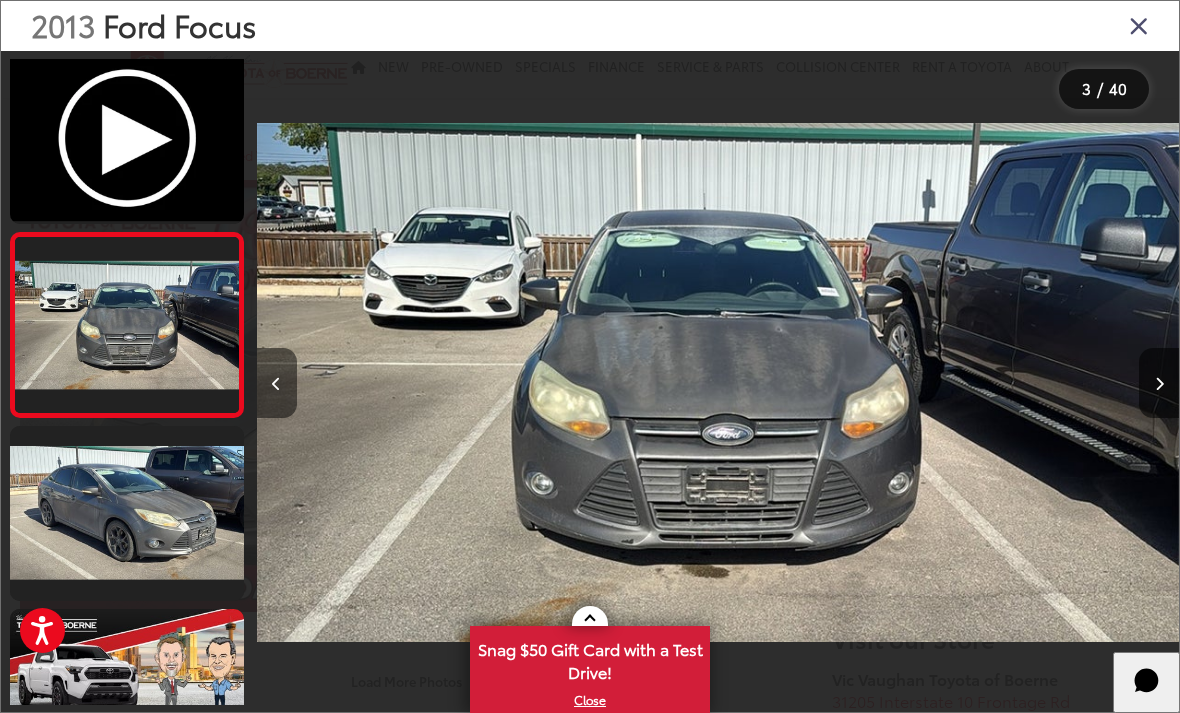 click at bounding box center [277, 383] 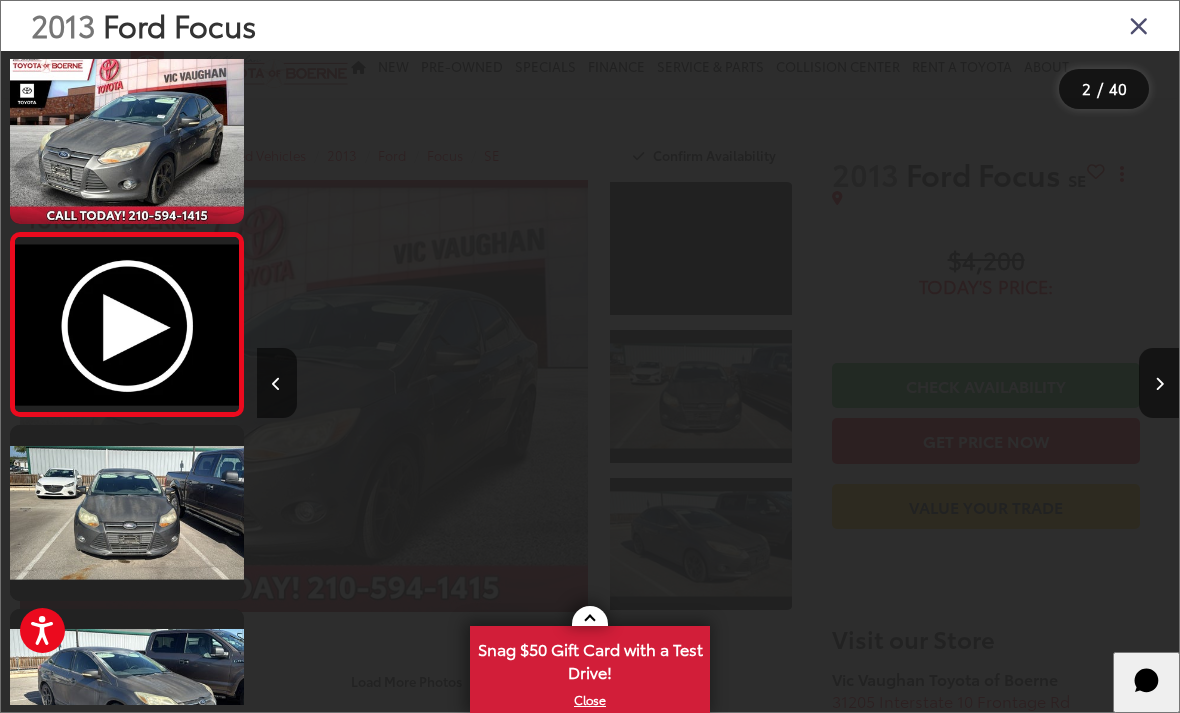 click at bounding box center [1139, 25] 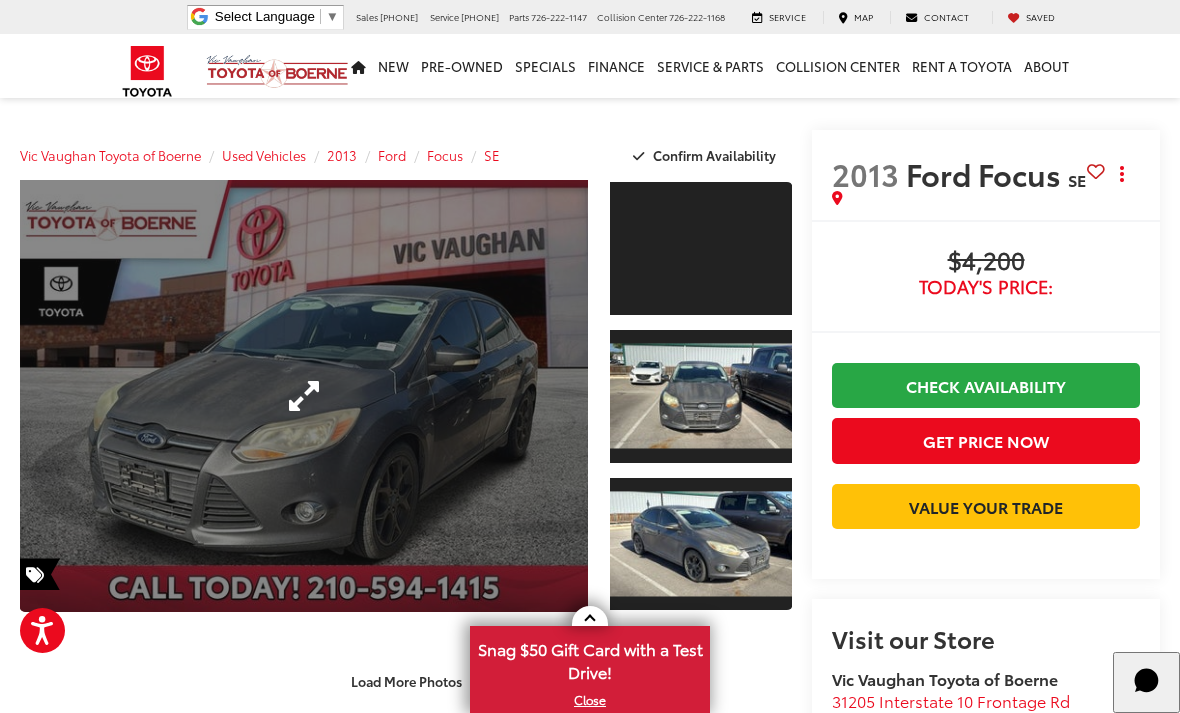click at bounding box center [304, 396] 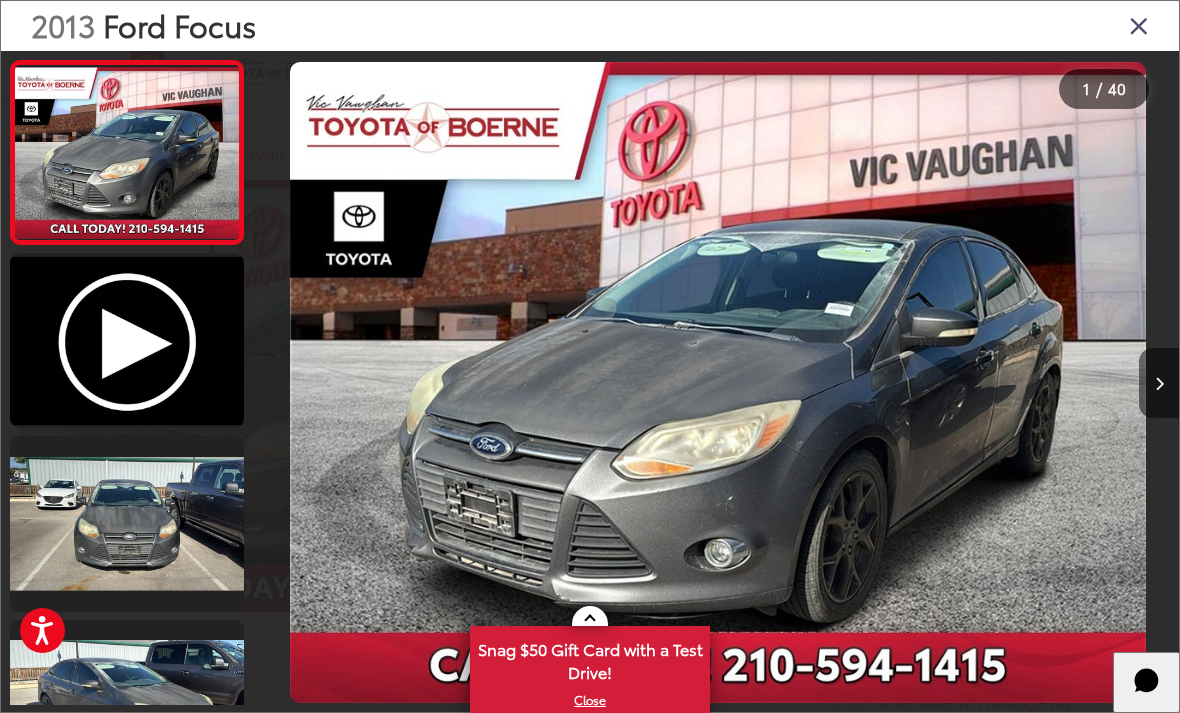click at bounding box center (1159, 383) 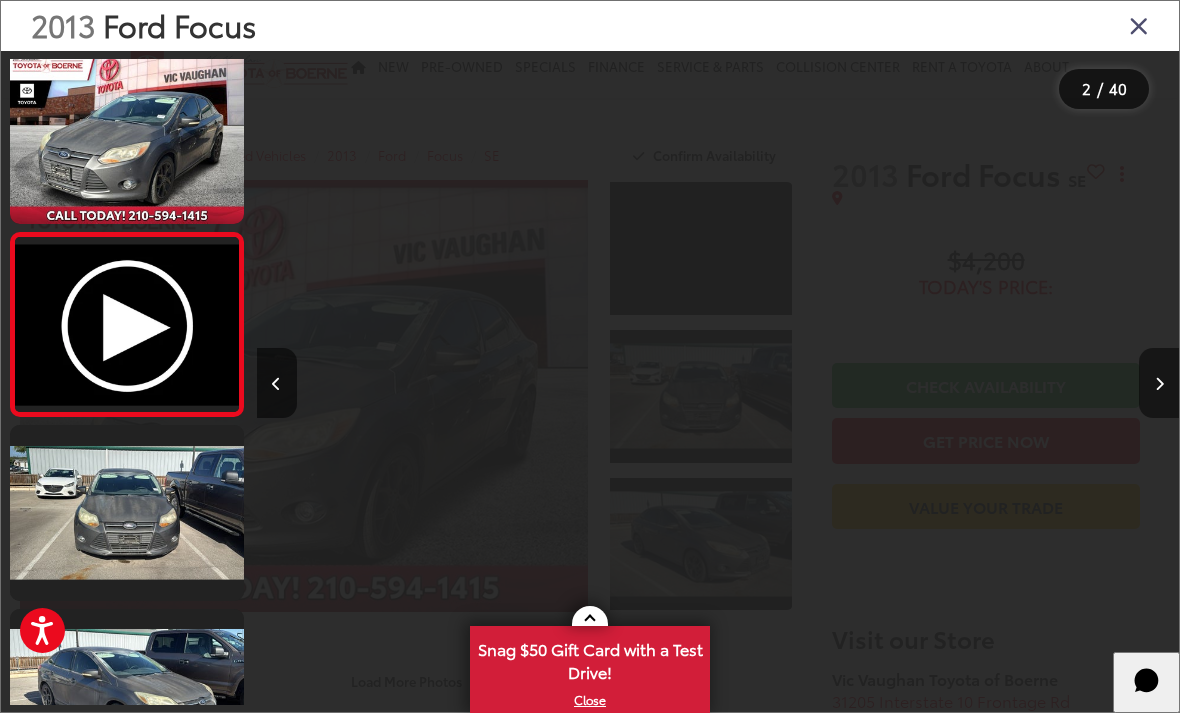 click at bounding box center [1159, 383] 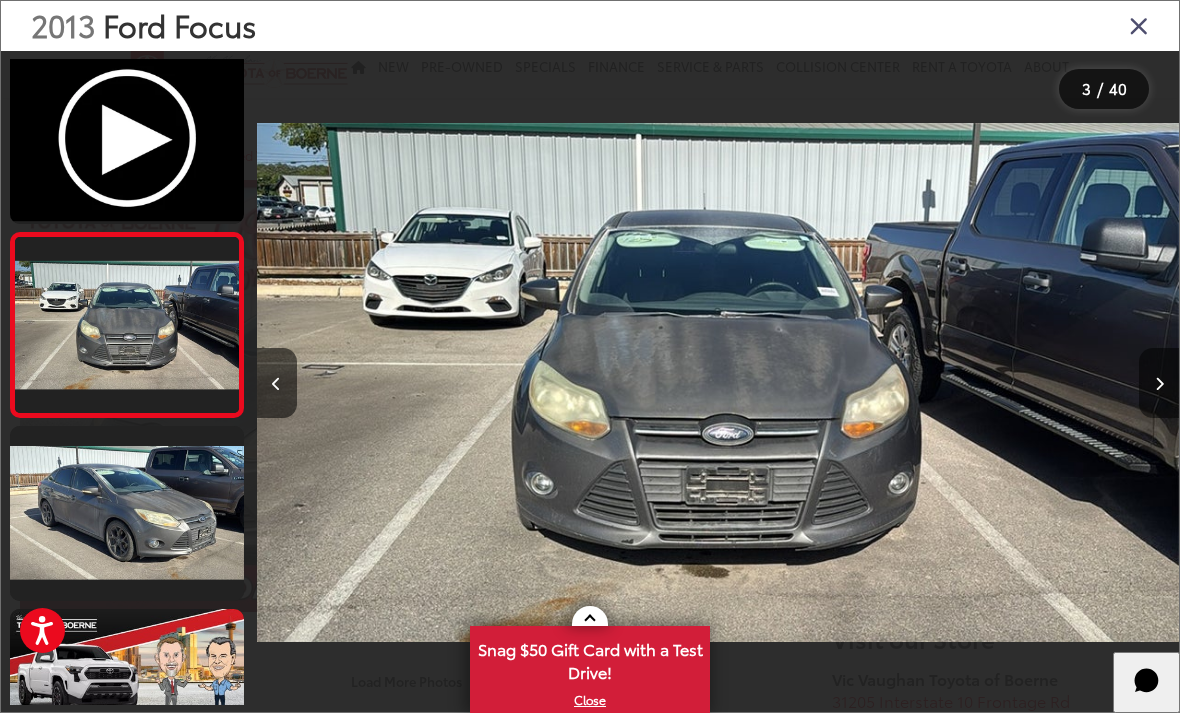 click at bounding box center (1159, 383) 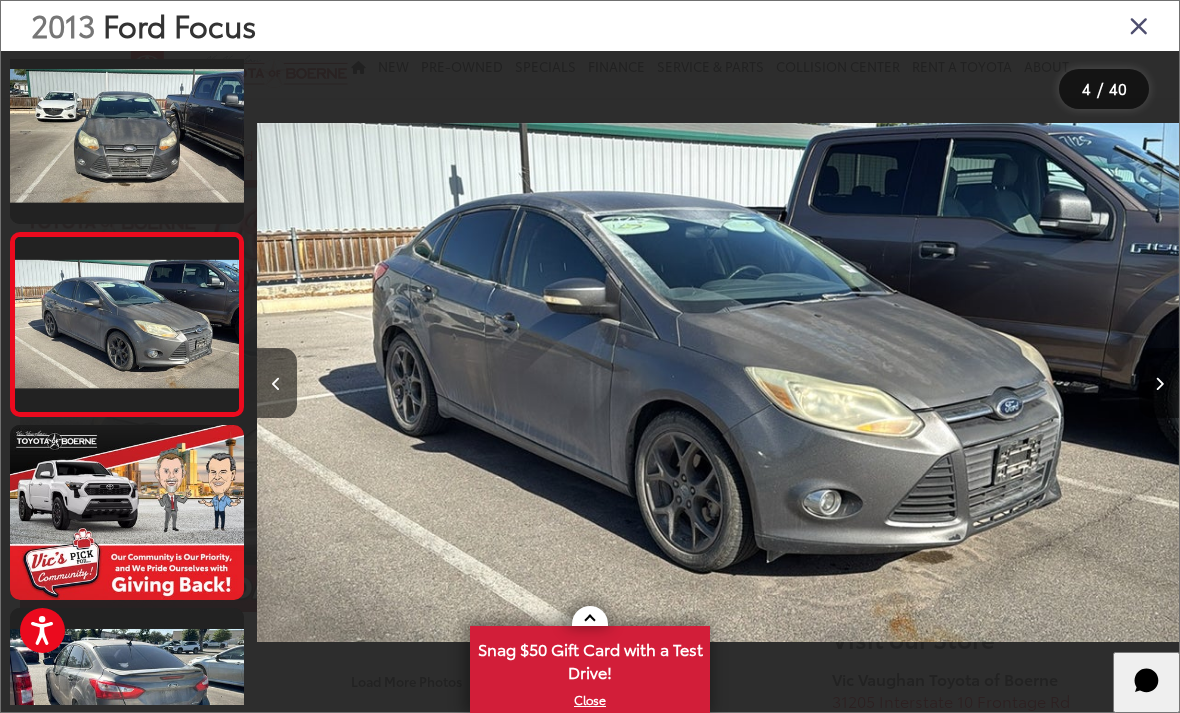 click at bounding box center (1159, 383) 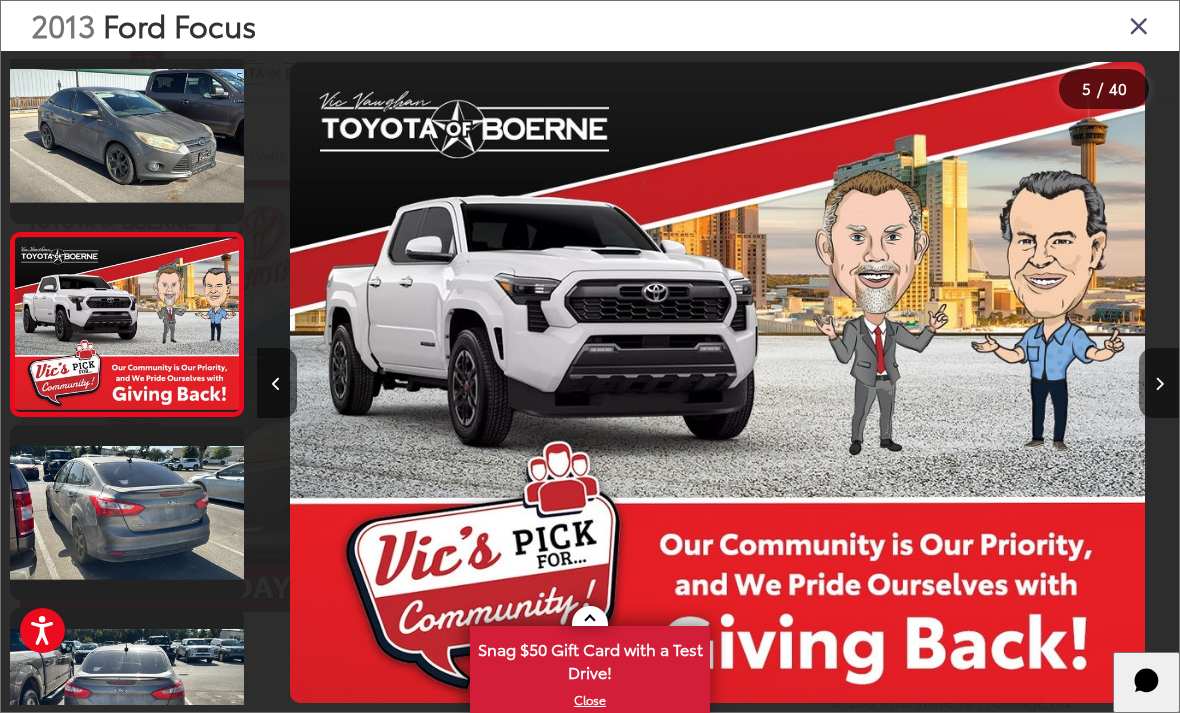 click at bounding box center [1159, 383] 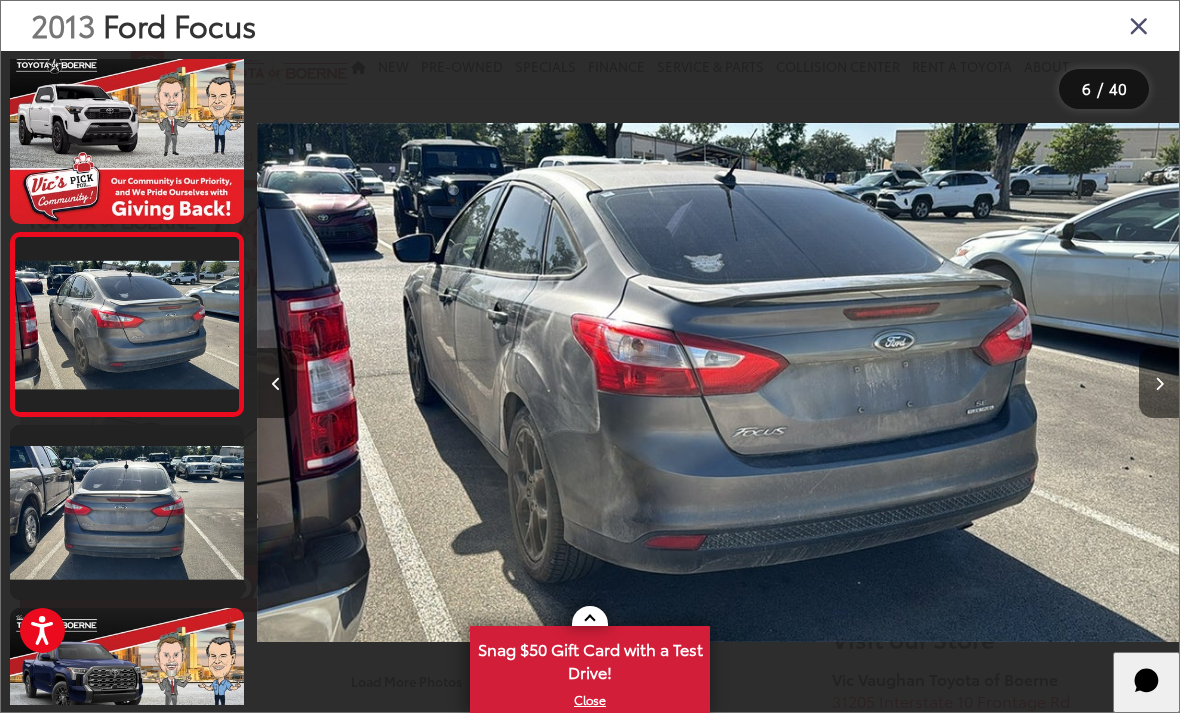 click at bounding box center (1159, 383) 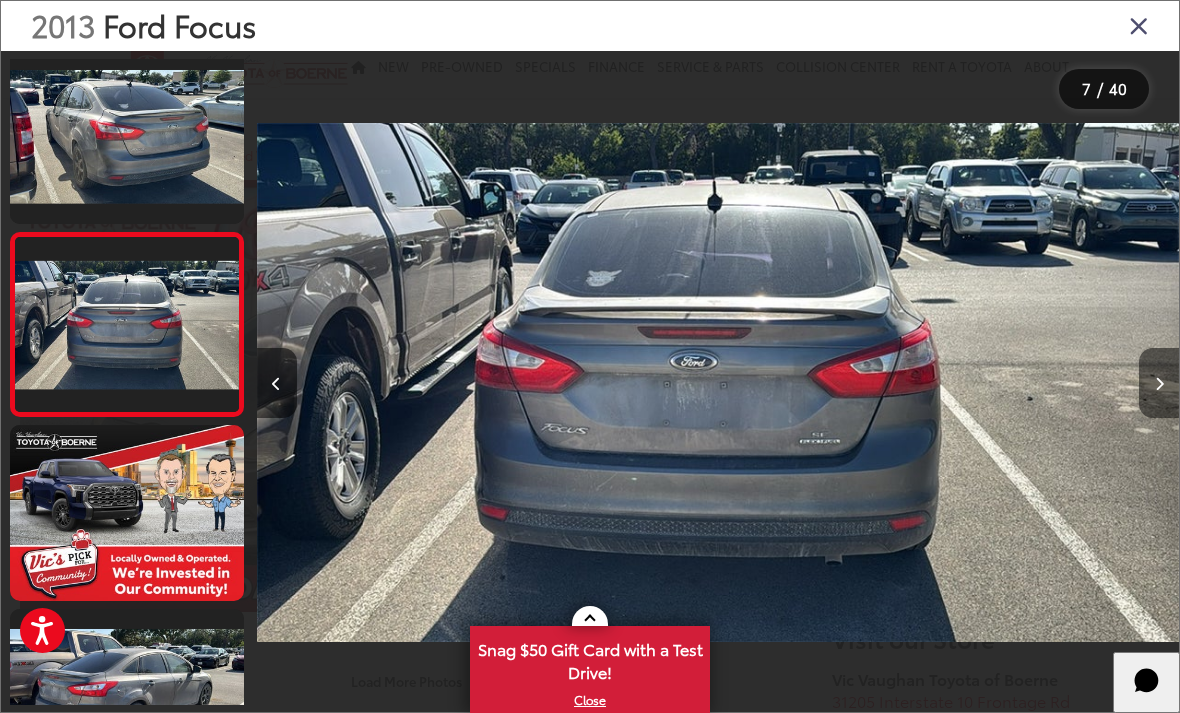 click at bounding box center (1159, 383) 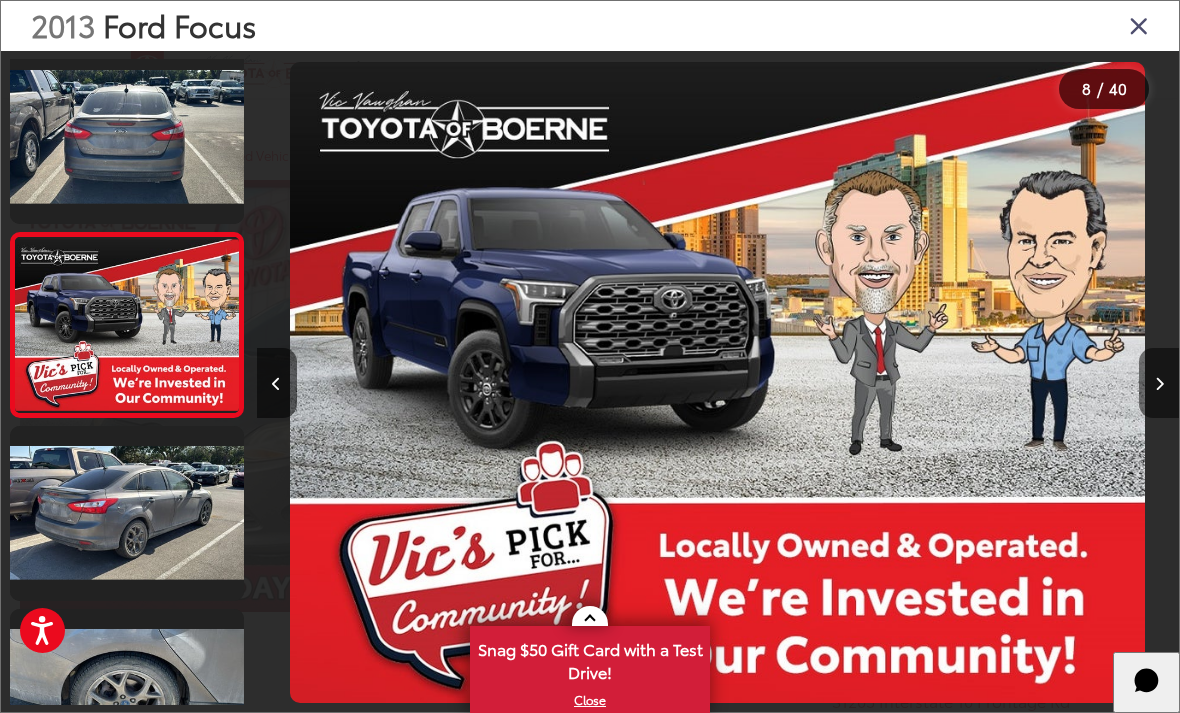 click at bounding box center [1159, 383] 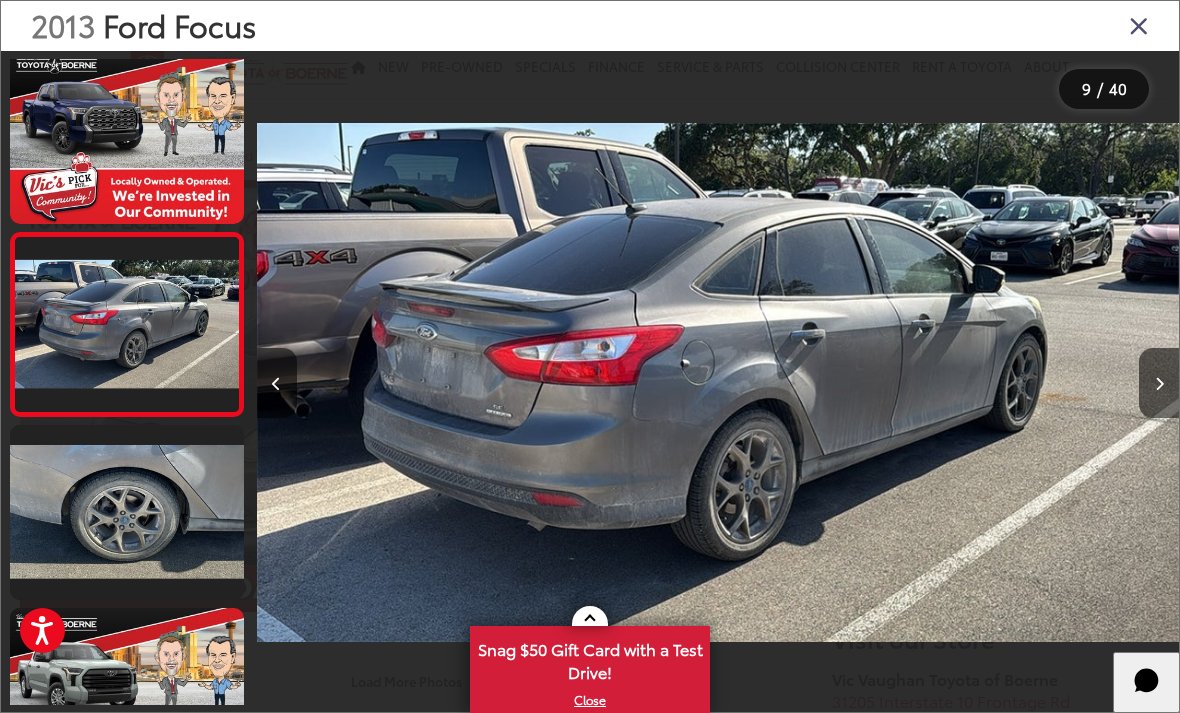 click at bounding box center [1139, 25] 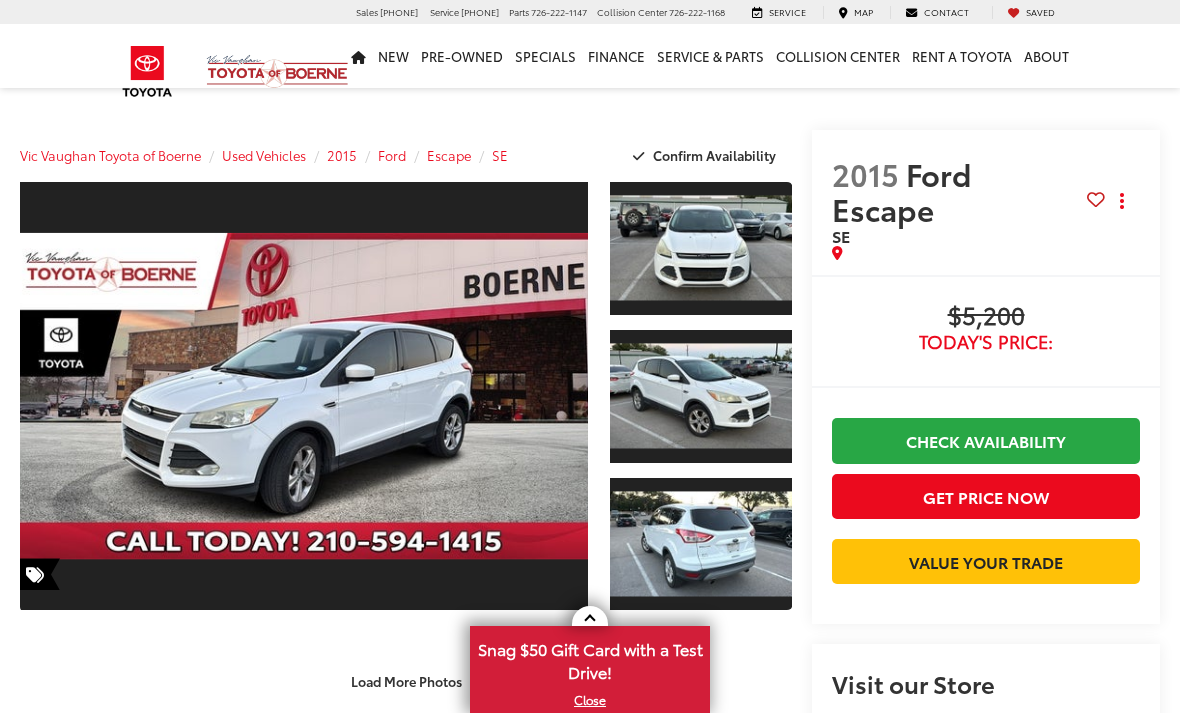 scroll, scrollTop: 0, scrollLeft: 0, axis: both 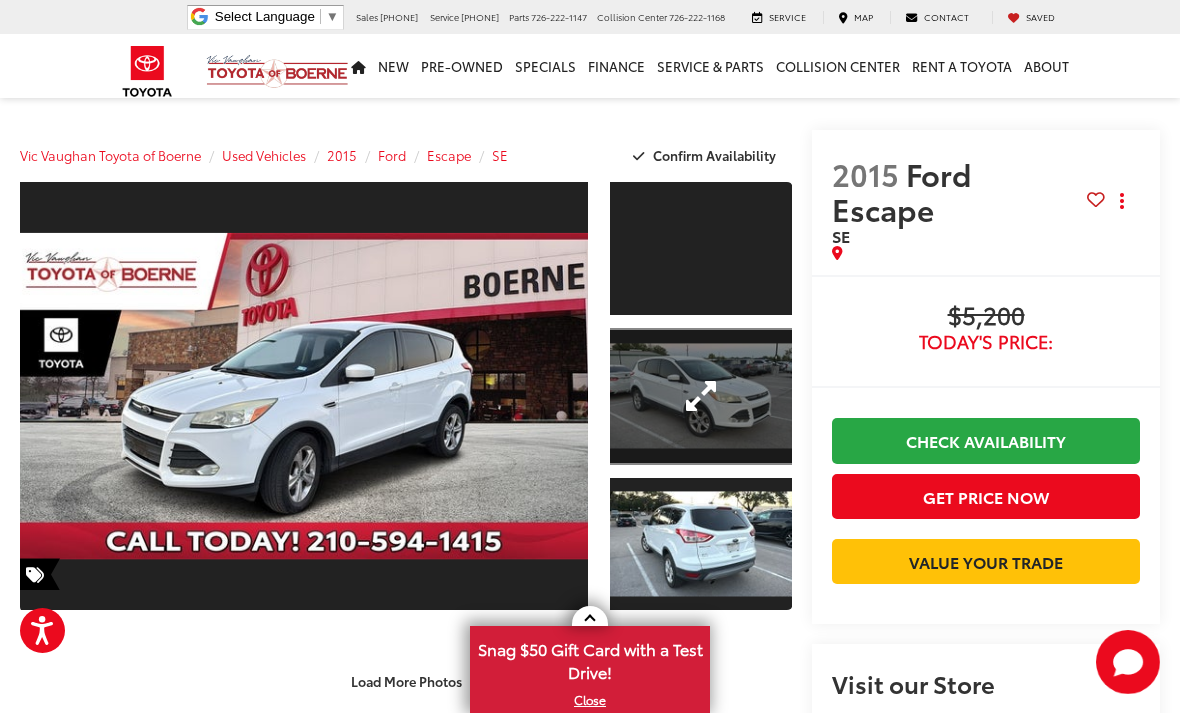 click at bounding box center [701, 396] 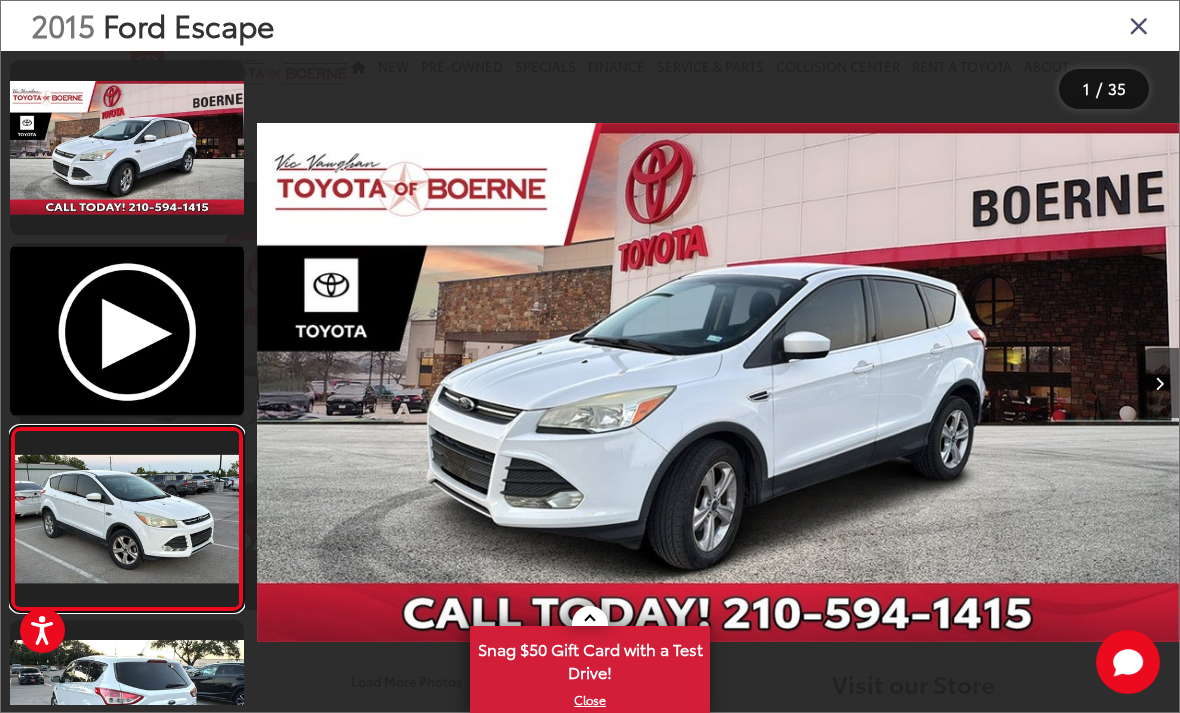 scroll, scrollTop: 0, scrollLeft: 1336, axis: horizontal 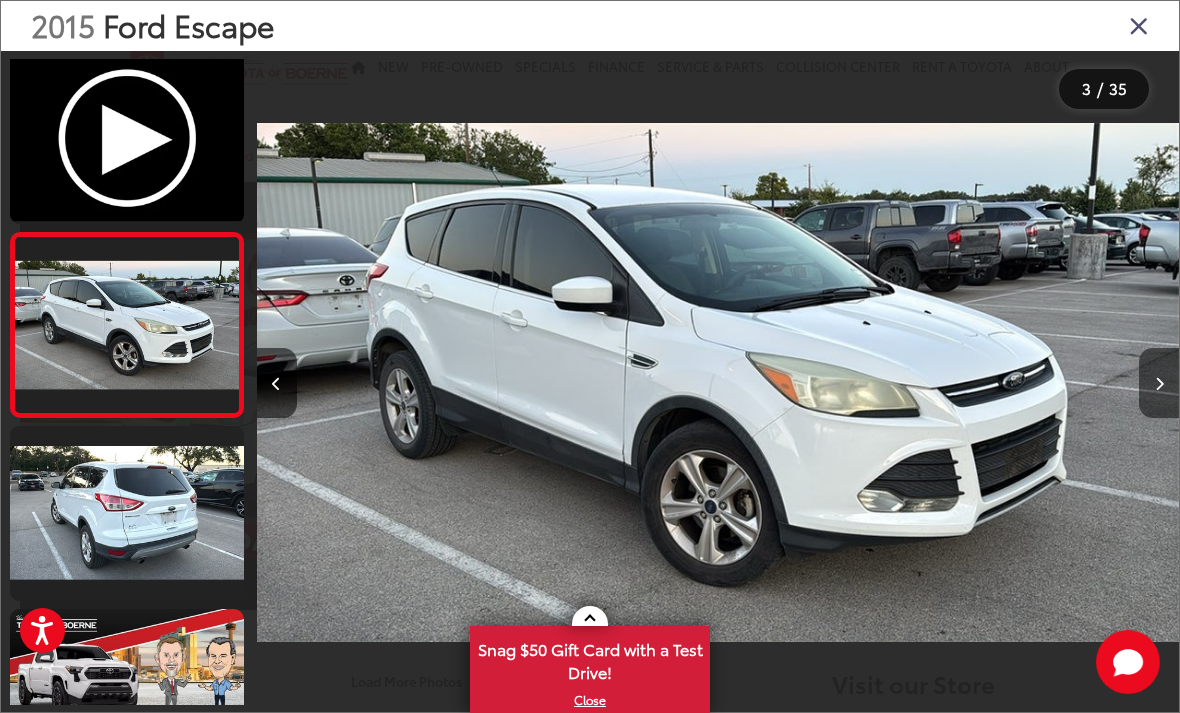 click at bounding box center [1159, 383] 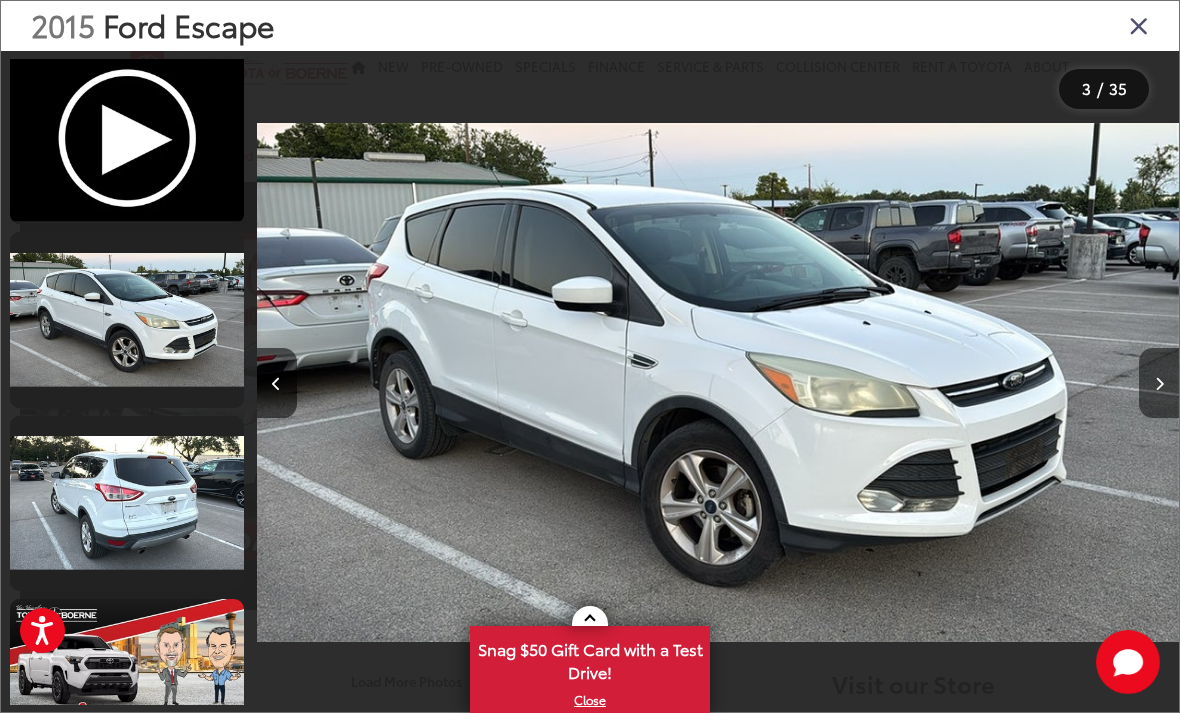 scroll, scrollTop: 0, scrollLeft: 2170, axis: horizontal 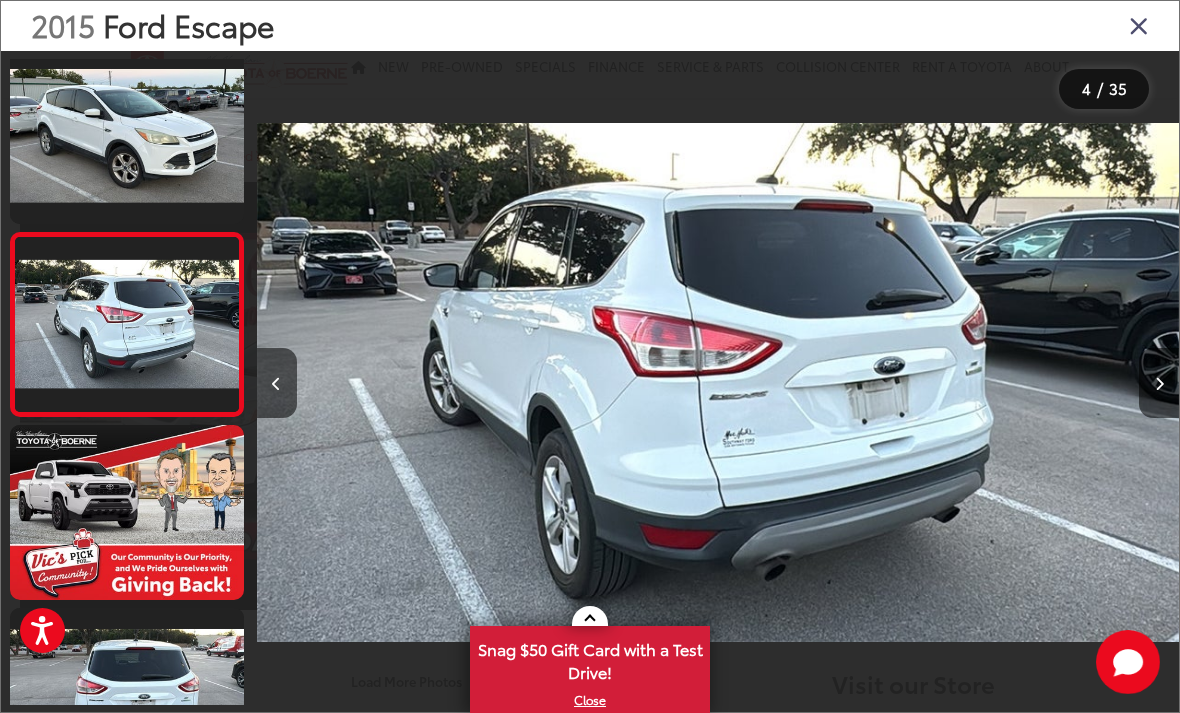 click at bounding box center [1063, 382] 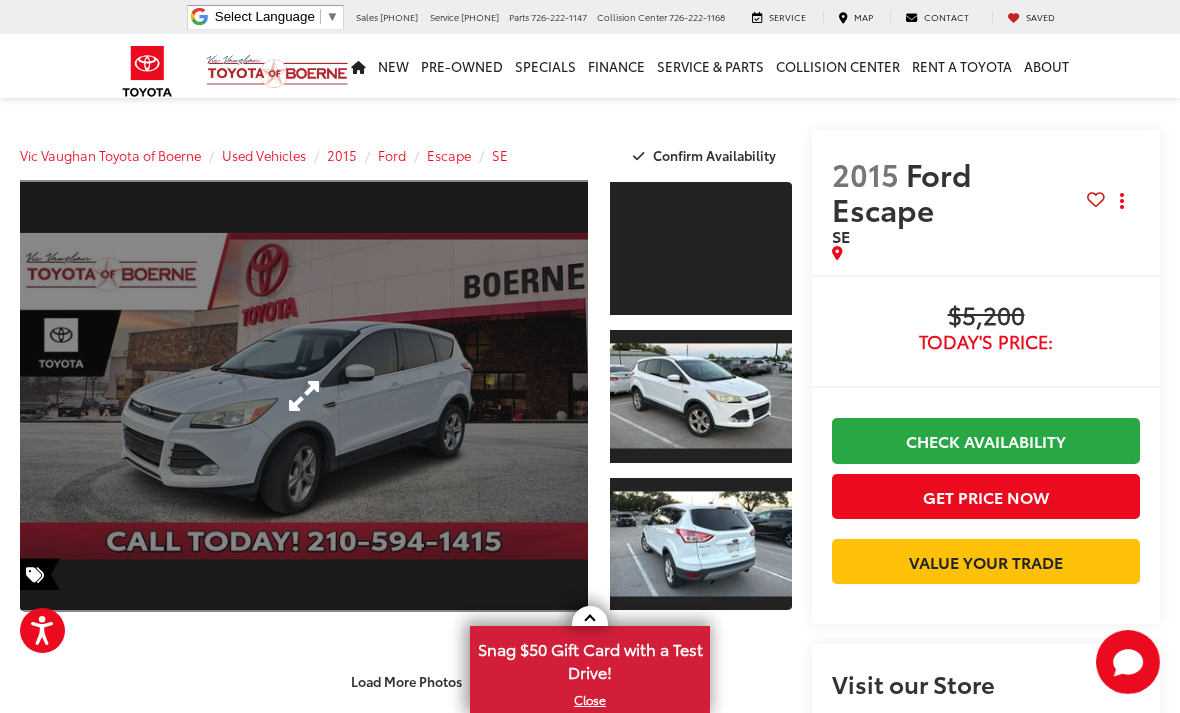 click at bounding box center (304, 396) 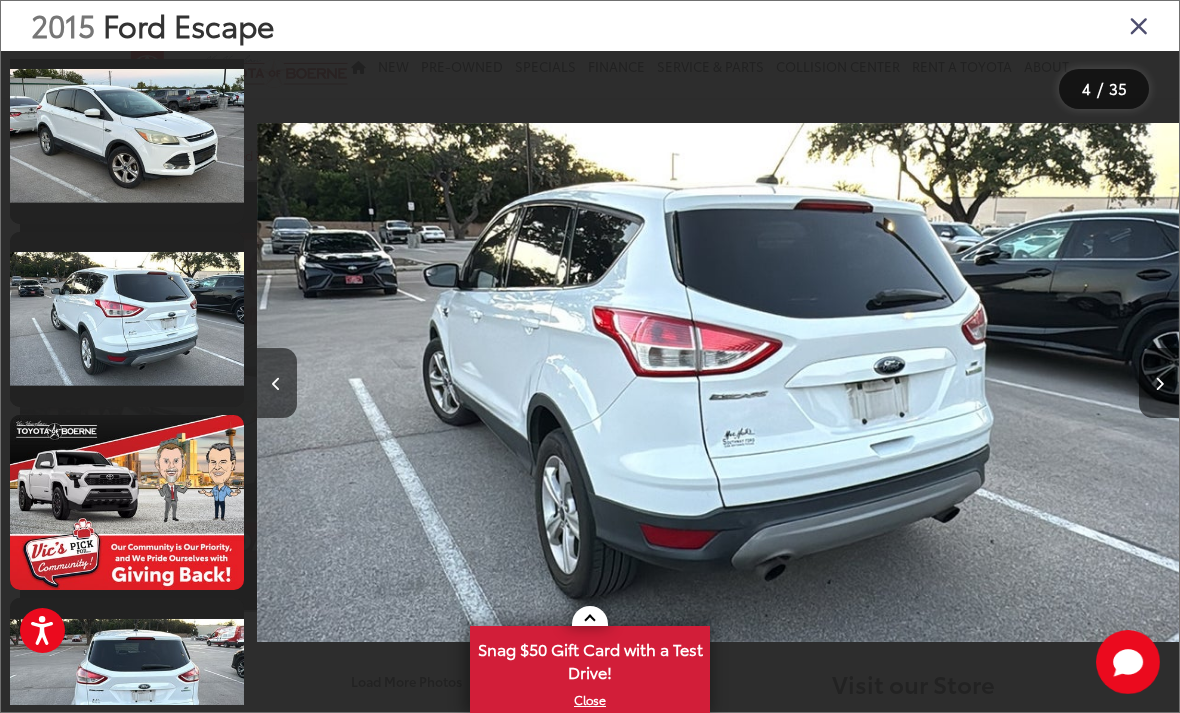scroll, scrollTop: 0, scrollLeft: 0, axis: both 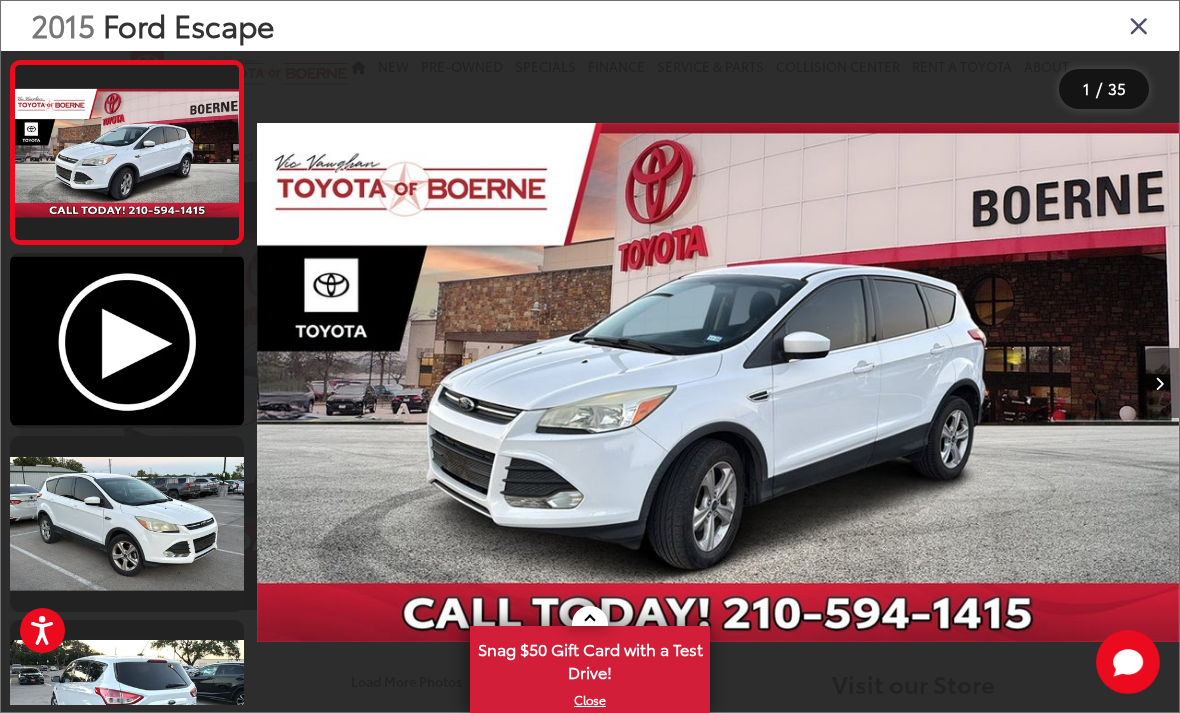 click at bounding box center (1159, 383) 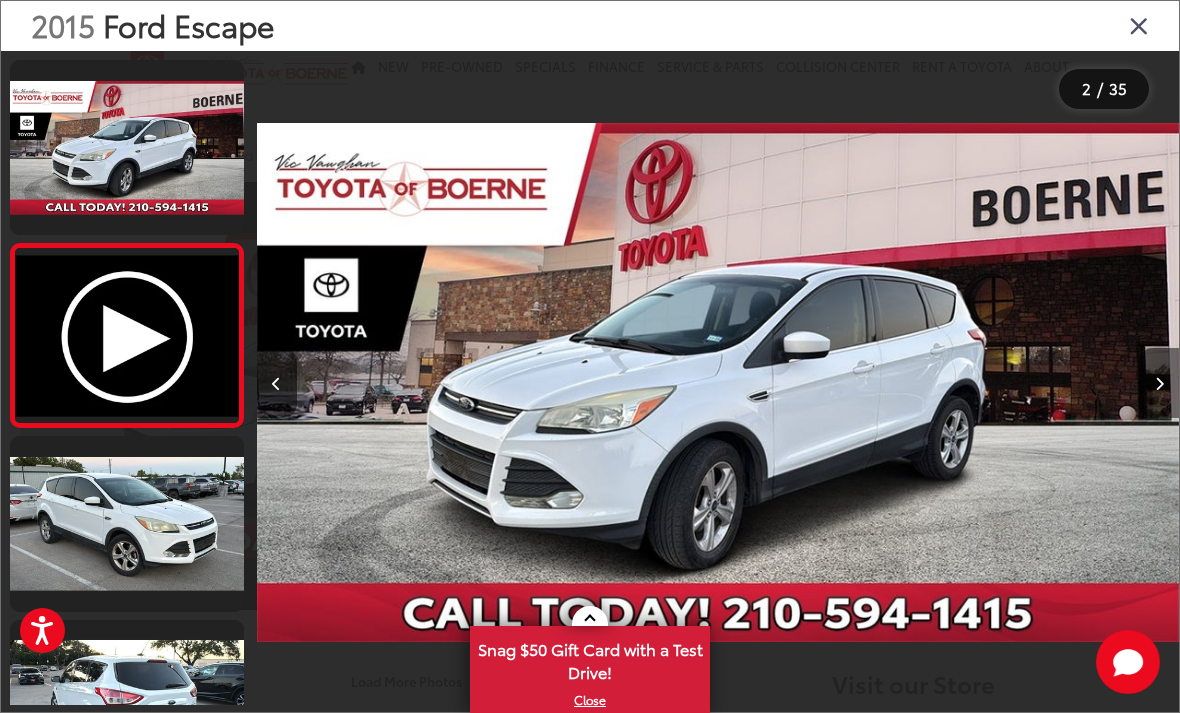 scroll, scrollTop: 0, scrollLeft: 807, axis: horizontal 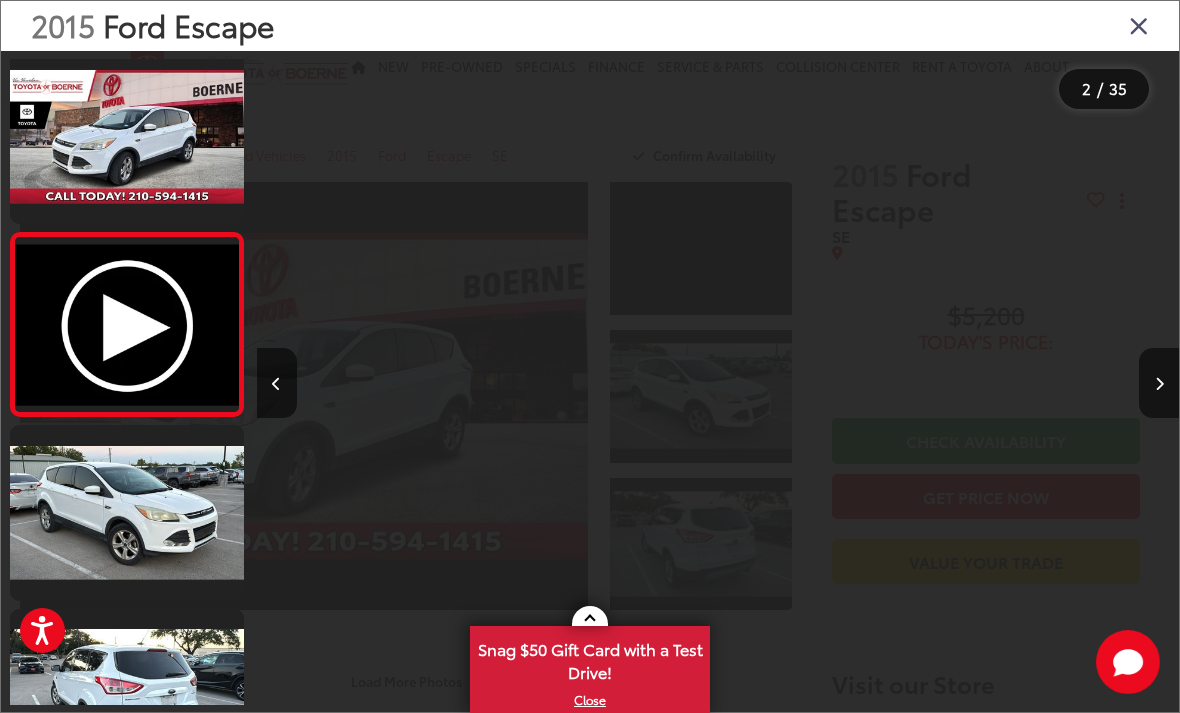 click at bounding box center (1139, 25) 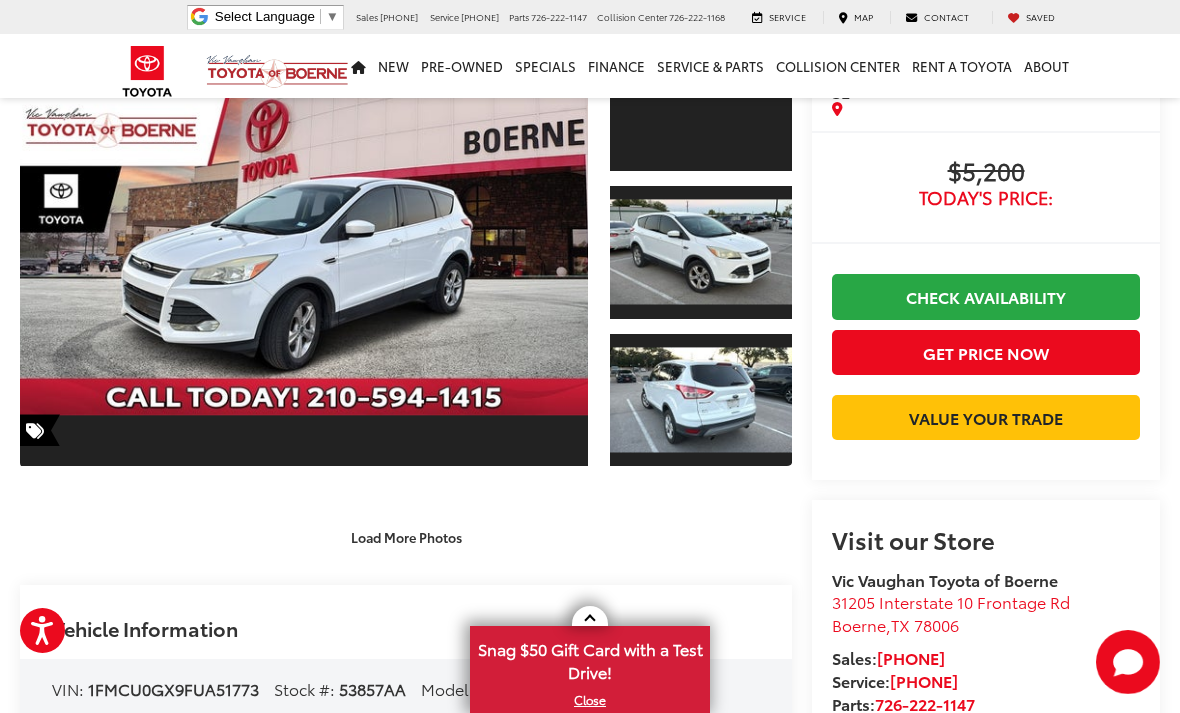 scroll, scrollTop: 142, scrollLeft: 0, axis: vertical 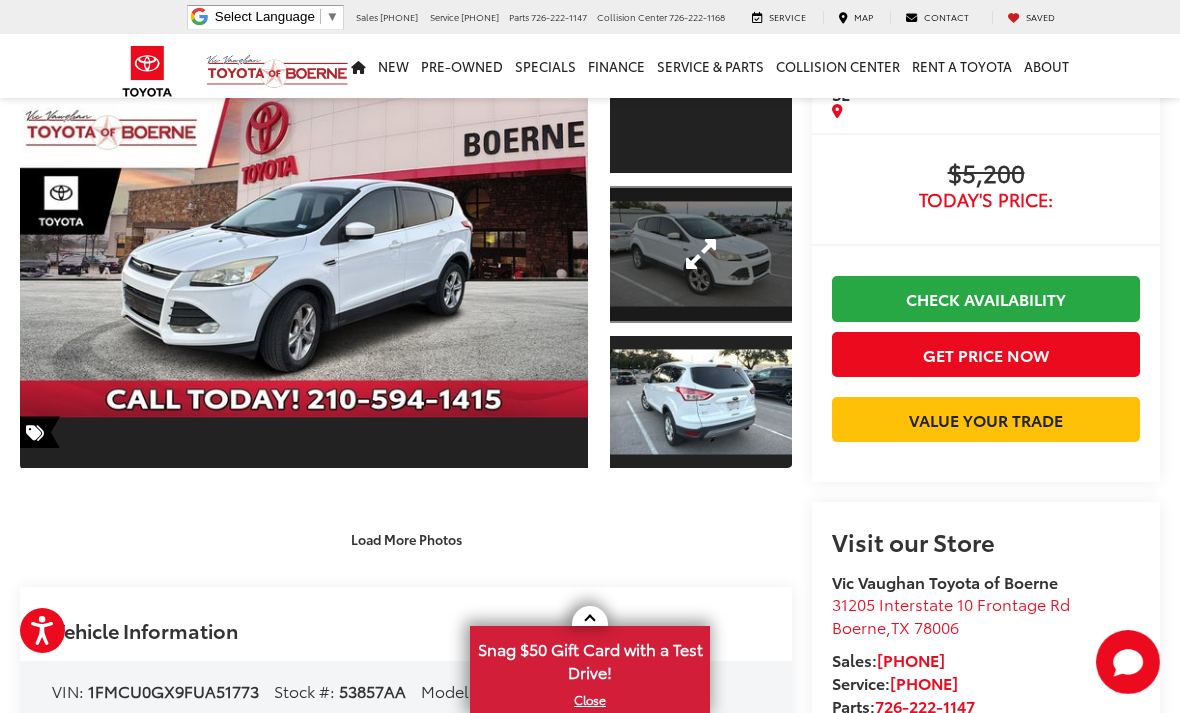 click at bounding box center [701, 254] 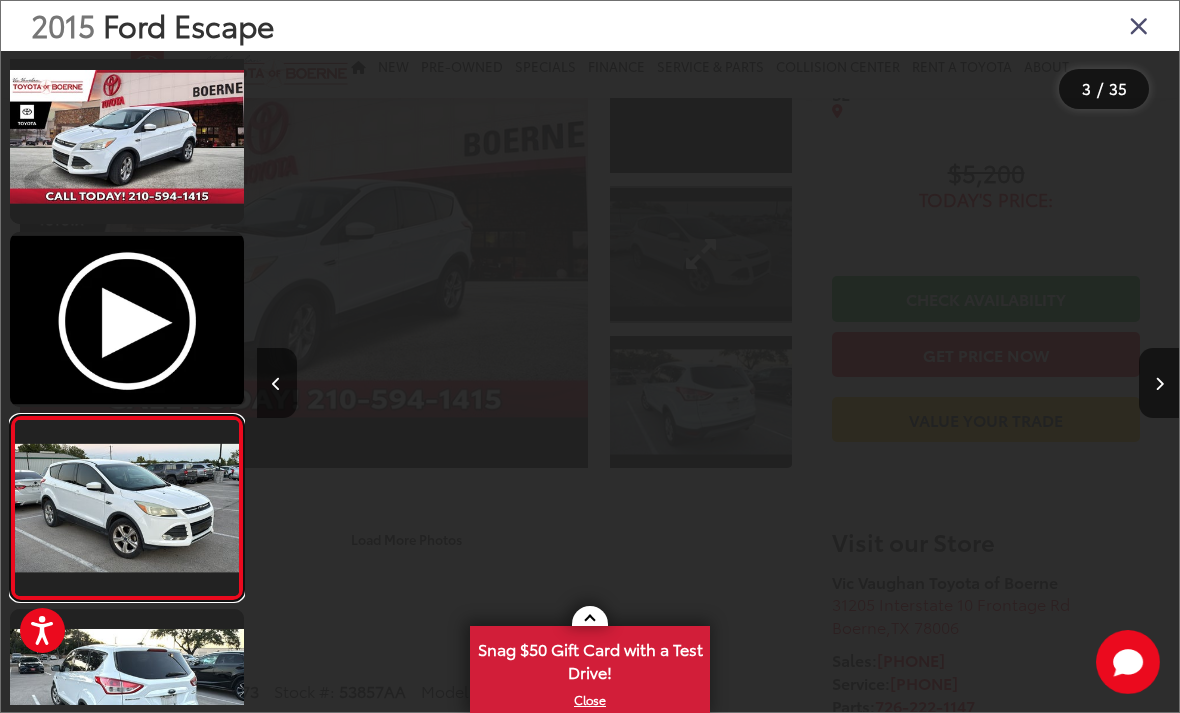 scroll, scrollTop: 0, scrollLeft: 1767, axis: horizontal 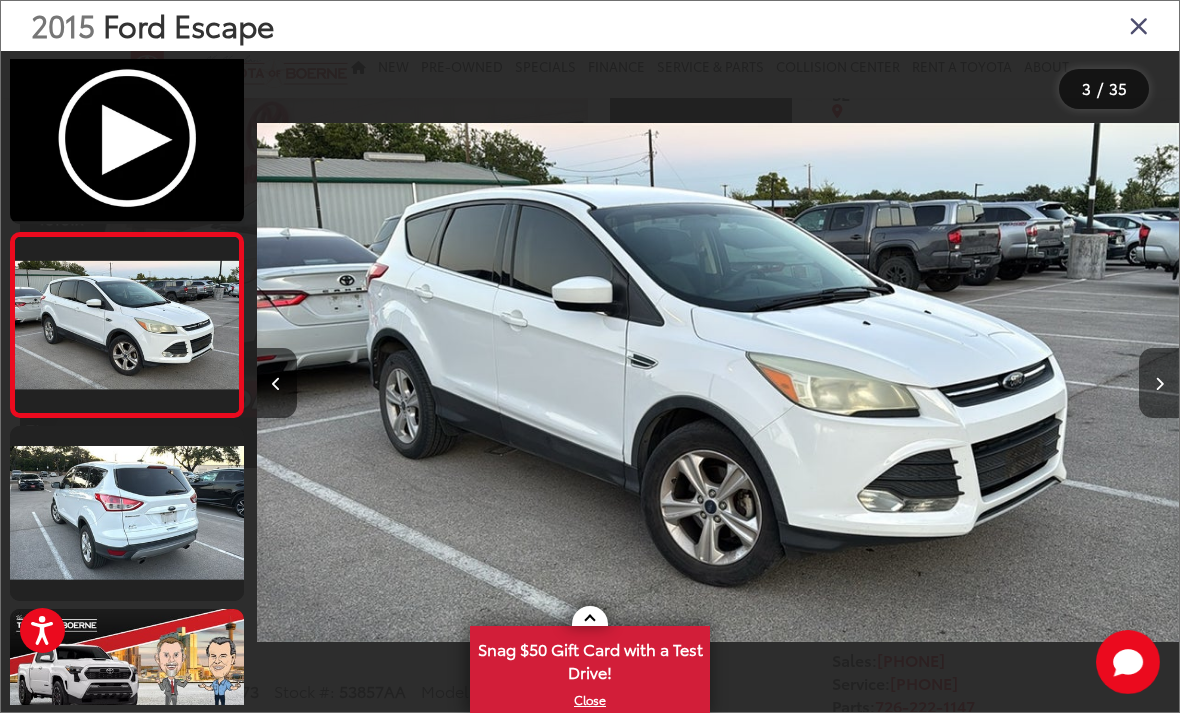 click at bounding box center (1159, 383) 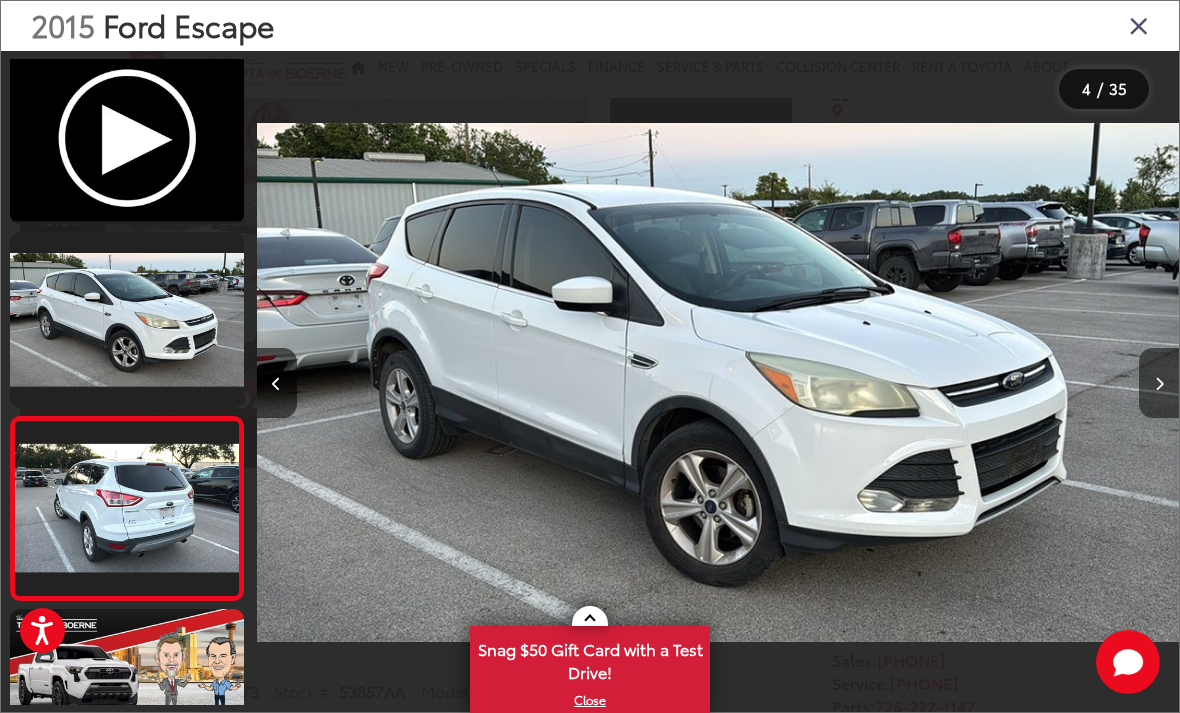 scroll, scrollTop: 0, scrollLeft: 2675, axis: horizontal 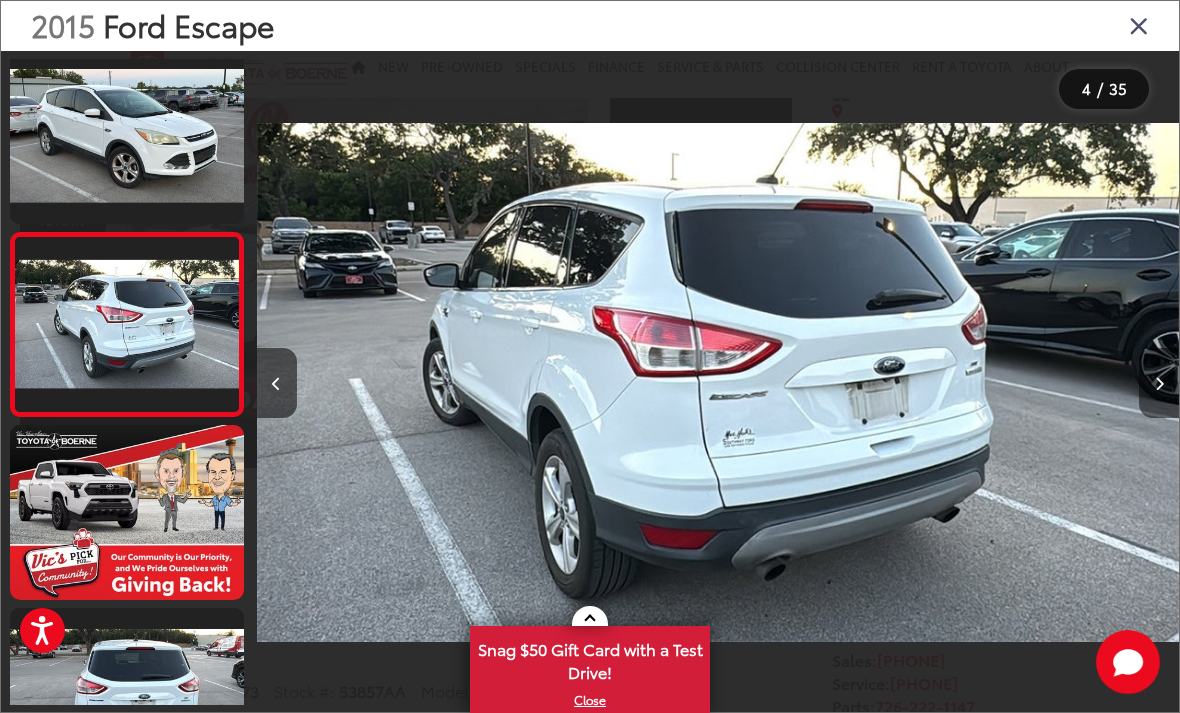 click at bounding box center (1159, 383) 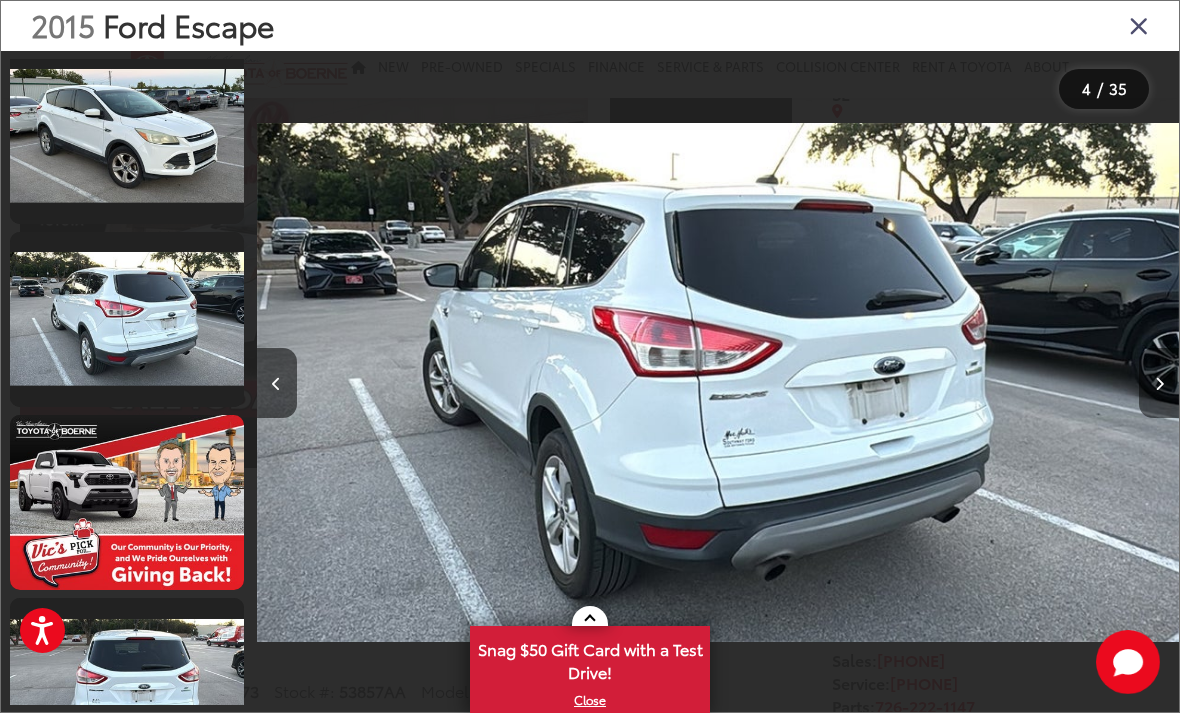 scroll, scrollTop: 449, scrollLeft: 0, axis: vertical 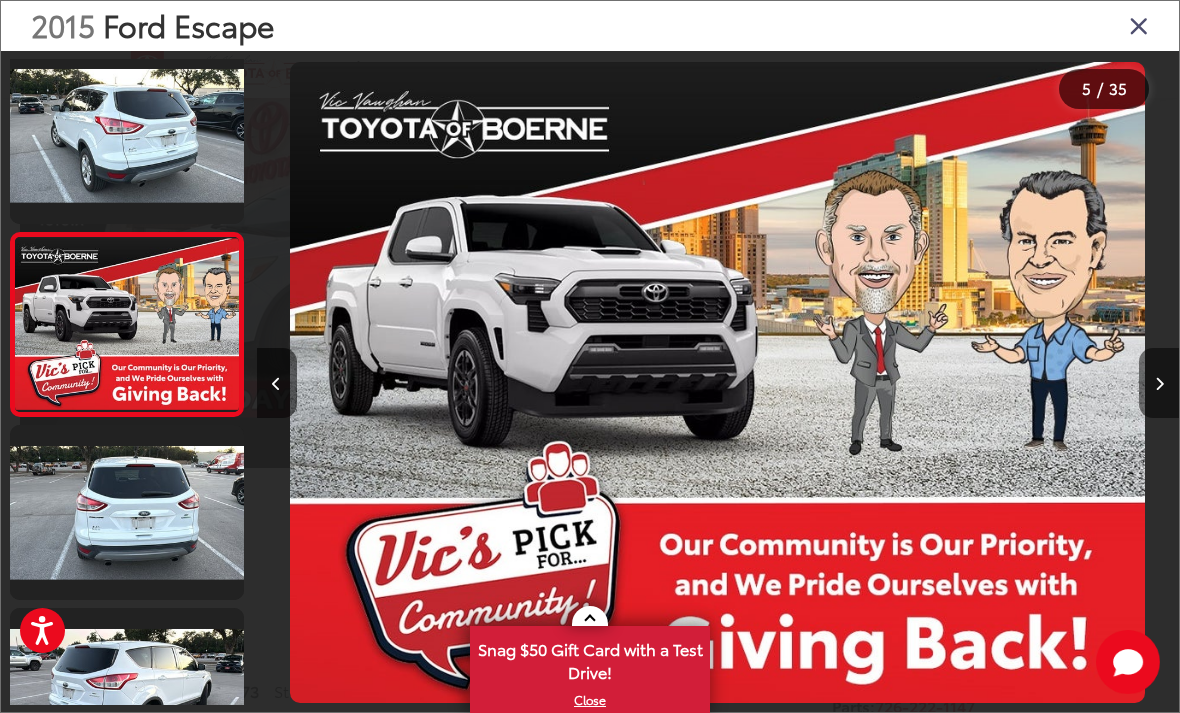 click at bounding box center (1159, 383) 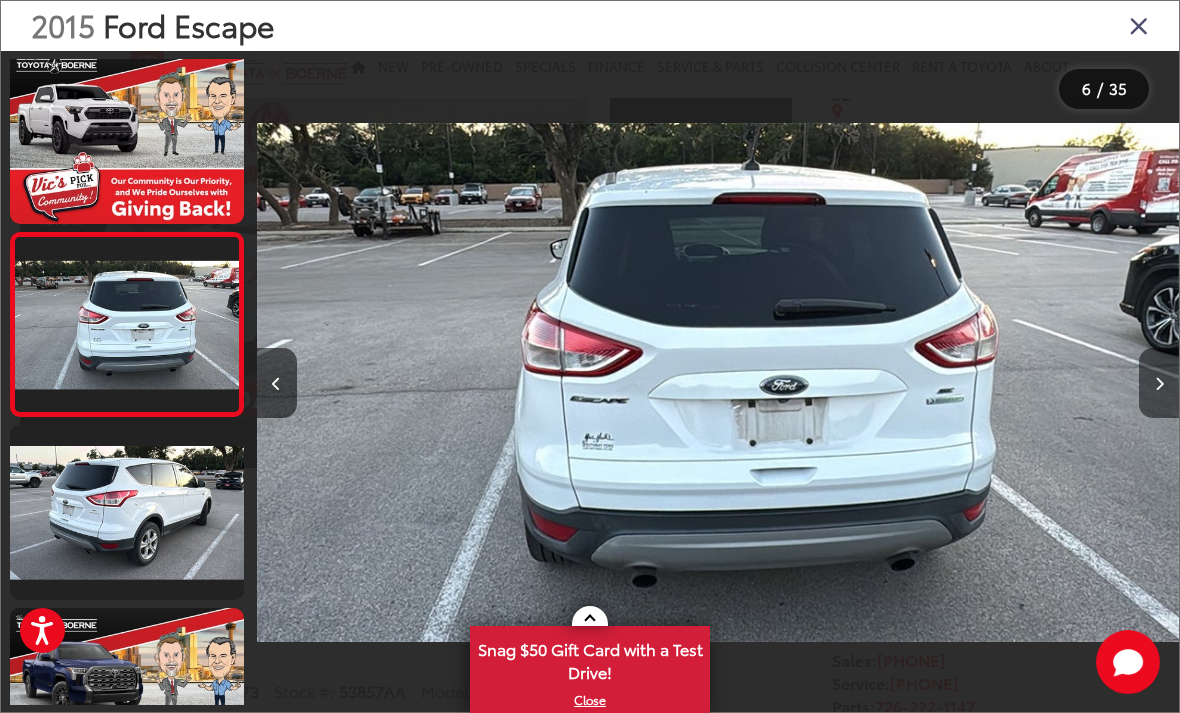 click at bounding box center (1159, 383) 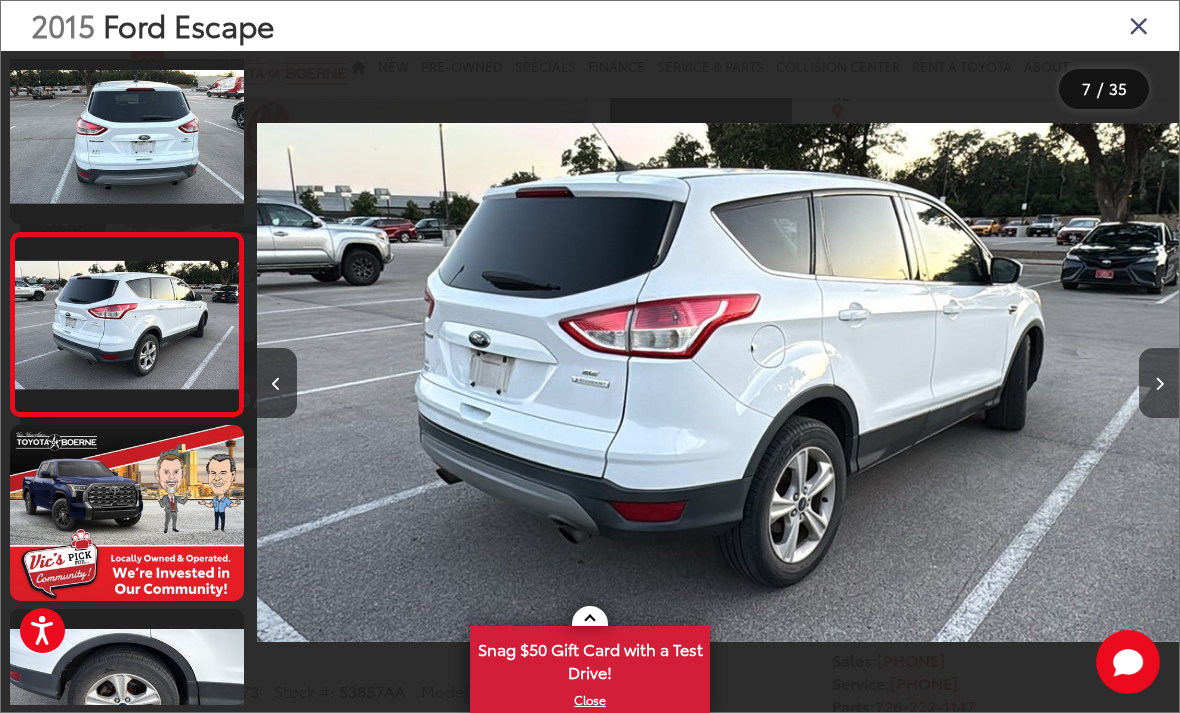 click at bounding box center (1159, 383) 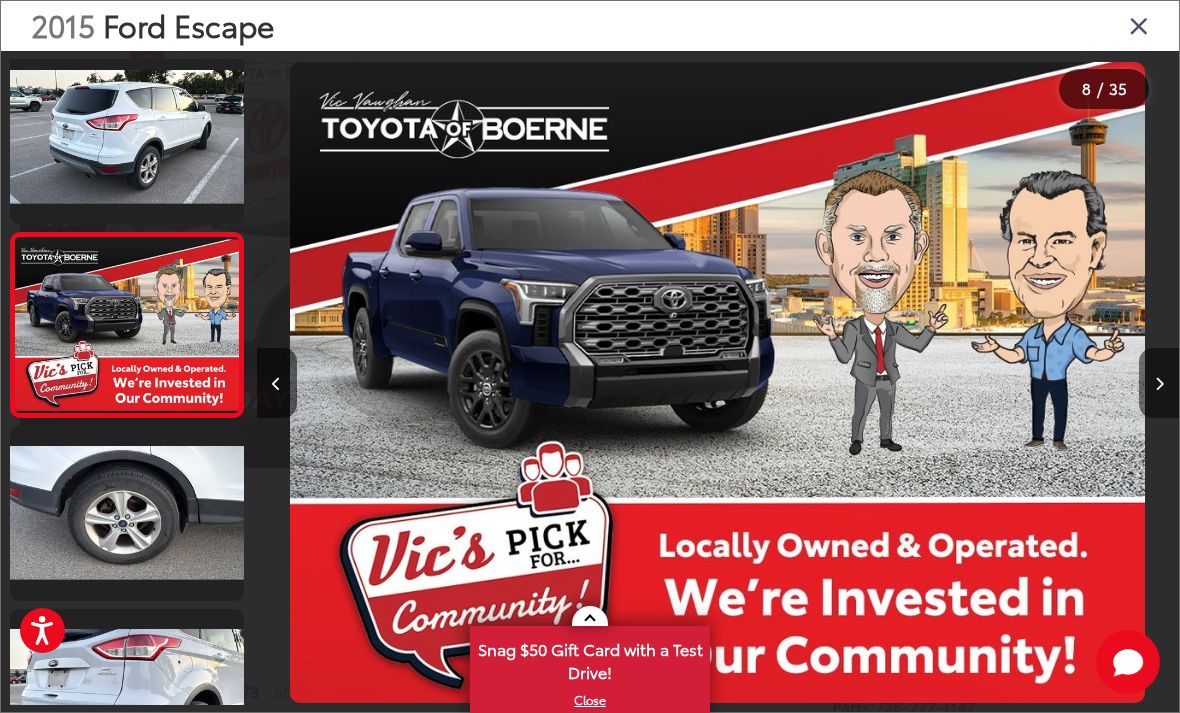 click at bounding box center [1159, 383] 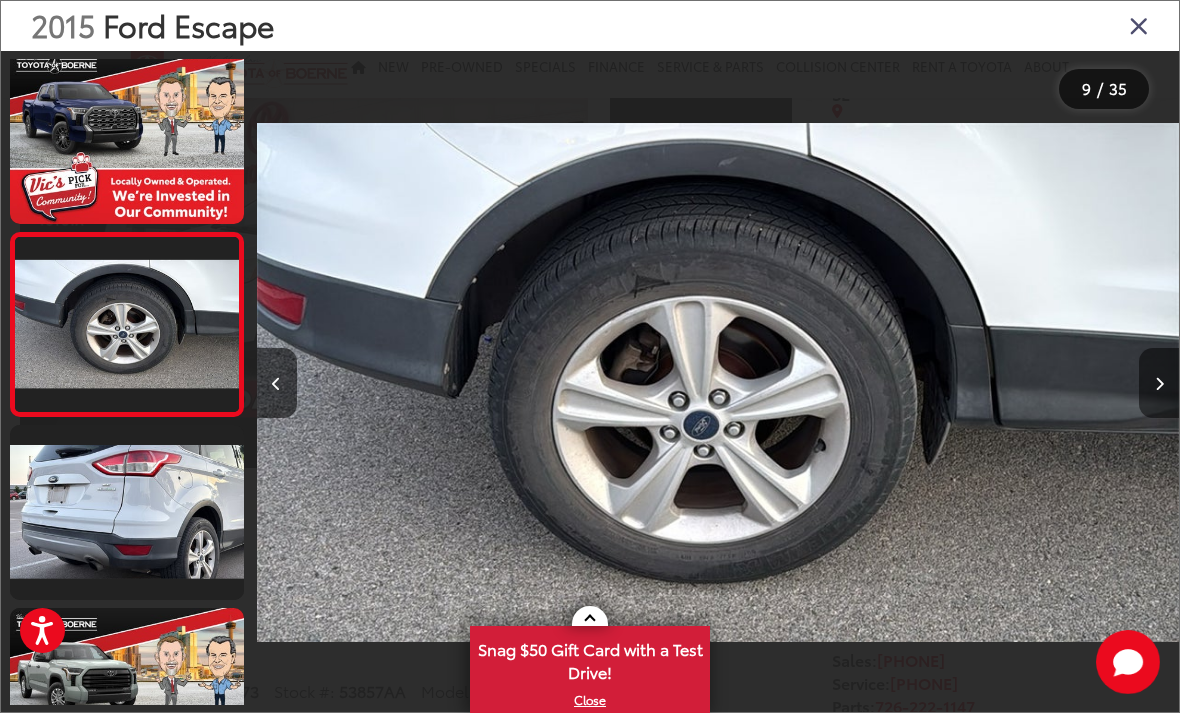 click at bounding box center (1159, 383) 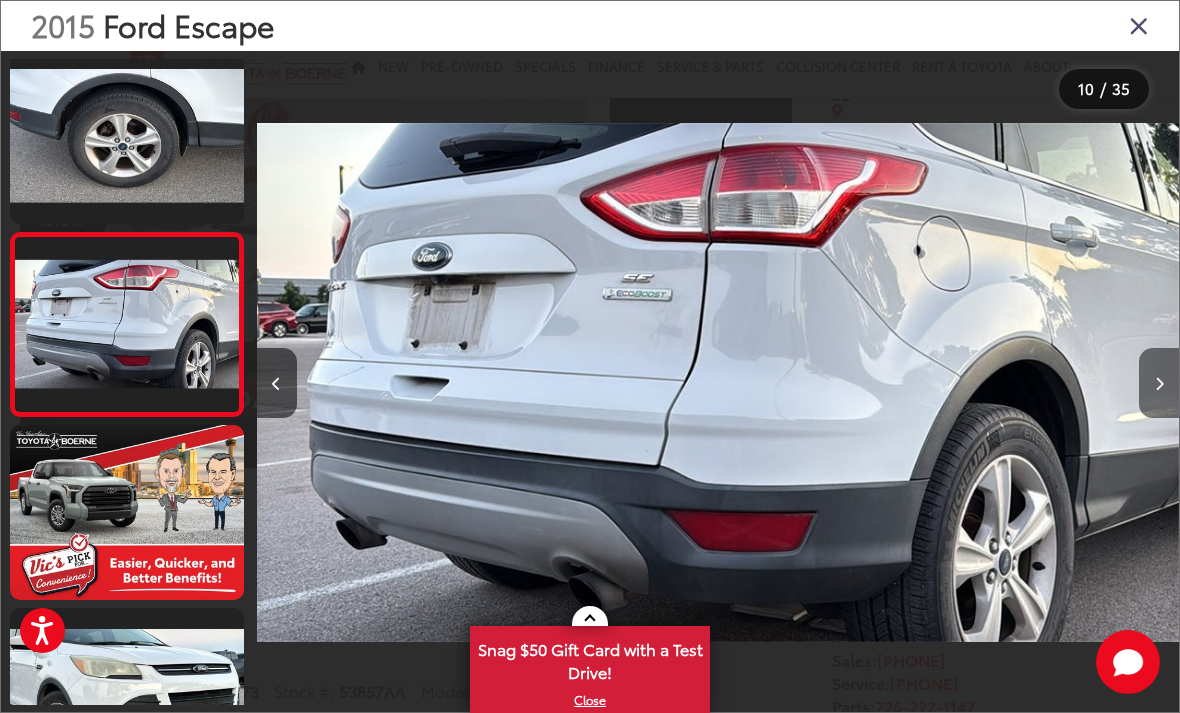 click at bounding box center [1159, 383] 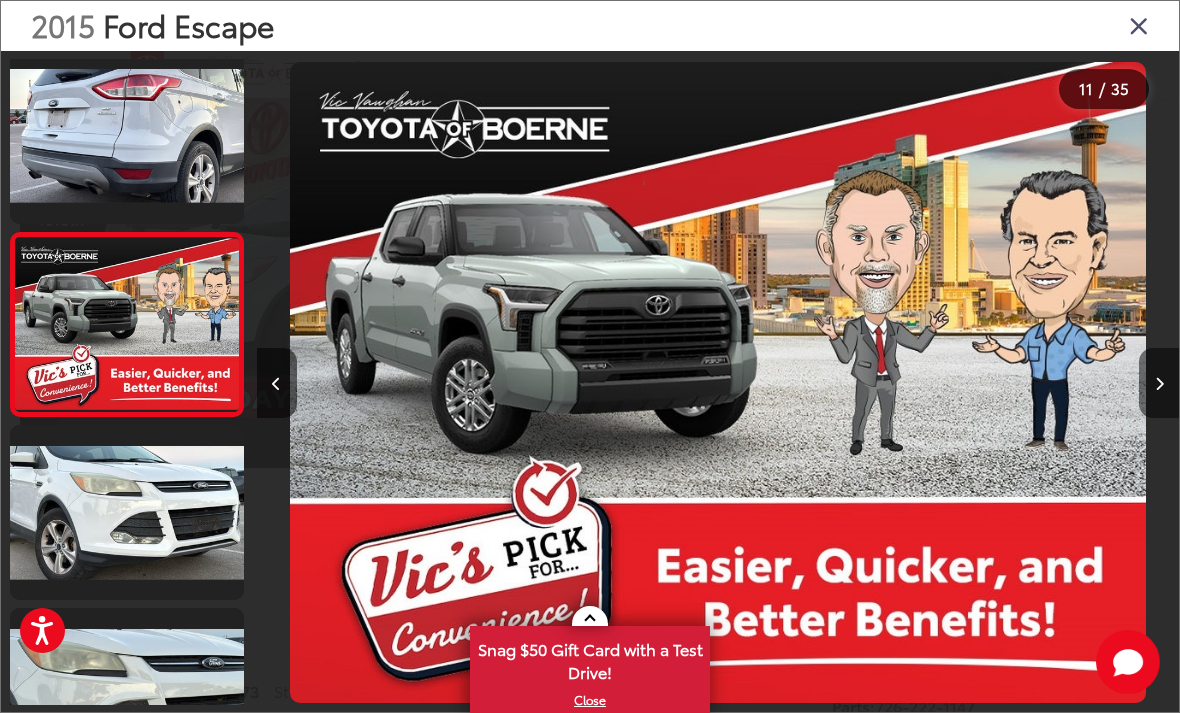 click at bounding box center (1159, 384) 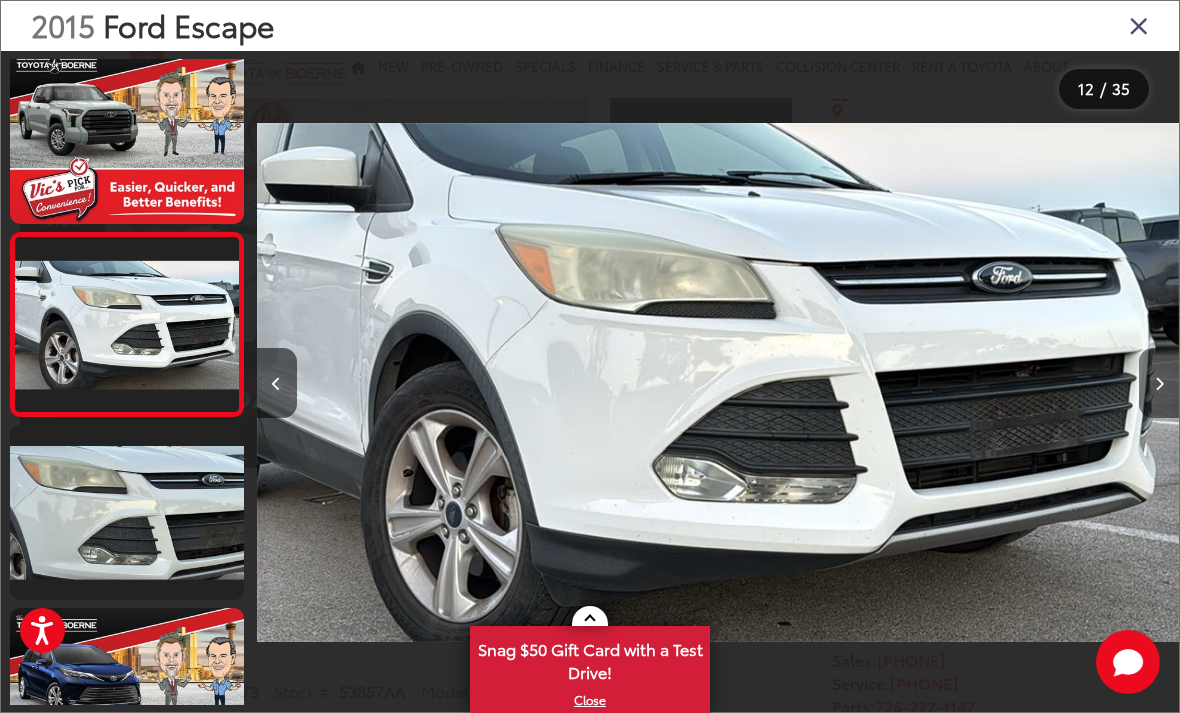 click at bounding box center (1159, 383) 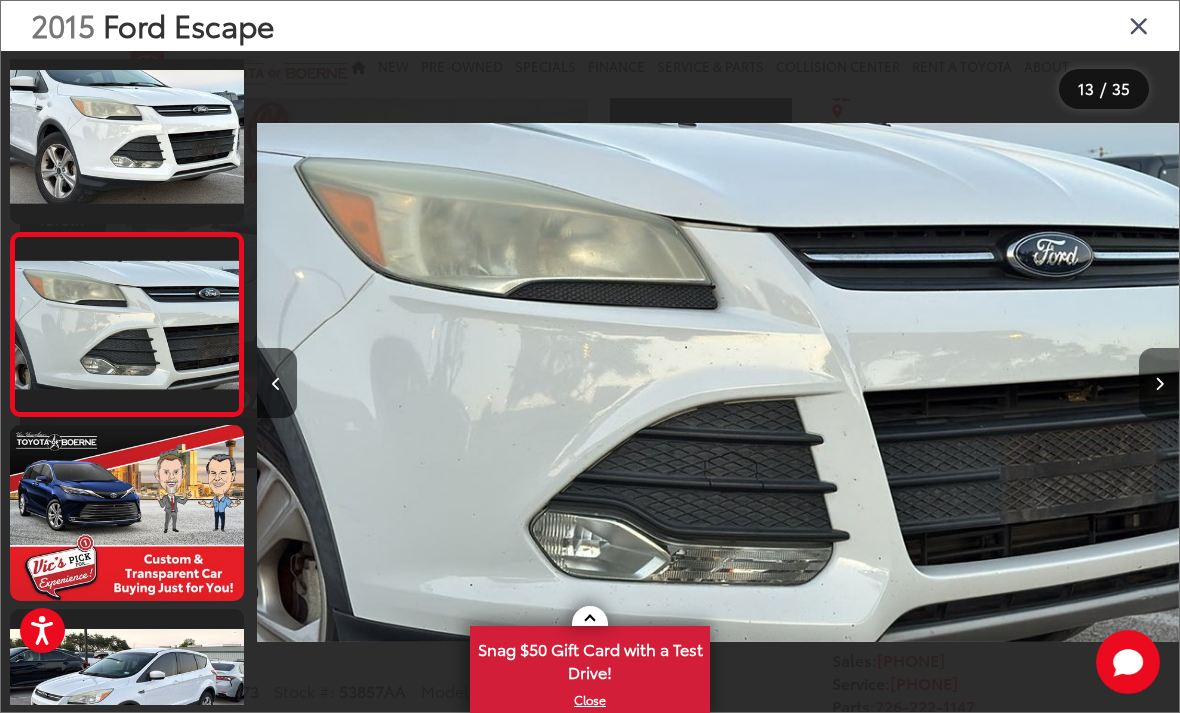 click at bounding box center (1159, 383) 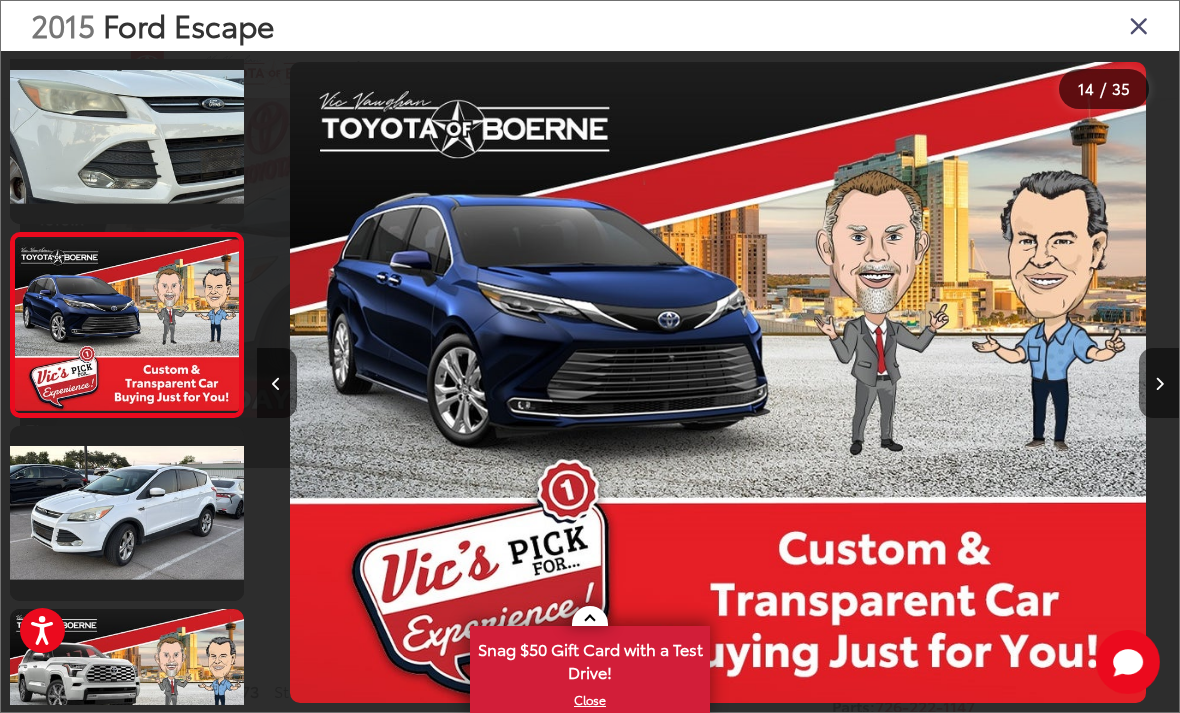 click at bounding box center (1159, 383) 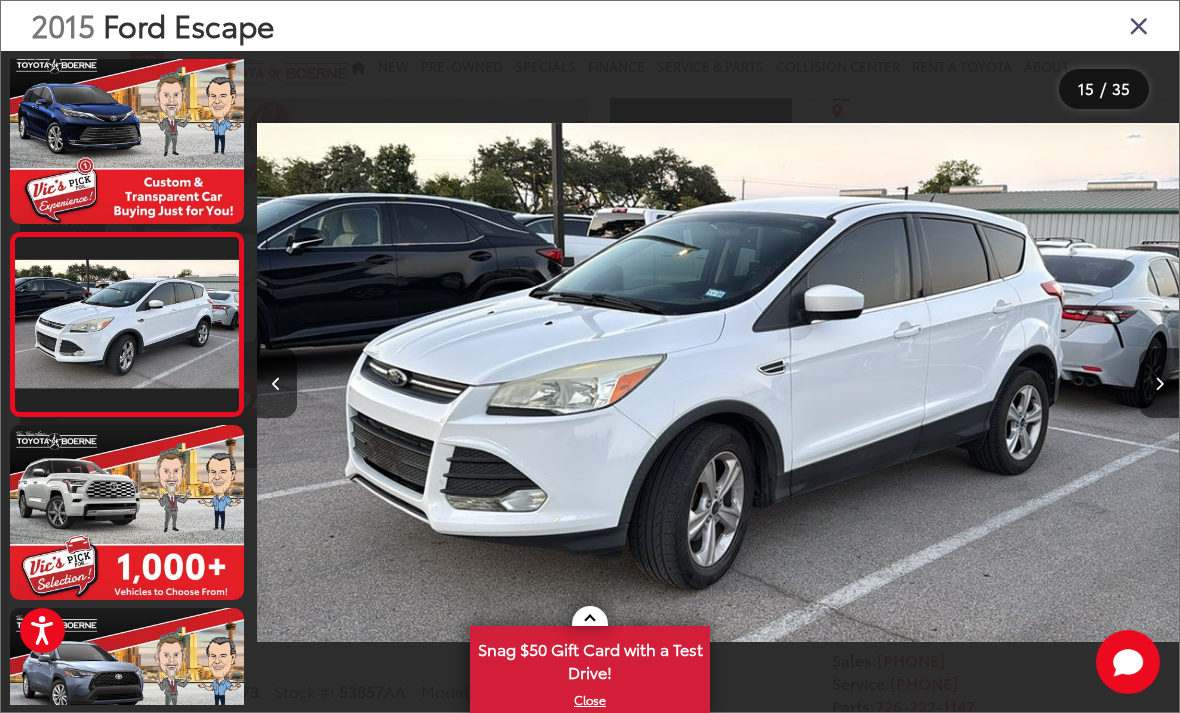 click at bounding box center [1159, 383] 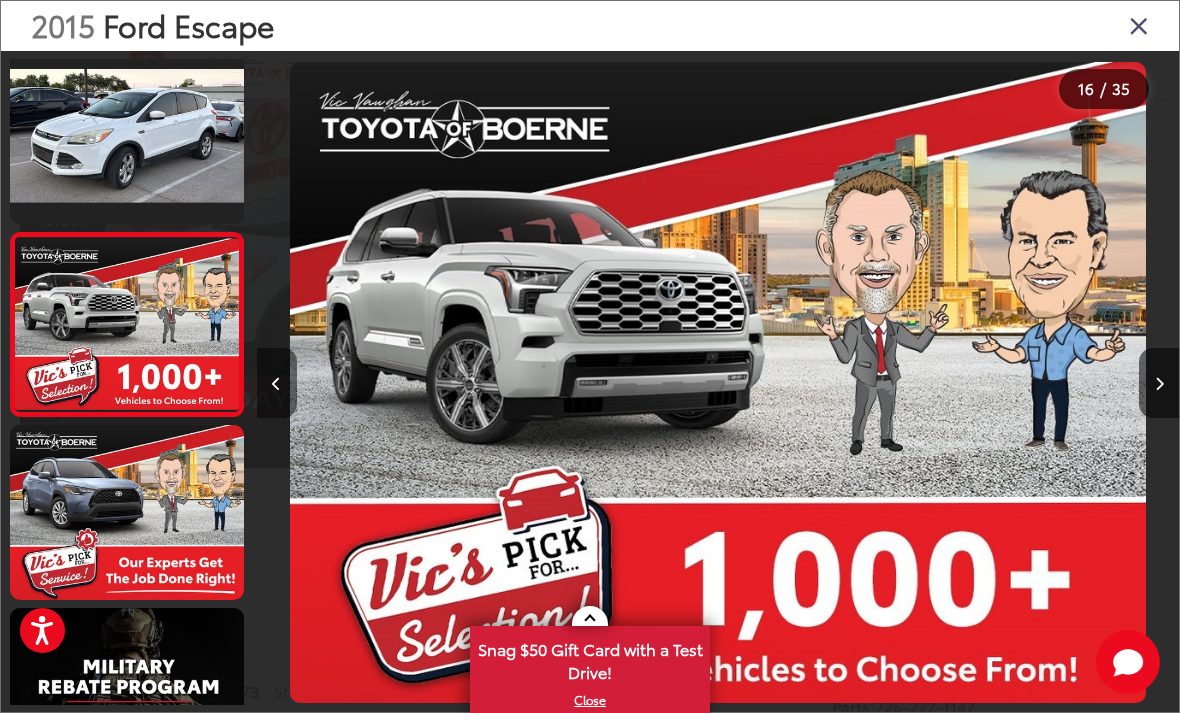 click at bounding box center (277, 383) 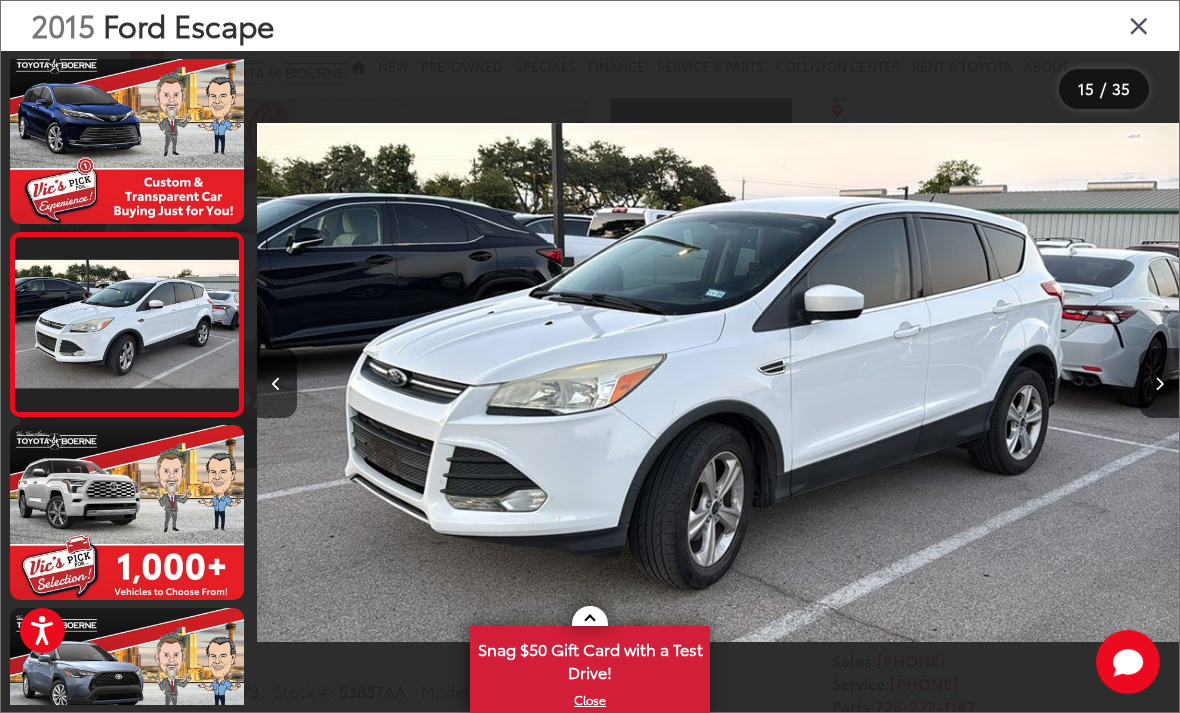 click at bounding box center (1139, 25) 